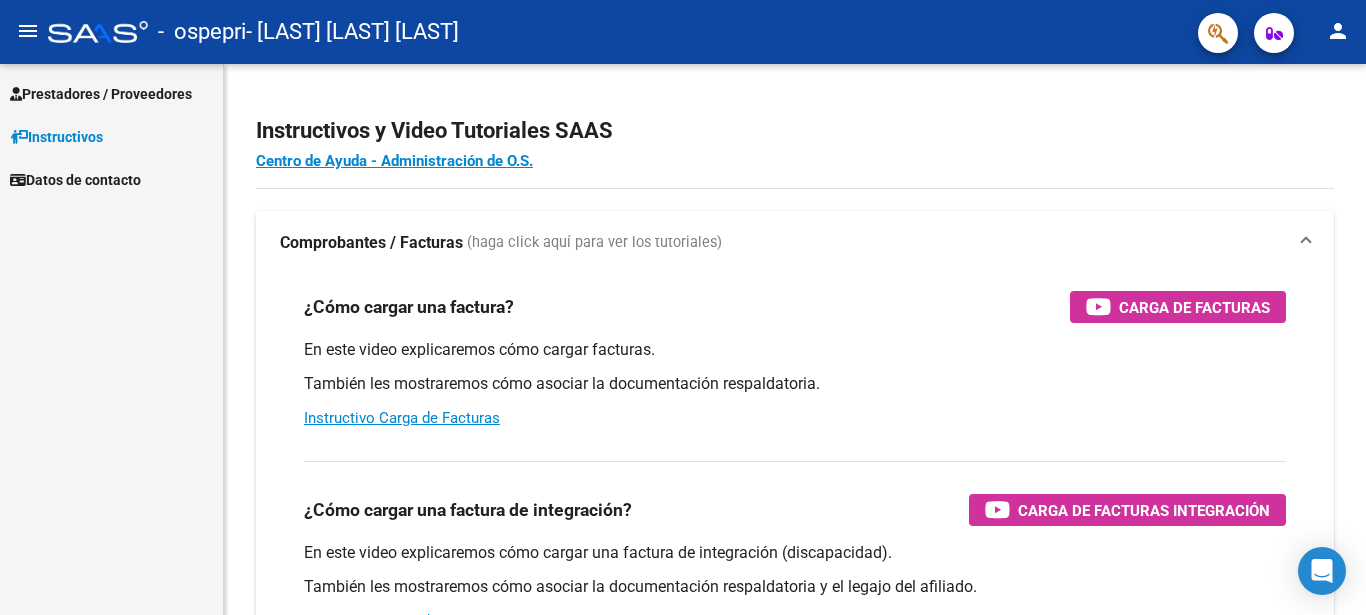 scroll, scrollTop: 0, scrollLeft: 0, axis: both 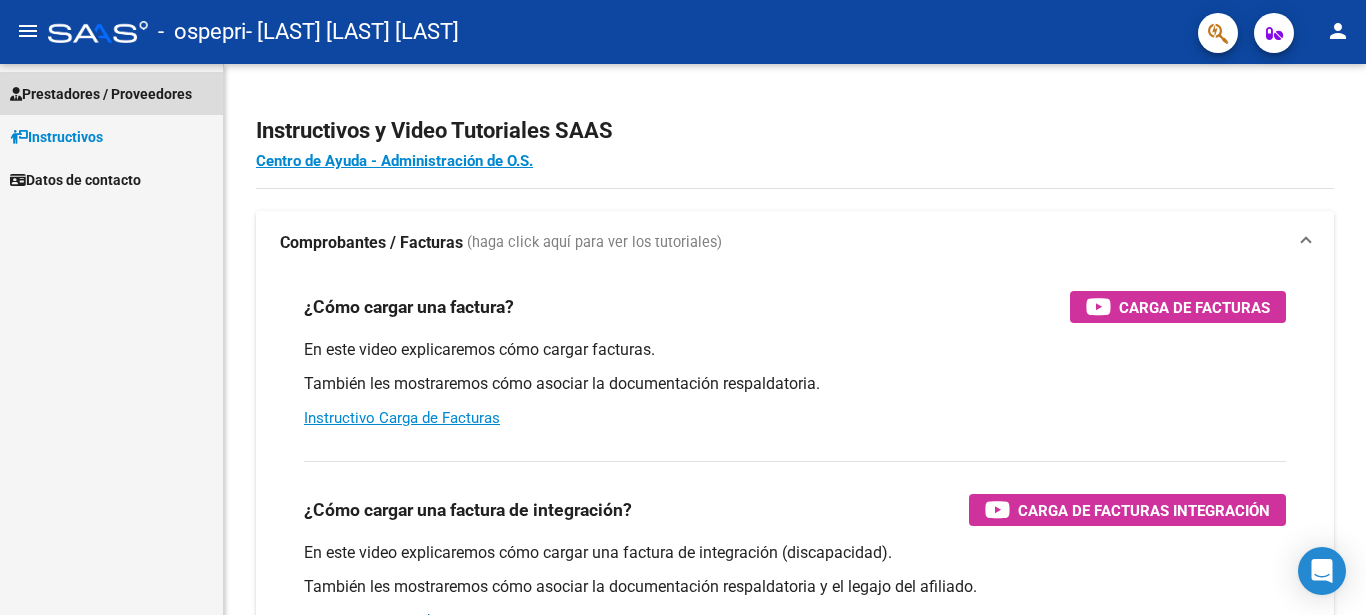 click on "Prestadores / Proveedores" at bounding box center (101, 94) 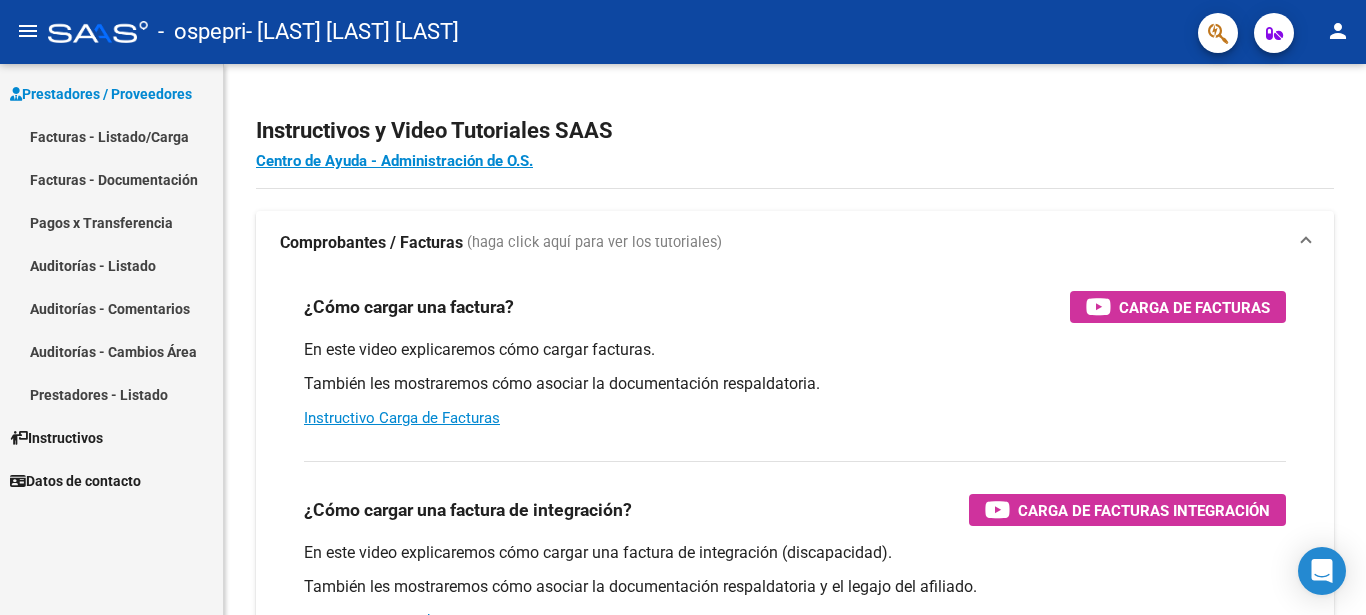click on "Facturas - Listado/Carga" at bounding box center (111, 136) 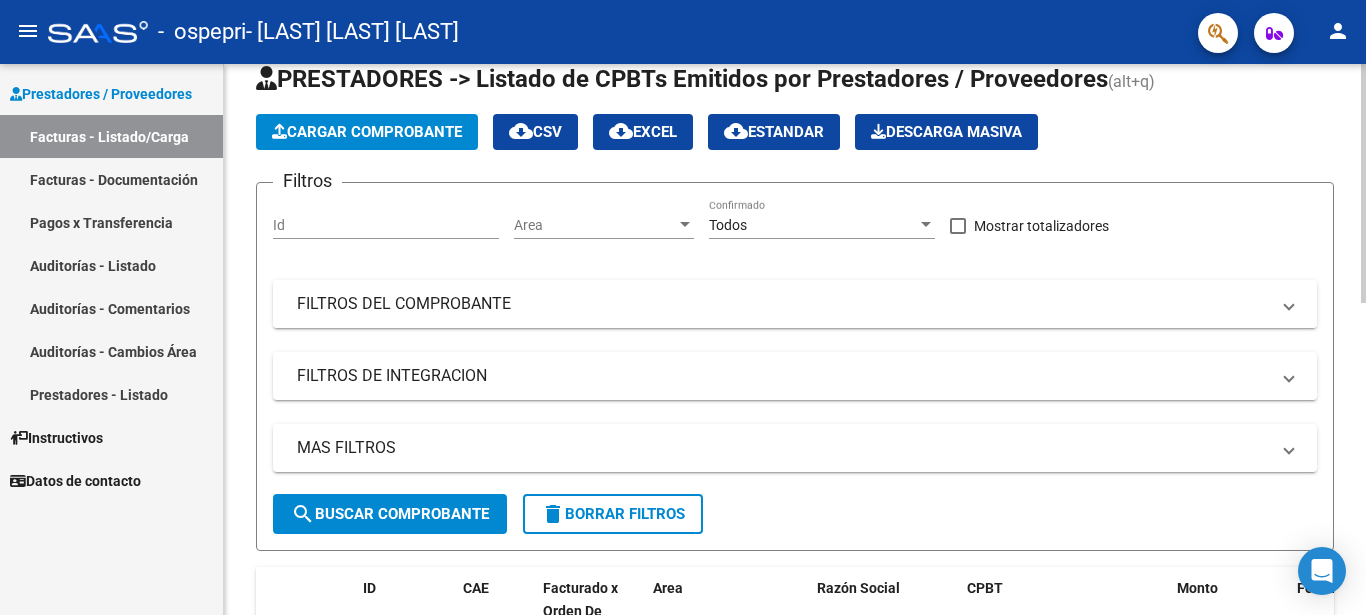 scroll, scrollTop: 100, scrollLeft: 0, axis: vertical 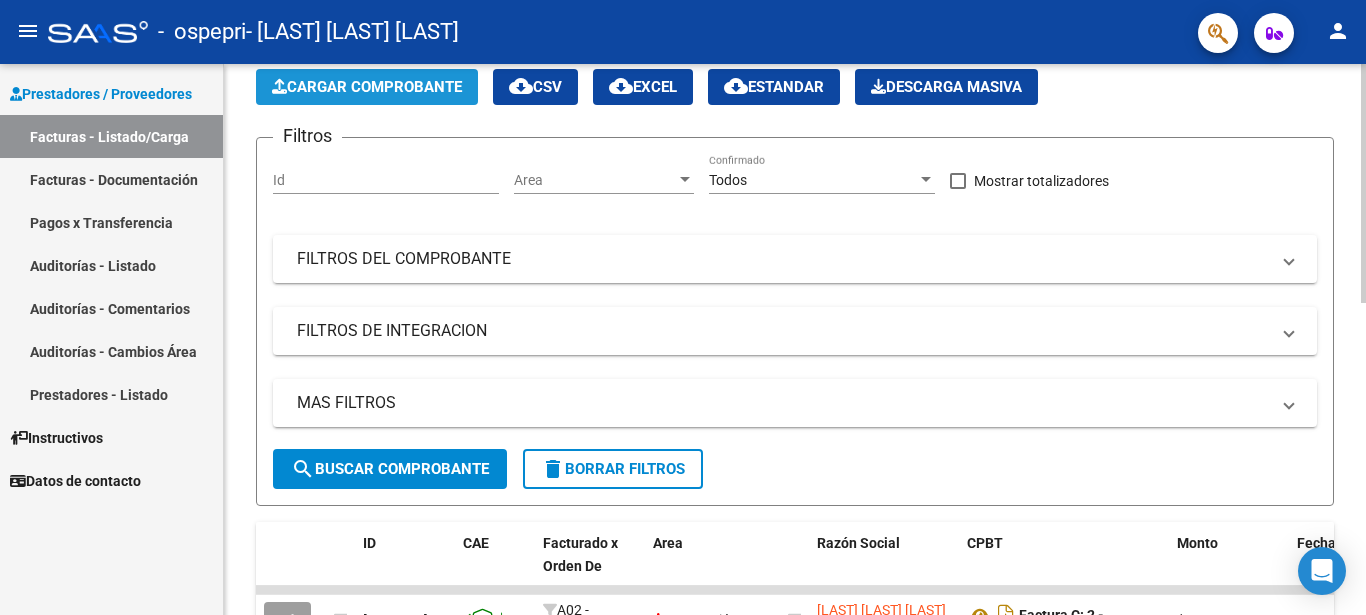 click on "Cargar Comprobante" 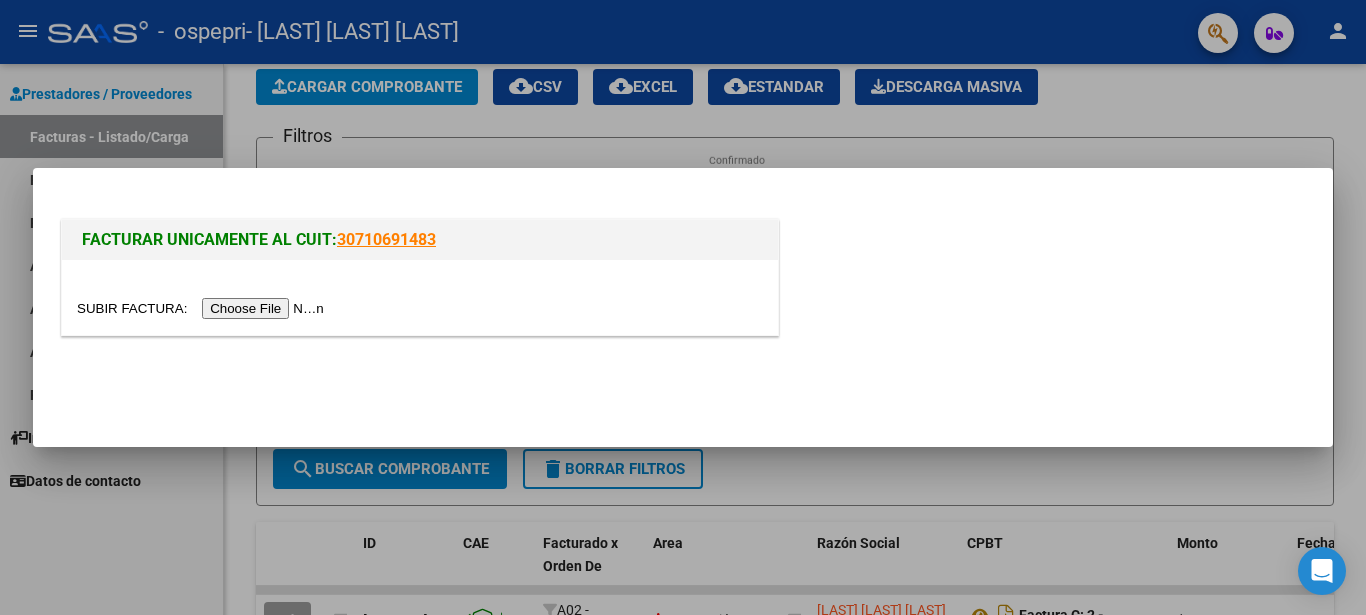 click at bounding box center (203, 308) 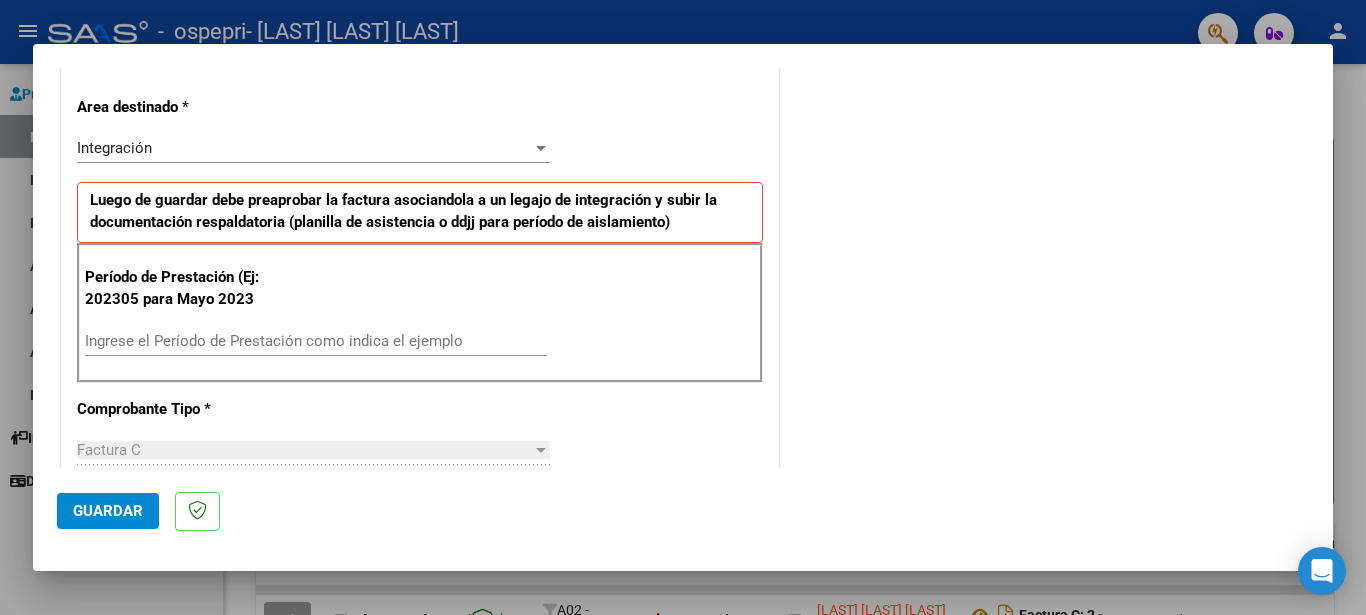 scroll, scrollTop: 500, scrollLeft: 0, axis: vertical 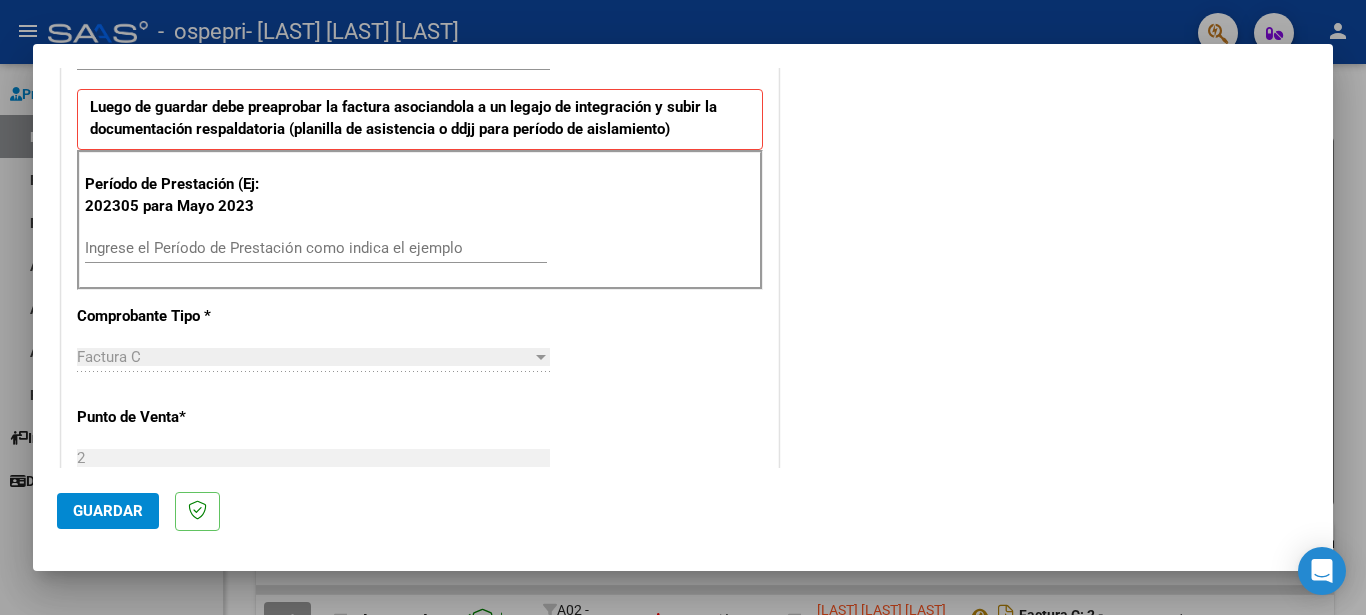 click on "Ingrese el Período de Prestación como indica el ejemplo" at bounding box center (316, 248) 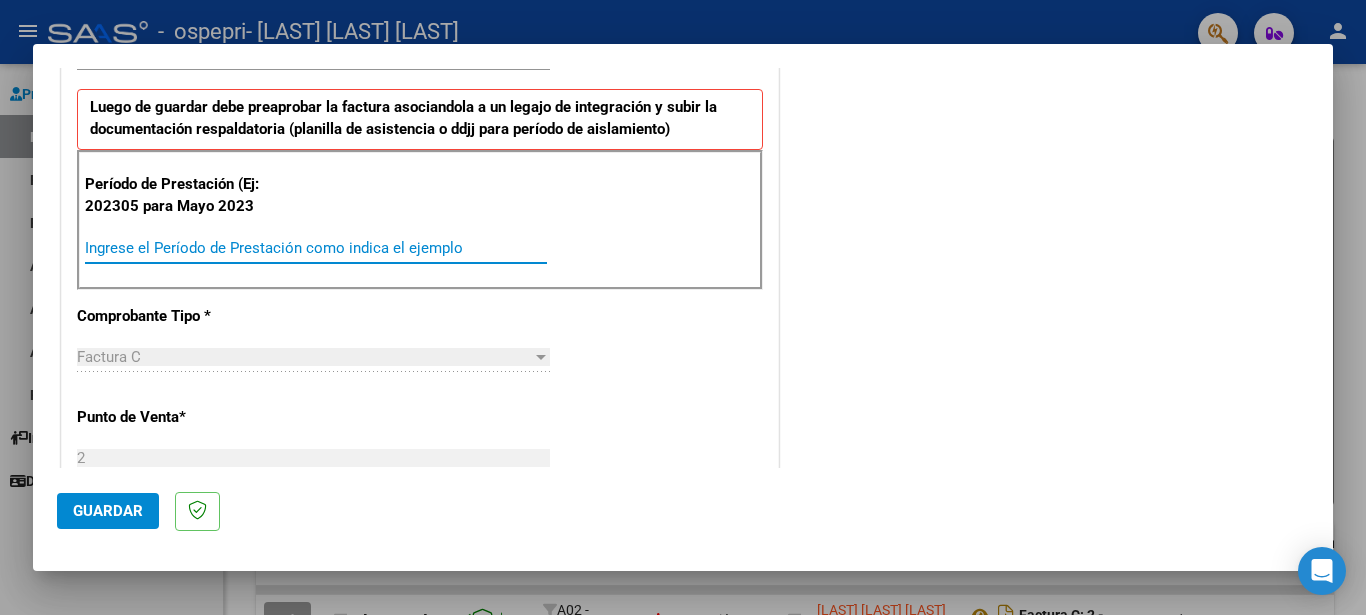 click on "Ingrese el Período de Prestación como indica el ejemplo" at bounding box center [316, 248] 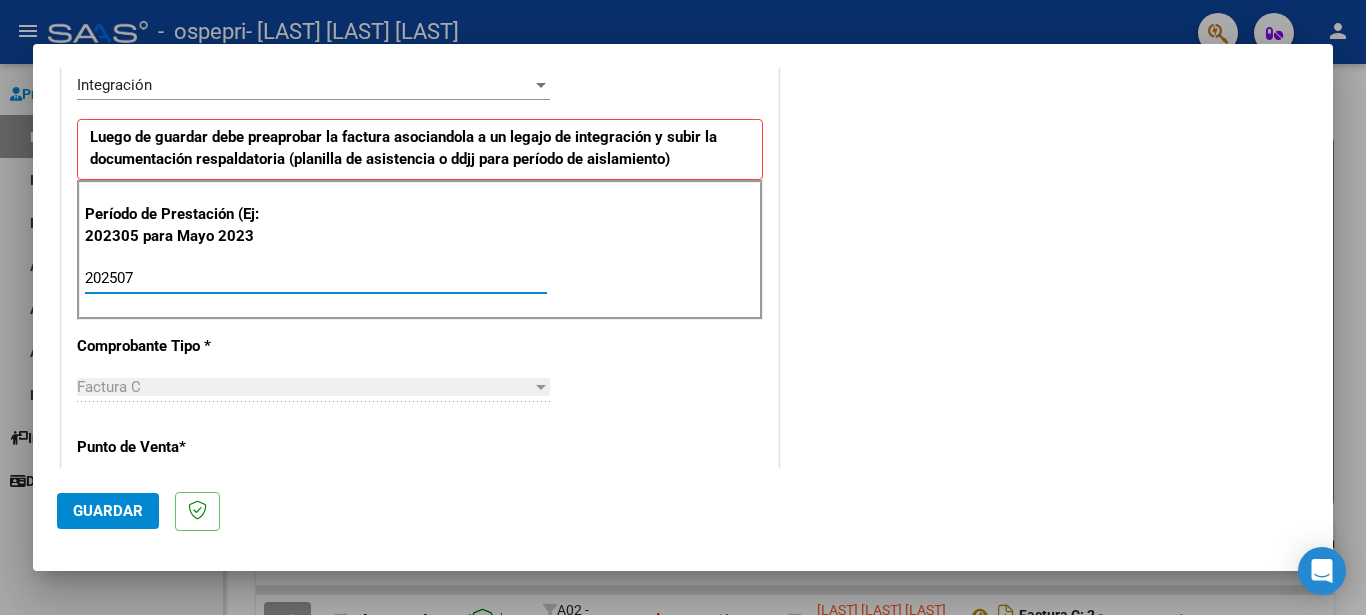 scroll, scrollTop: 423, scrollLeft: 0, axis: vertical 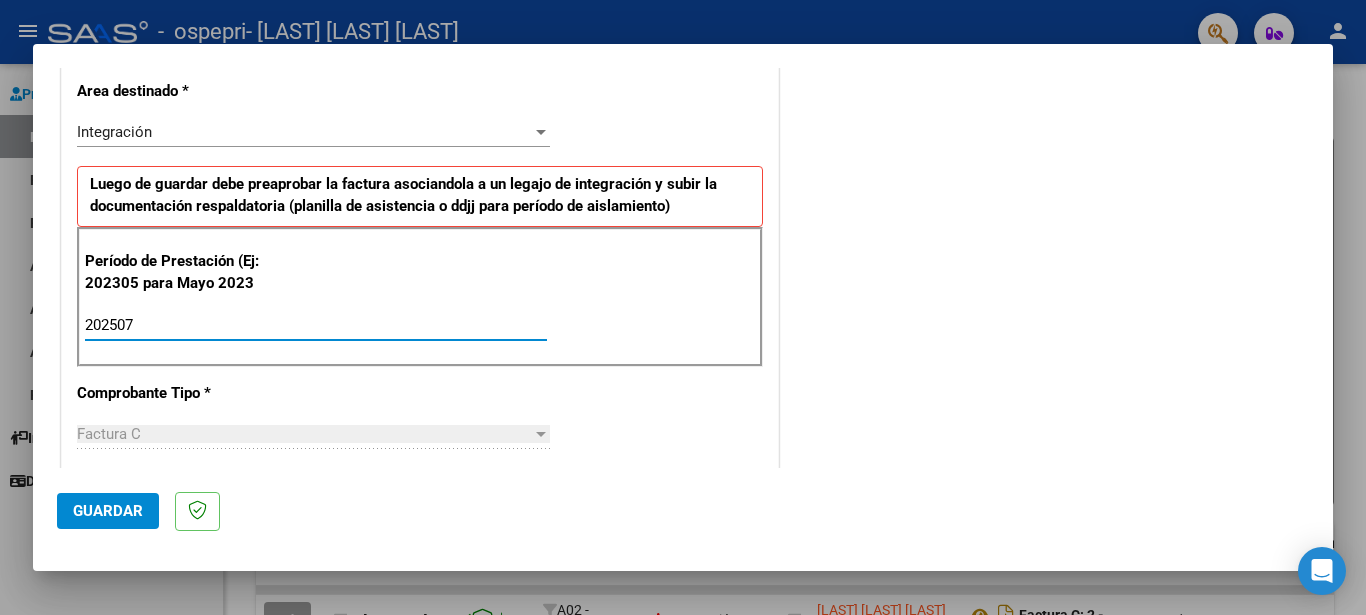 type on "202507" 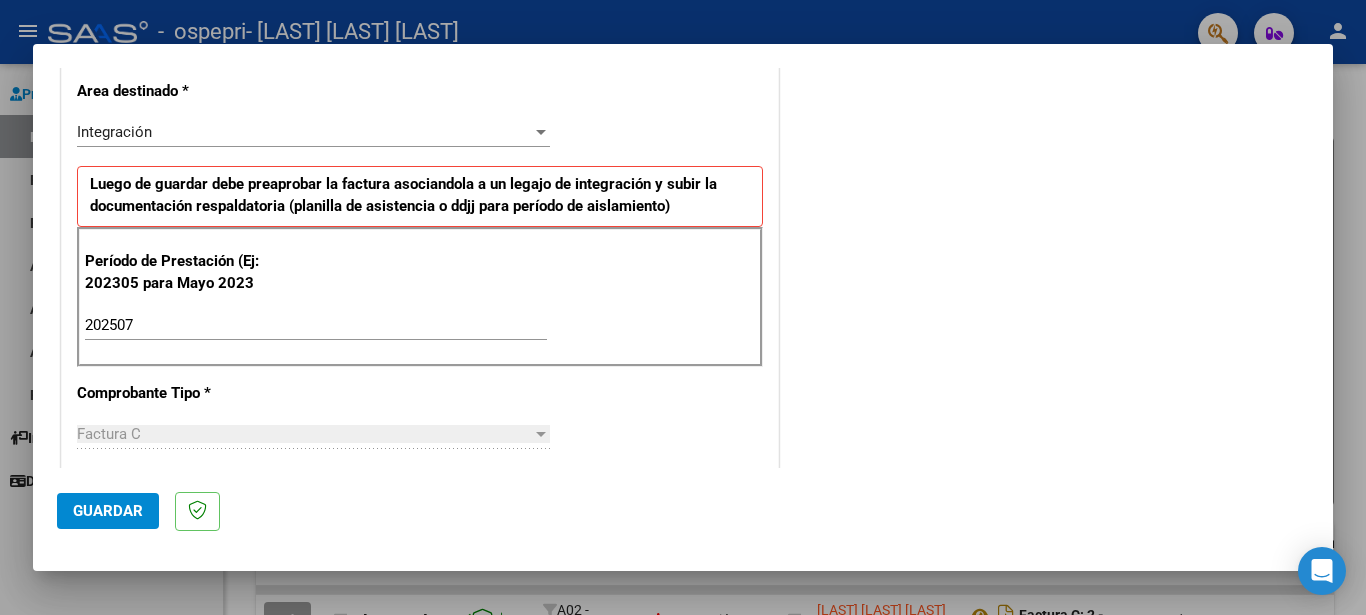 click on "CUIT  *   [NUMBER] Ingresar CUIT  ANALISIS PRESTADOR  Area destinado * Integración Seleccionar Area Luego de guardar debe preaprobar la factura asociandola a un legajo de integración y subir la documentación respaldatoria (planilla de asistencia o ddjj para período de aislamiento)  Período de Prestación (Ej: 202305 para Mayo 2023    202507 Ingrese el Período de Prestación como indica el ejemplo   Comprobante Tipo * Factura C Seleccionar Tipo Punto de Venta  *   2 Ingresar el Nro.  Número  *   [NUMBER] Ingresar el Nro.  Monto  *   $ [NUMBER] Ingresar el monto  Fecha del Cpbt.  *   [DATE] Ingresar la fecha  CAE / CAEA (no ingrese CAI)    [NUMBER] Ingresar el CAE o CAEA (no ingrese CAI)  Fecha de Vencimiento    Ingresar la fecha  Ref. Externa    Ingresar la ref.  N° Liquidación    Ingresar el N° Liquidación" at bounding box center [420, 629] 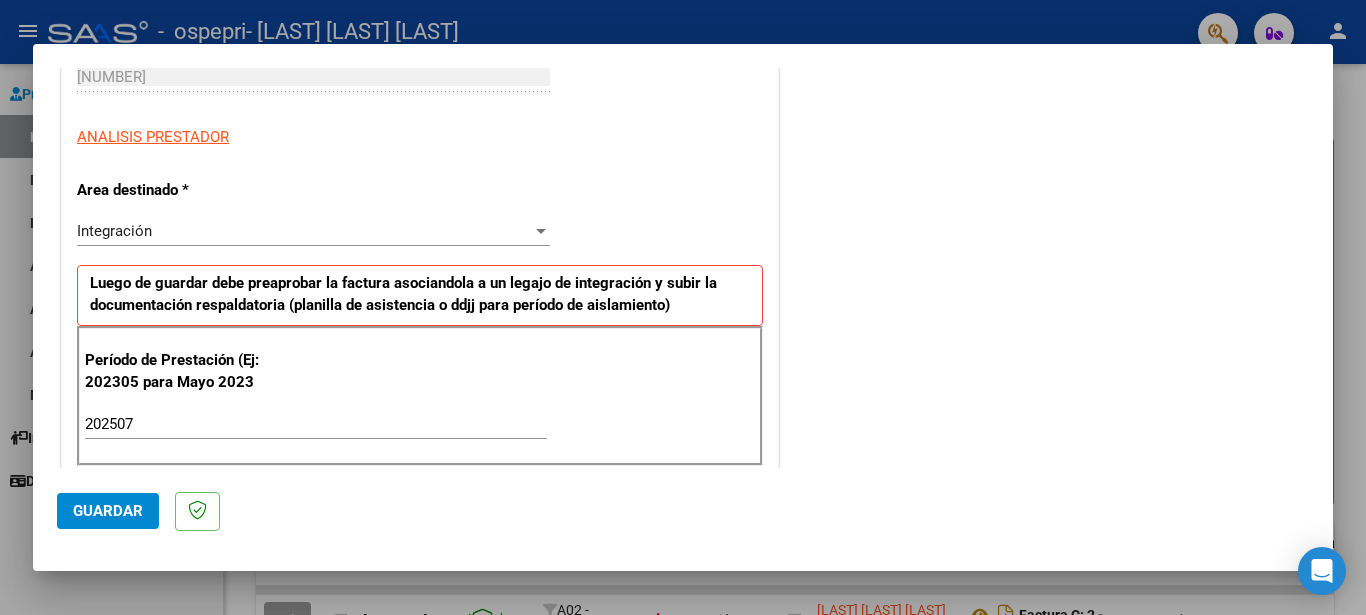 scroll, scrollTop: 323, scrollLeft: 0, axis: vertical 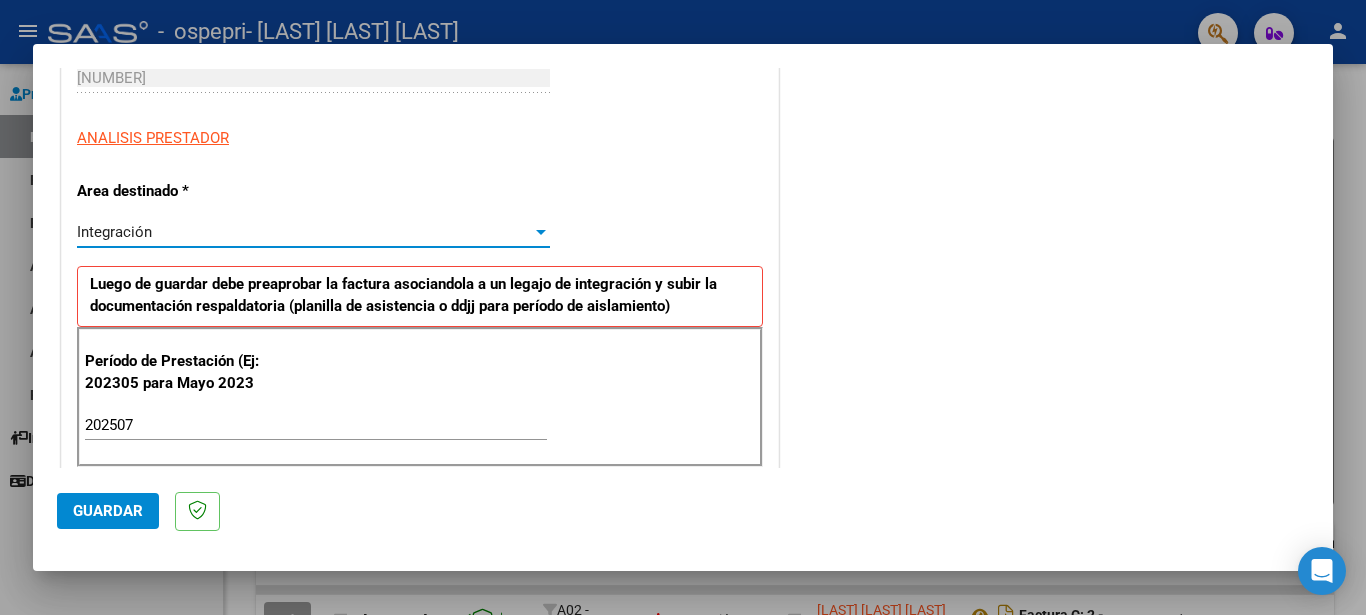 click at bounding box center (541, 232) 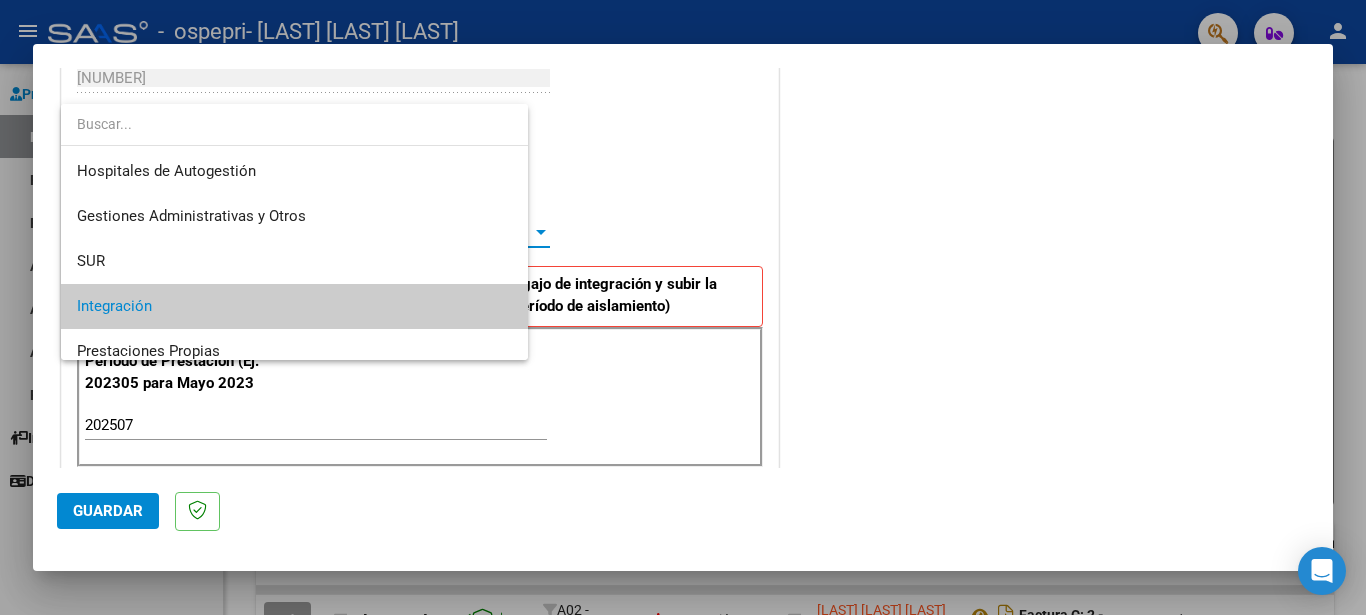 scroll, scrollTop: 75, scrollLeft: 0, axis: vertical 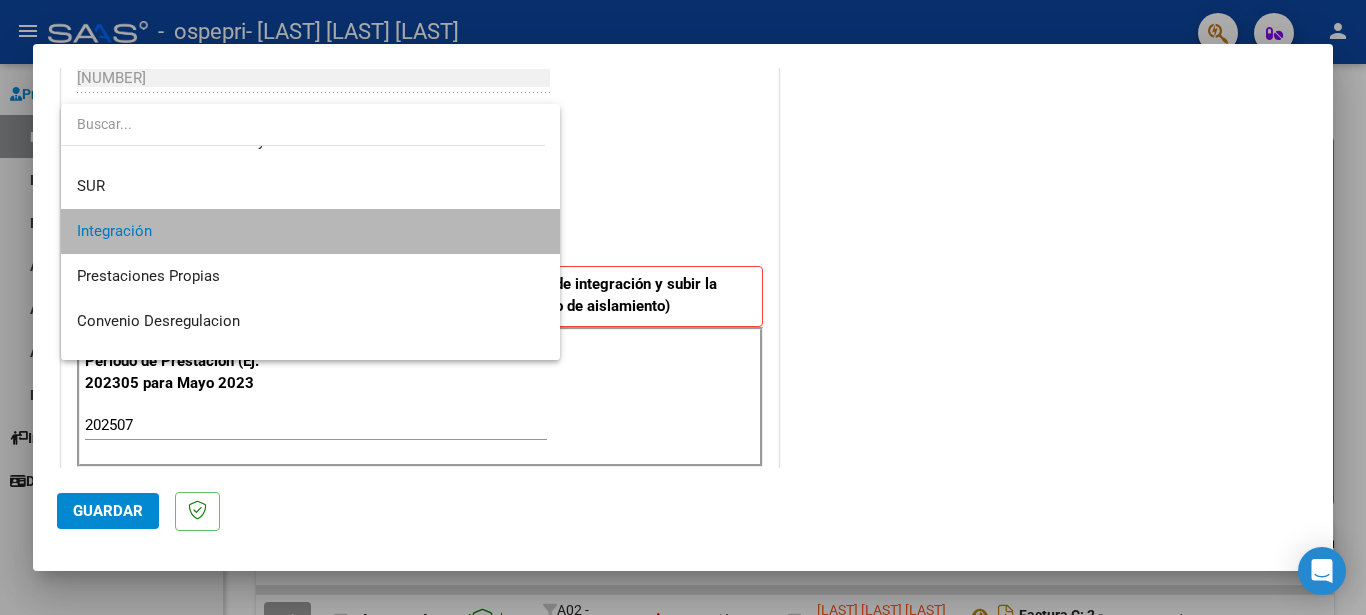 click on "Integración" at bounding box center (310, 231) 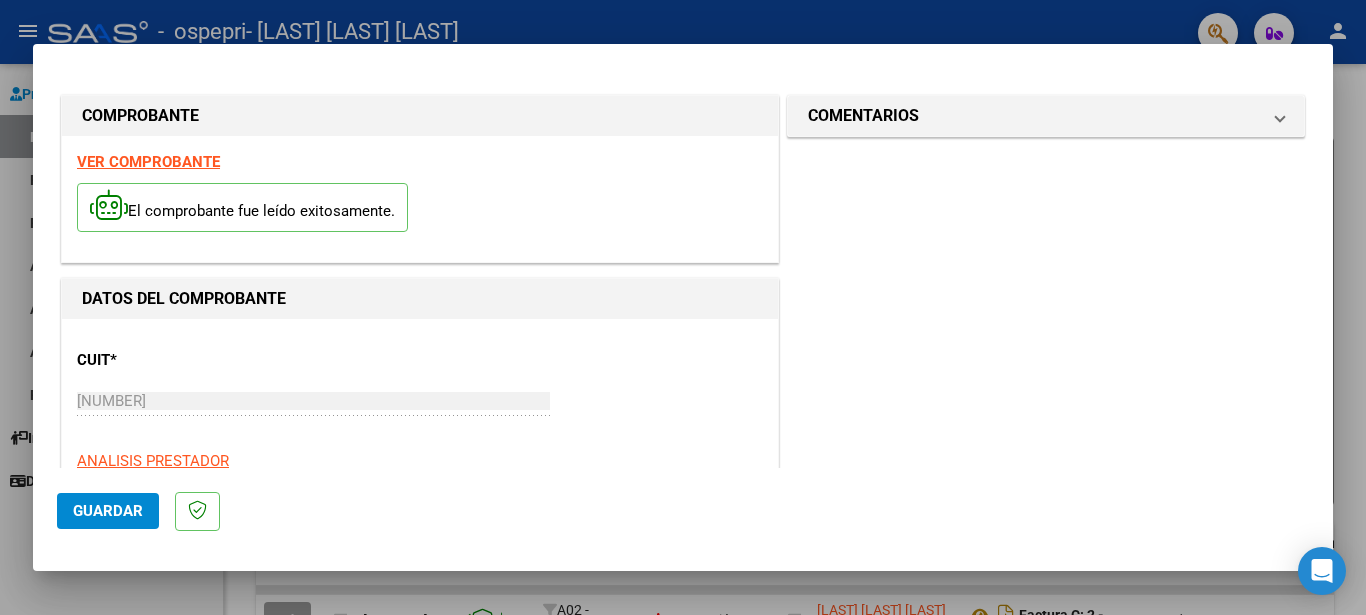 scroll, scrollTop: 500, scrollLeft: 0, axis: vertical 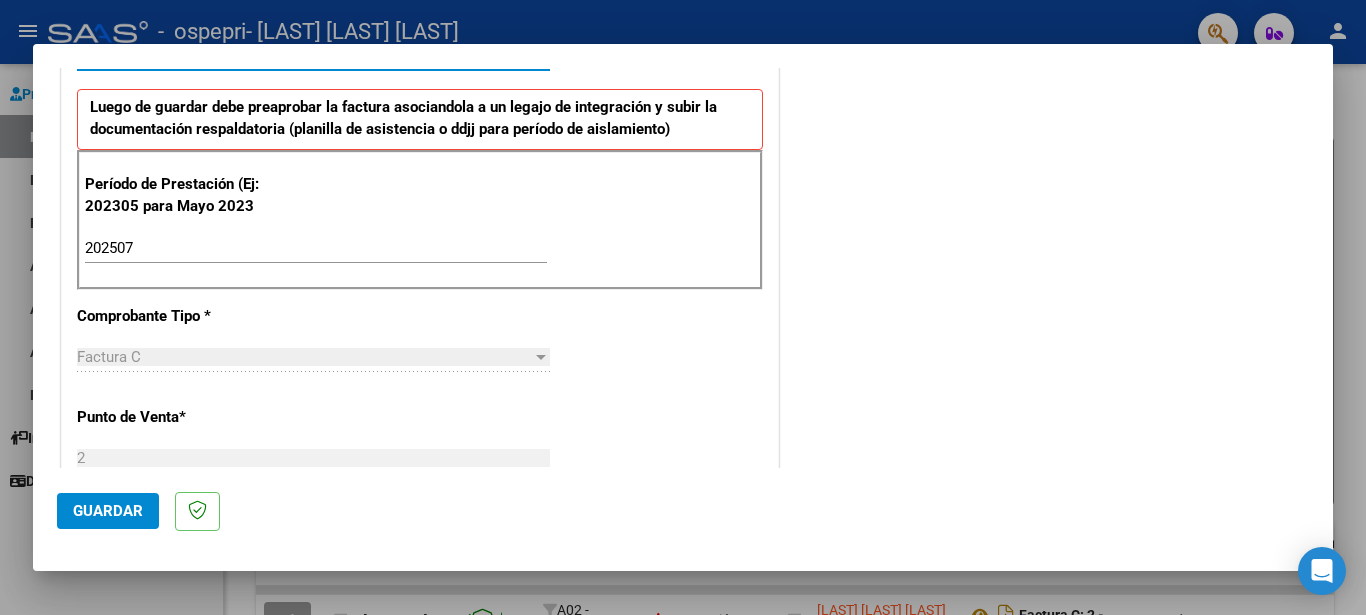 click on "Guardar" 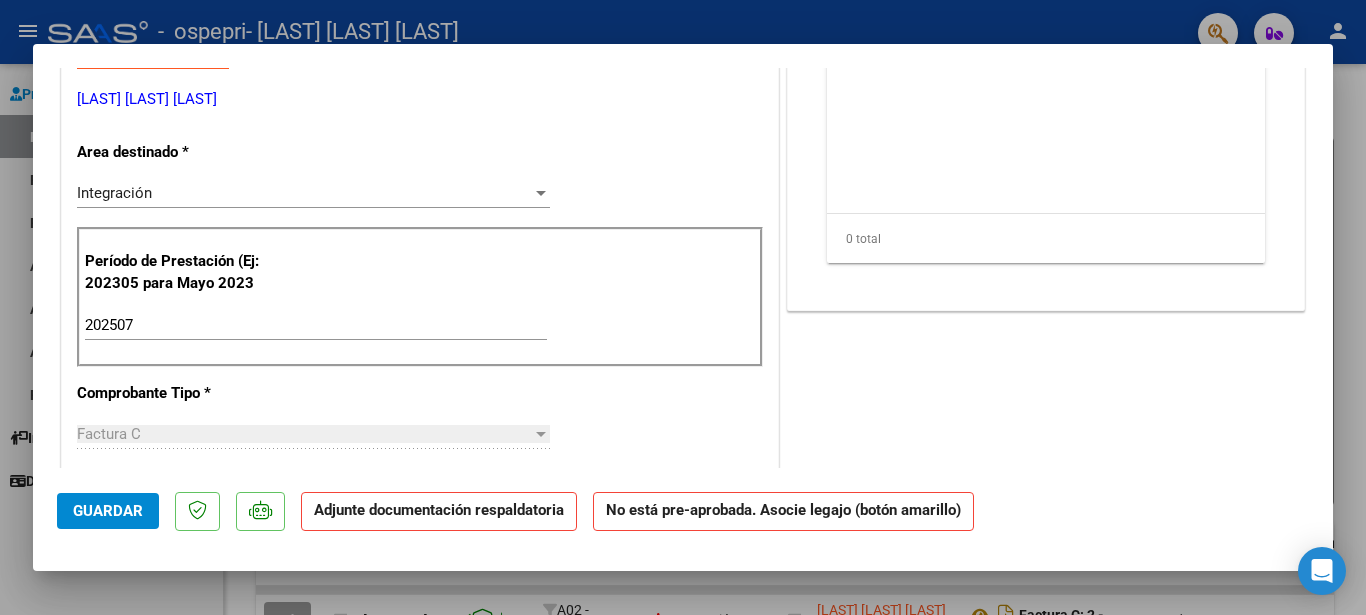 scroll, scrollTop: 38, scrollLeft: 0, axis: vertical 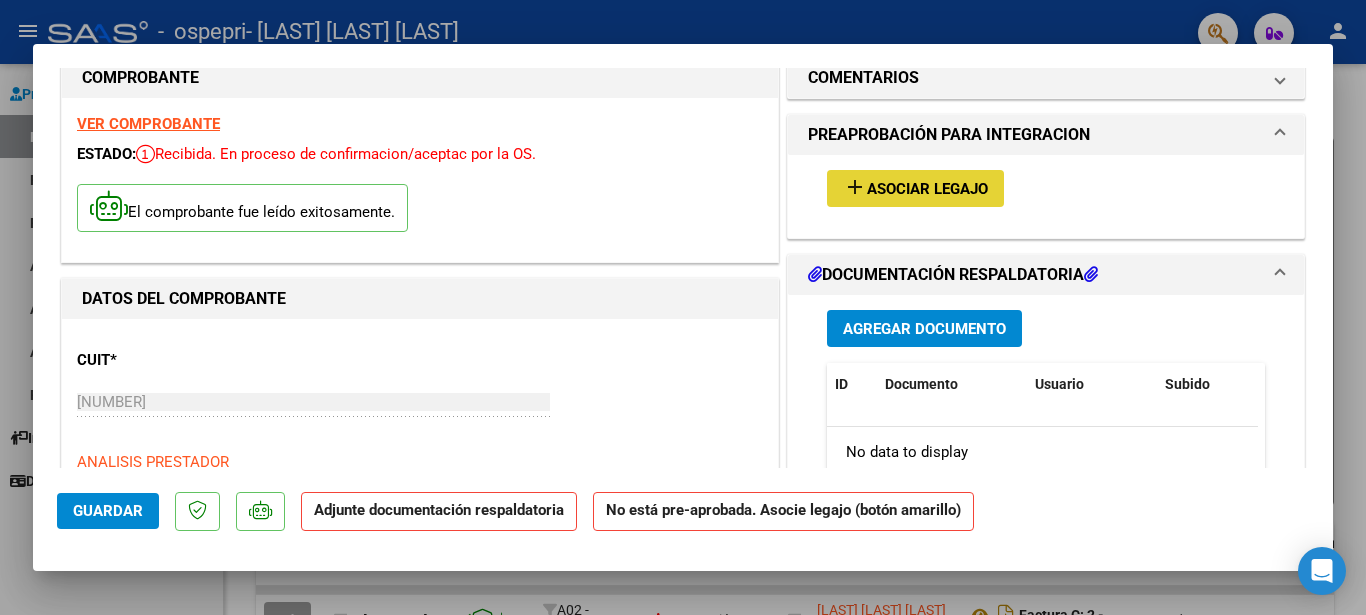 click on "add Asociar Legajo" at bounding box center [915, 188] 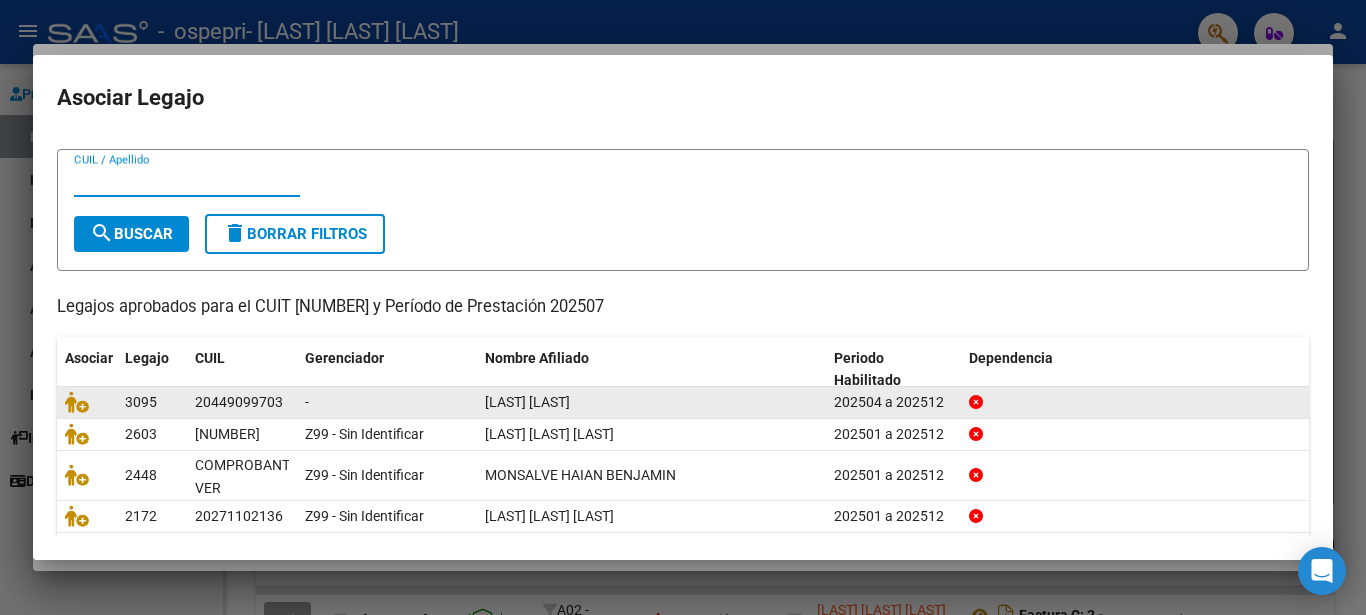 scroll, scrollTop: 100, scrollLeft: 0, axis: vertical 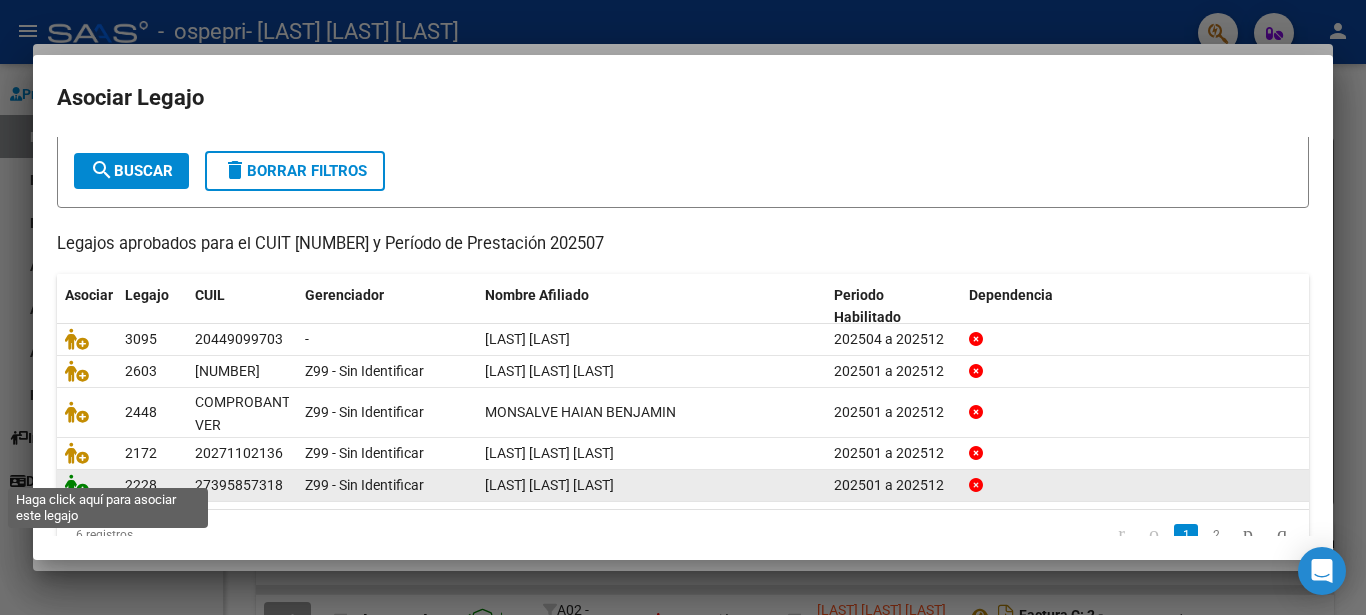 click 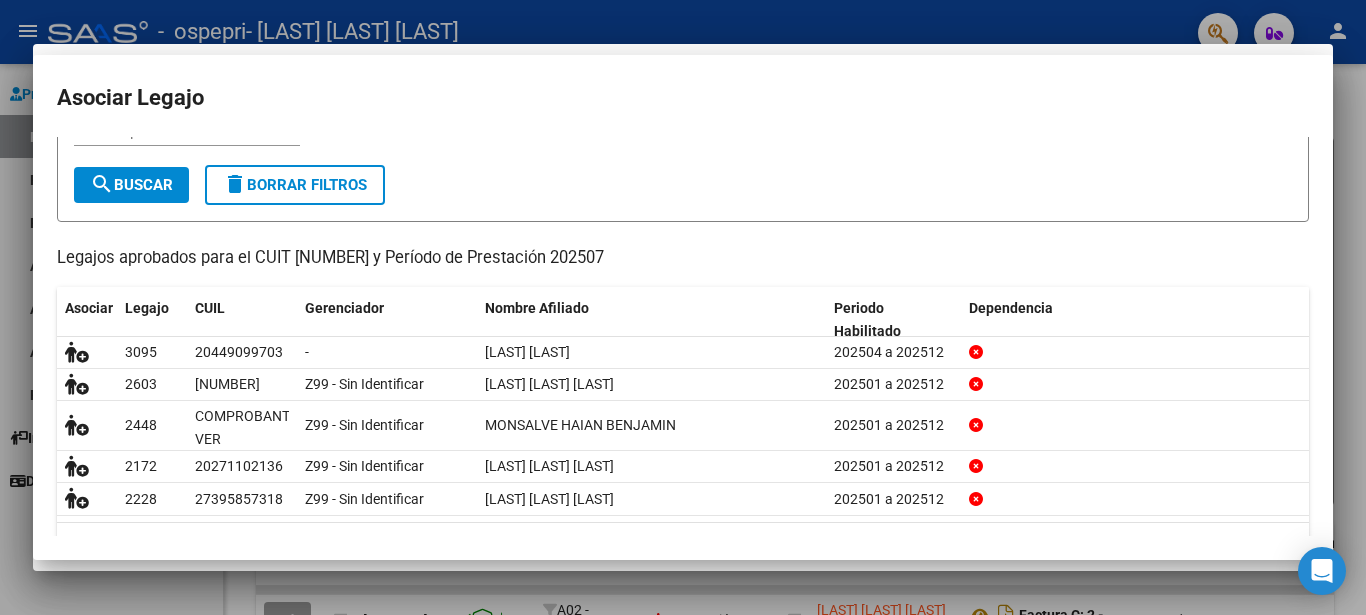 scroll, scrollTop: 0, scrollLeft: 0, axis: both 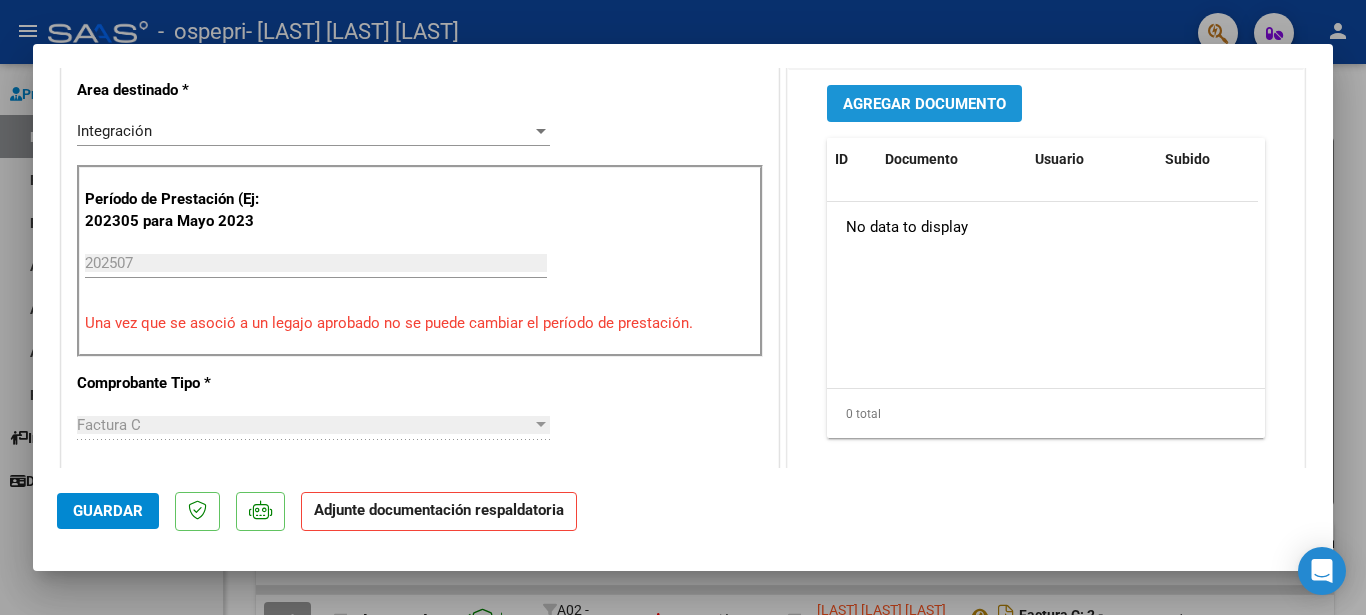 click on "Agregar Documento" at bounding box center (924, 104) 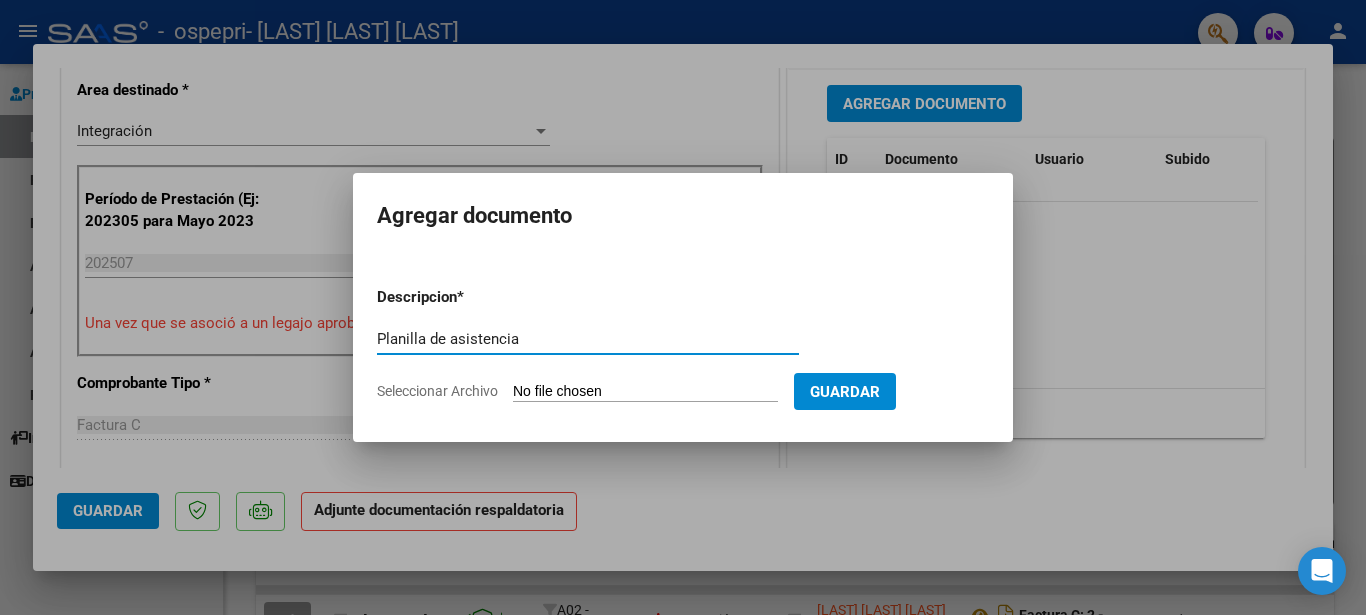 type on "Planilla de asistencia" 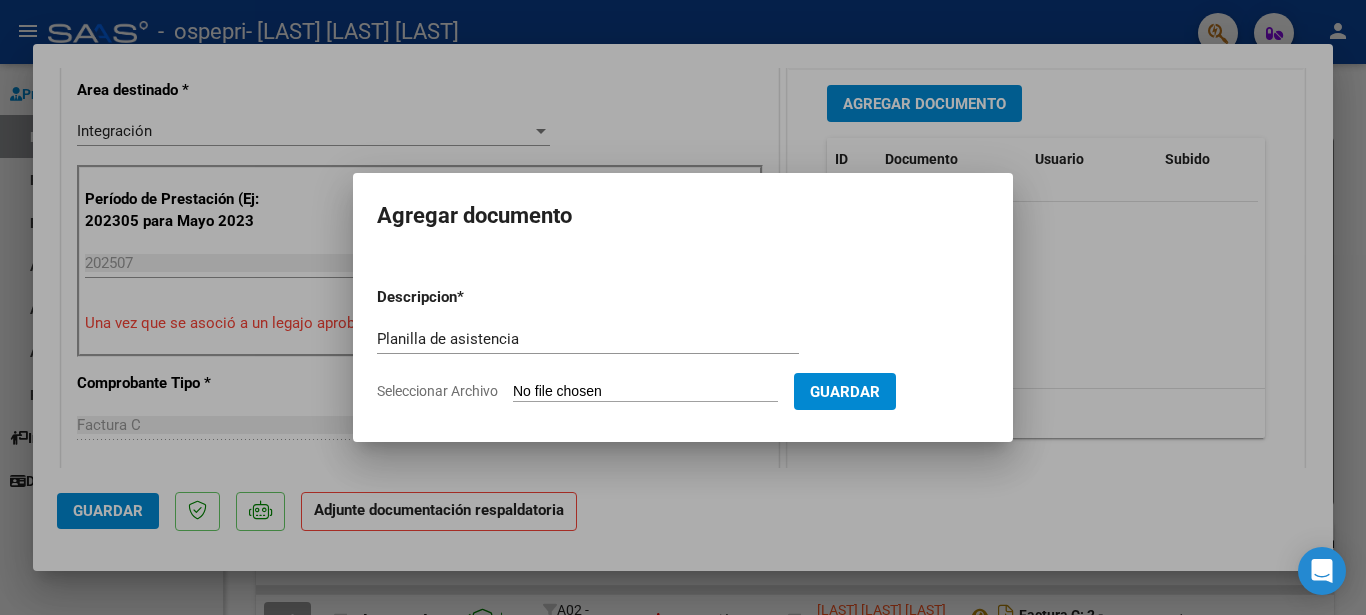 type on "C:\fakepath\Planilla de asistencia [LAST] [LAST].pdf" 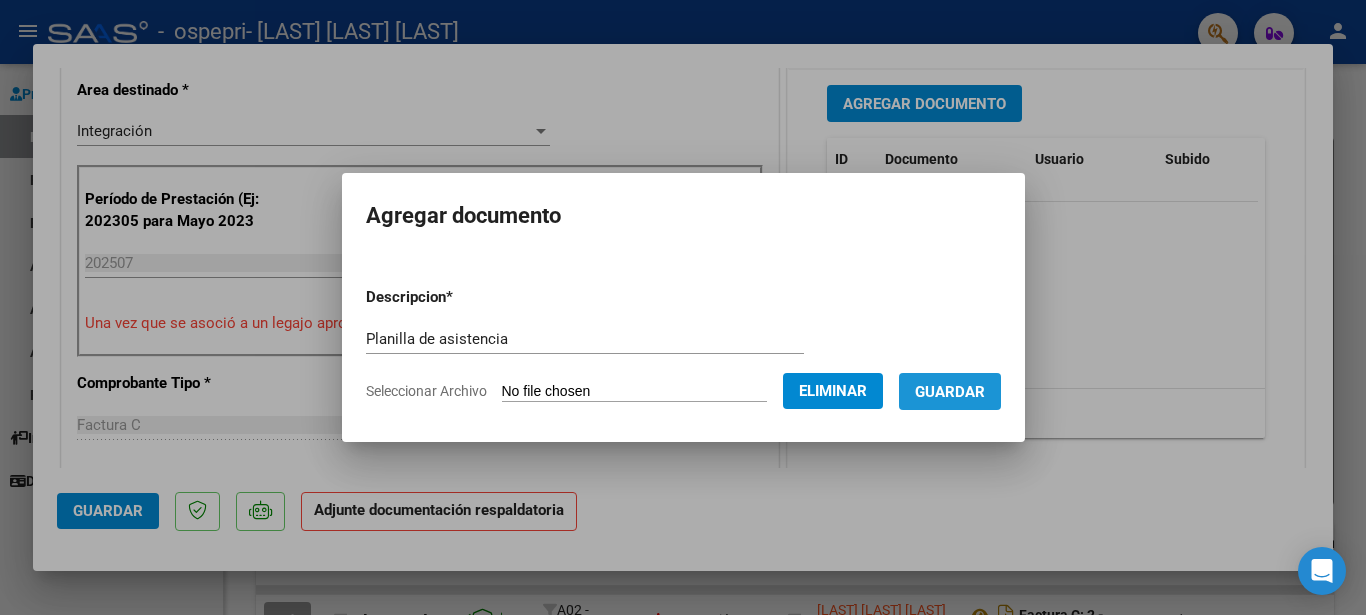 click on "Guardar" at bounding box center [950, 392] 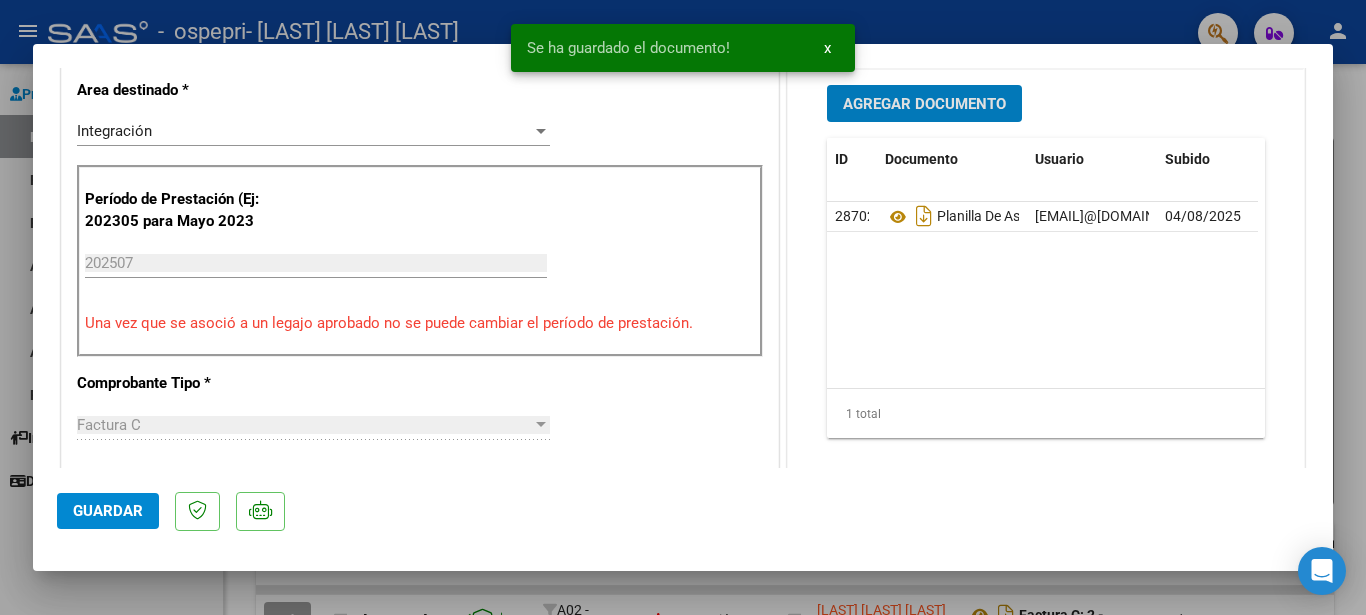 click on "Guardar" 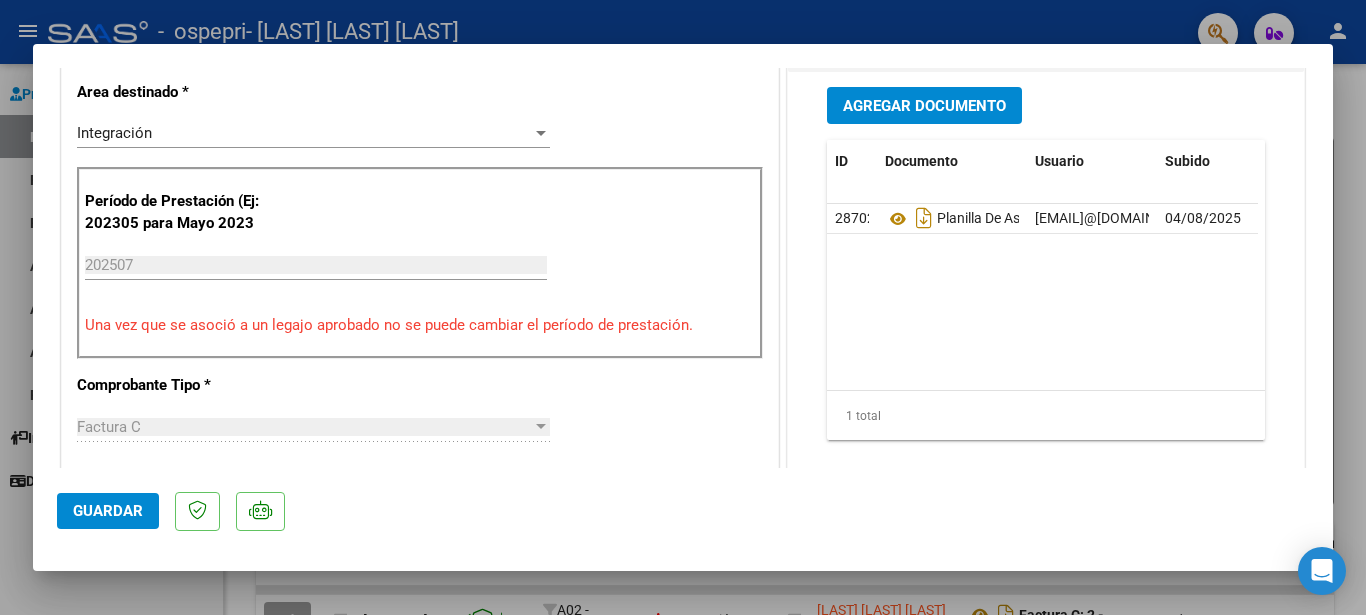 scroll, scrollTop: 500, scrollLeft: 0, axis: vertical 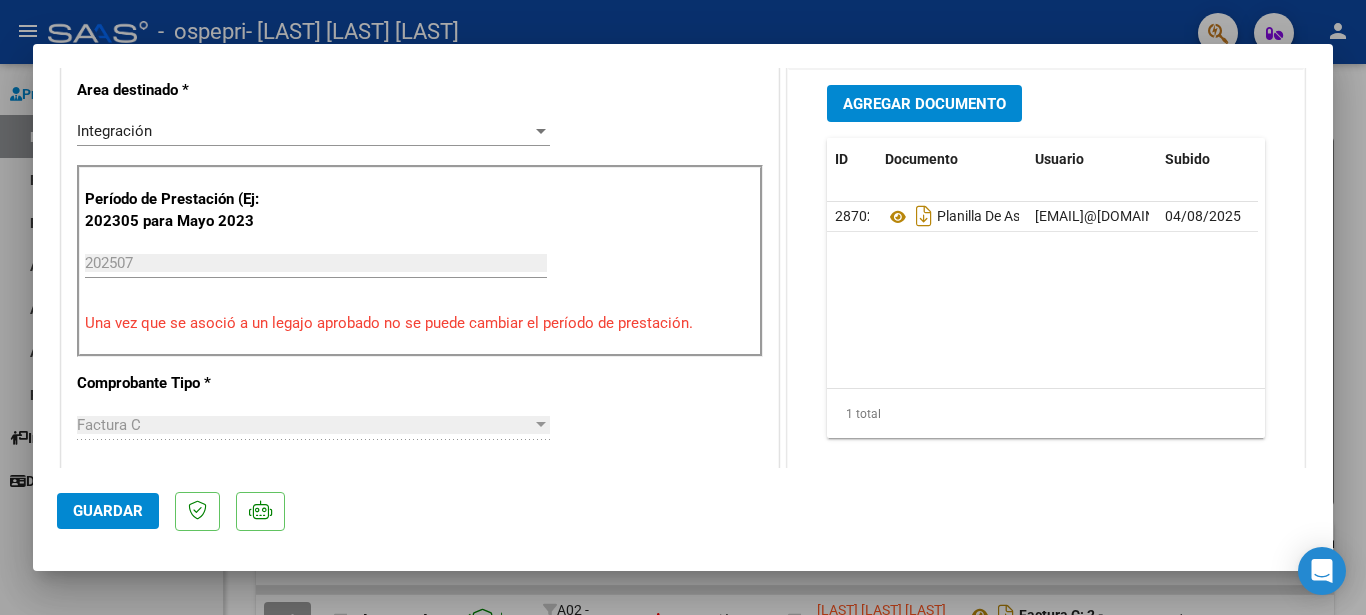 click at bounding box center (683, 307) 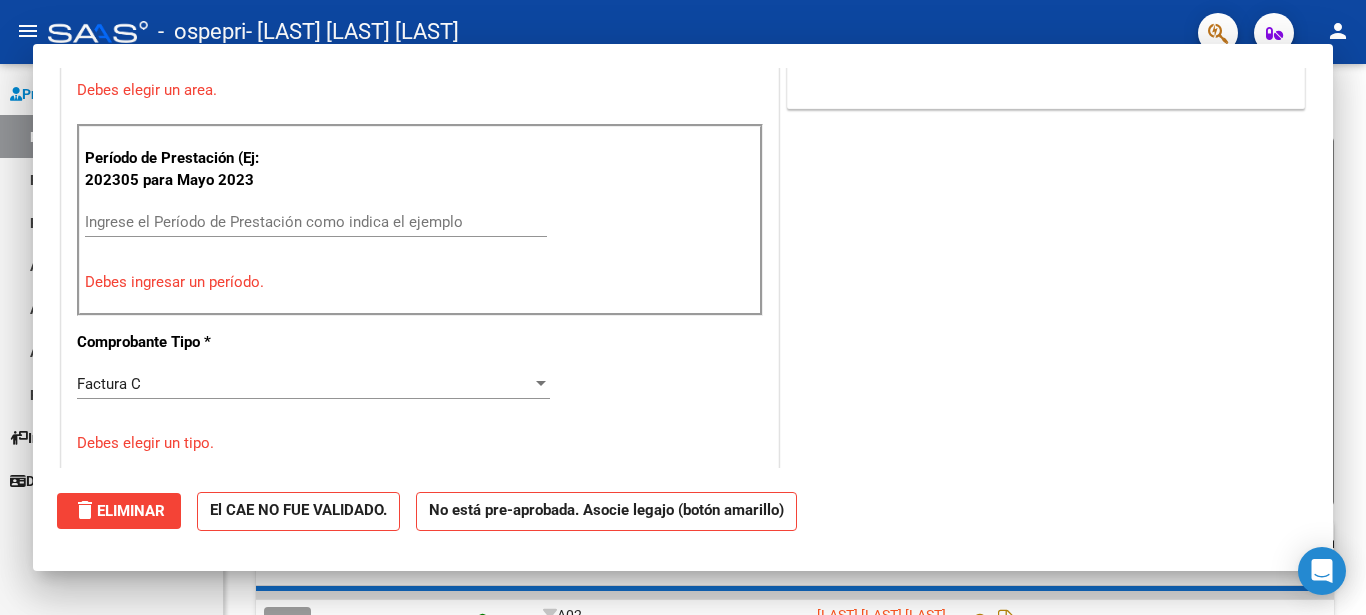 scroll, scrollTop: 459, scrollLeft: 0, axis: vertical 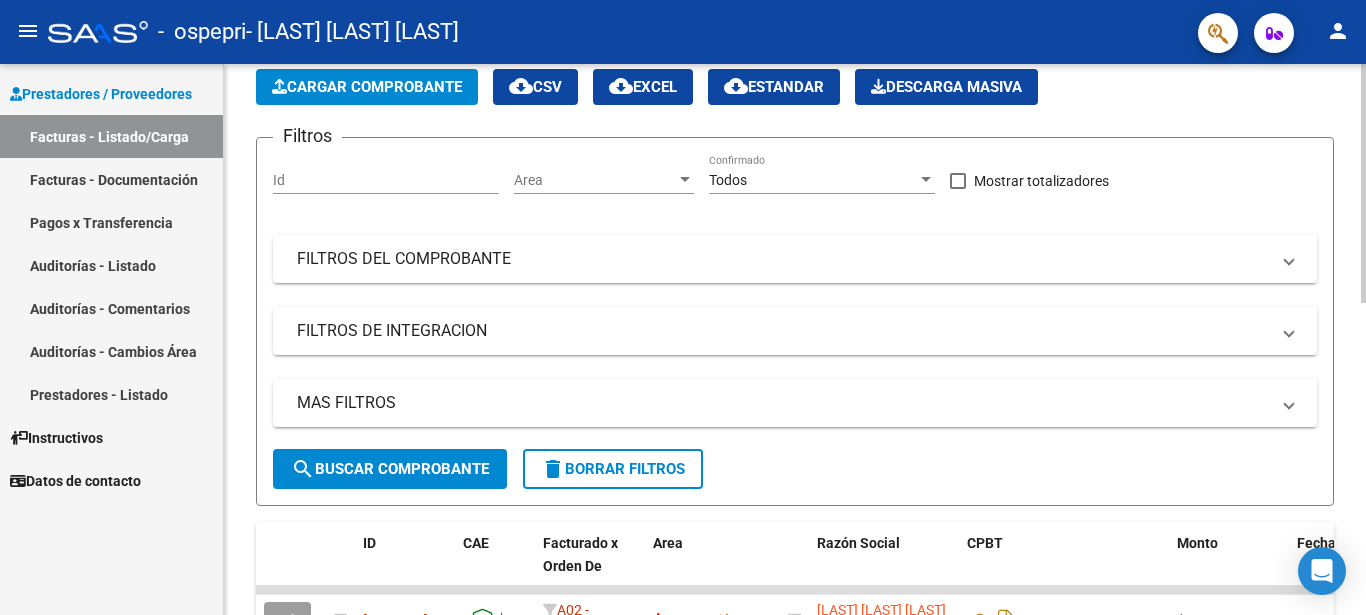click on "Filtros Id Area Area Todos Confirmado   Mostrar totalizadores   FILTROS DEL COMPROBANTE  Comprobante Tipo Comprobante Tipo Start date – End date Fec. Comprobante Desde / Hasta Días Emisión Desde(cant. días) Días Emisión Hasta(cant. días) CUIT / Razón Social Pto. Venta Nro. Comprobante Código SSS CAE Válido CAE Válido Todos Cargado Módulo Hosp. Todos Tiene facturacion Apócrifa Hospital Refes  FILTROS DE INTEGRACION  Período De Prestación Campos del Archivo de Rendición Devuelto x SSS (dr_envio) Todos Rendido x SSS (dr_envio) Tipo de Registro Tipo de Registro Período Presentación Período Presentación Campos del Legajo Asociado (preaprobación) Afiliado Legajo (cuil/nombre) Todos Solo facturas preaprobadas  MAS FILTROS  Todos Con Doc. Respaldatoria Todos Con Trazabilidad Todos Asociado a Expediente Sur Auditoría Auditoría Auditoría Id Start date – End date Auditoría Confirmada Desde / Hasta Start date – End date Fec. Rec. Desde / Hasta Start date – End date Start date – End date" 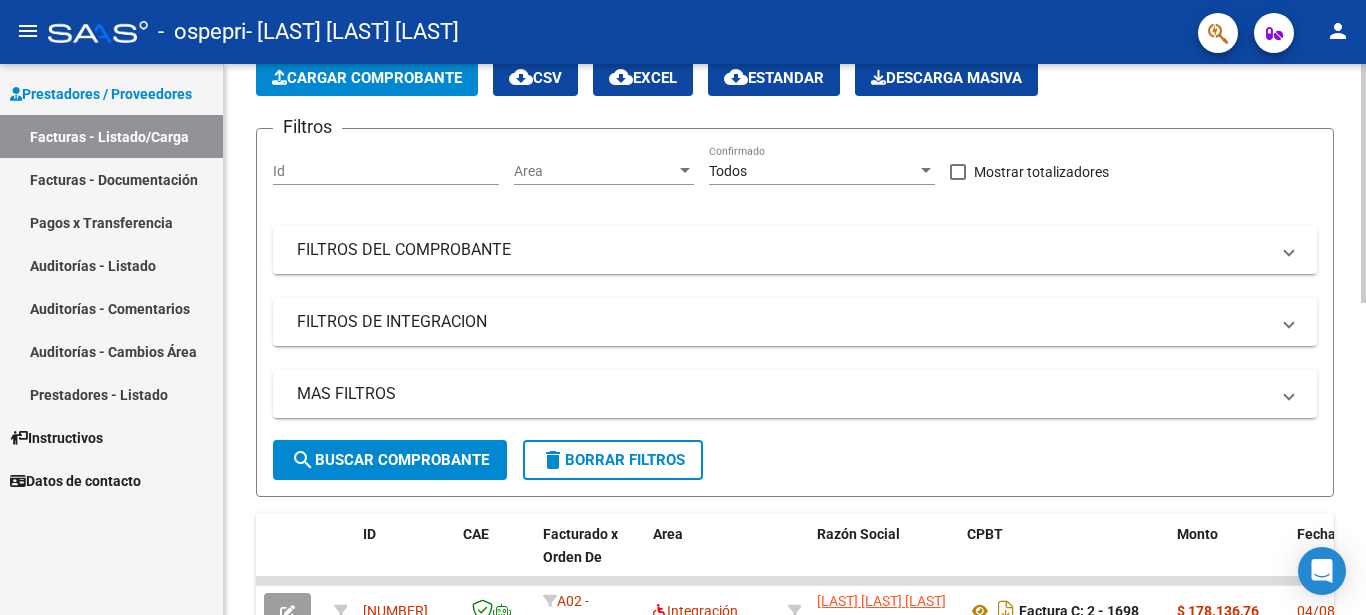 scroll, scrollTop: 0, scrollLeft: 0, axis: both 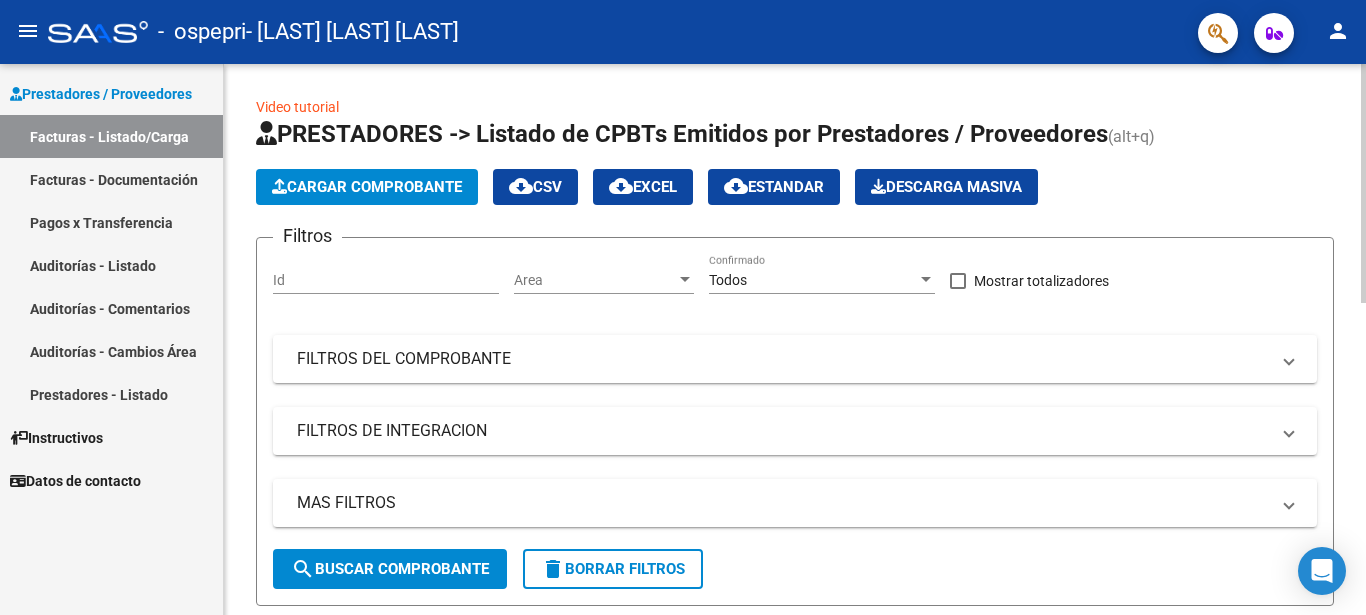 click on "Cargar Comprobante" 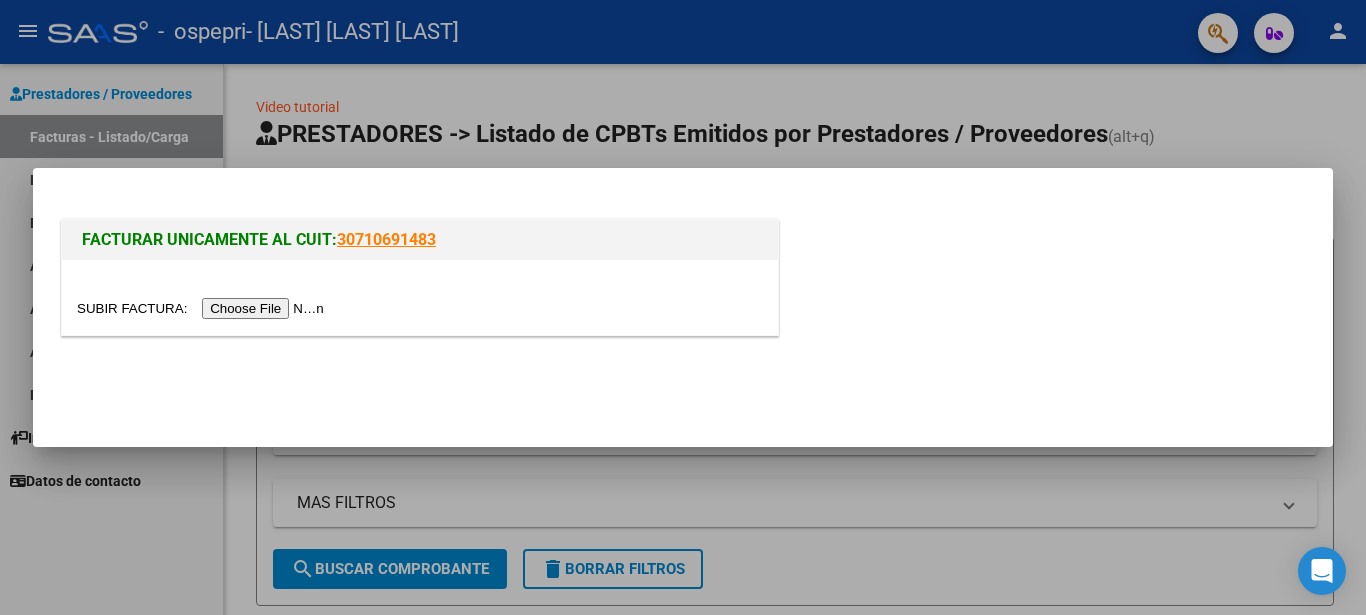 click at bounding box center (203, 308) 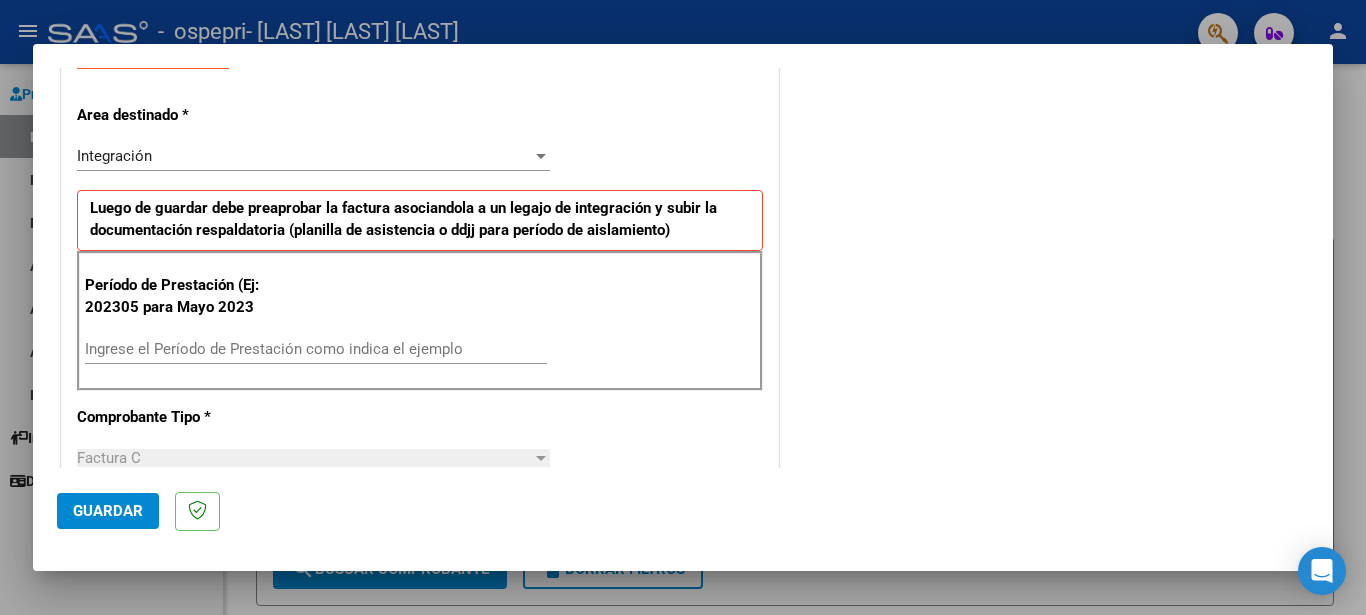 scroll, scrollTop: 400, scrollLeft: 0, axis: vertical 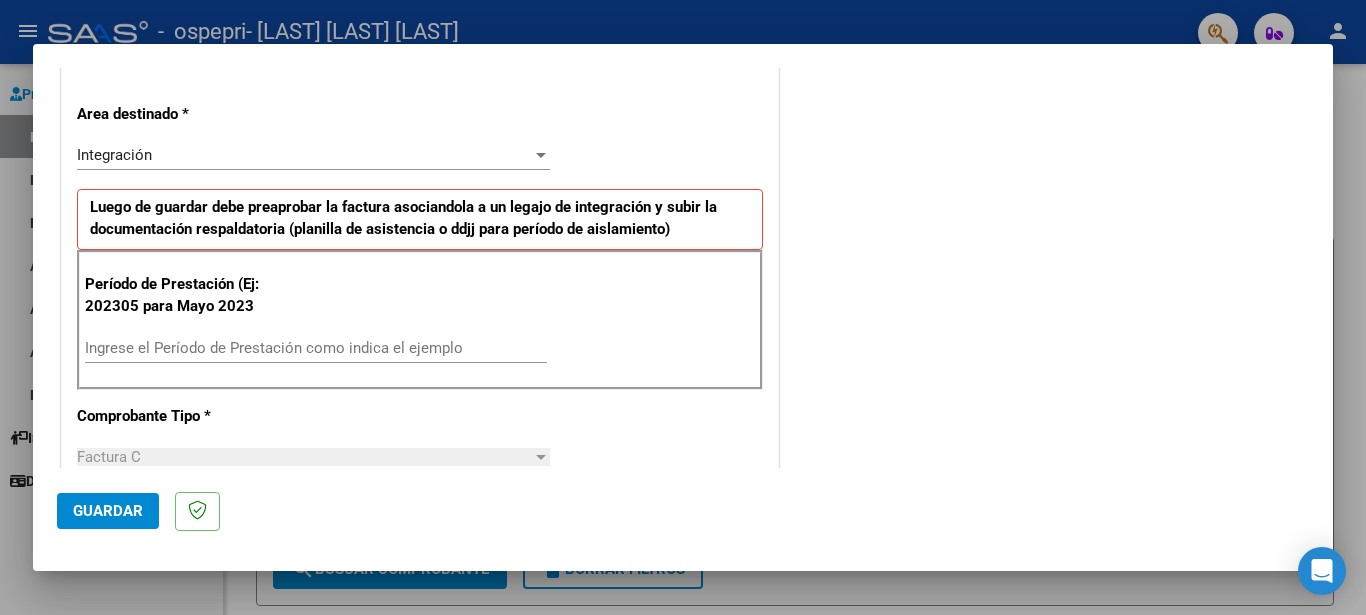 click on "Ingrese el Período de Prestación como indica el ejemplo" at bounding box center (316, 348) 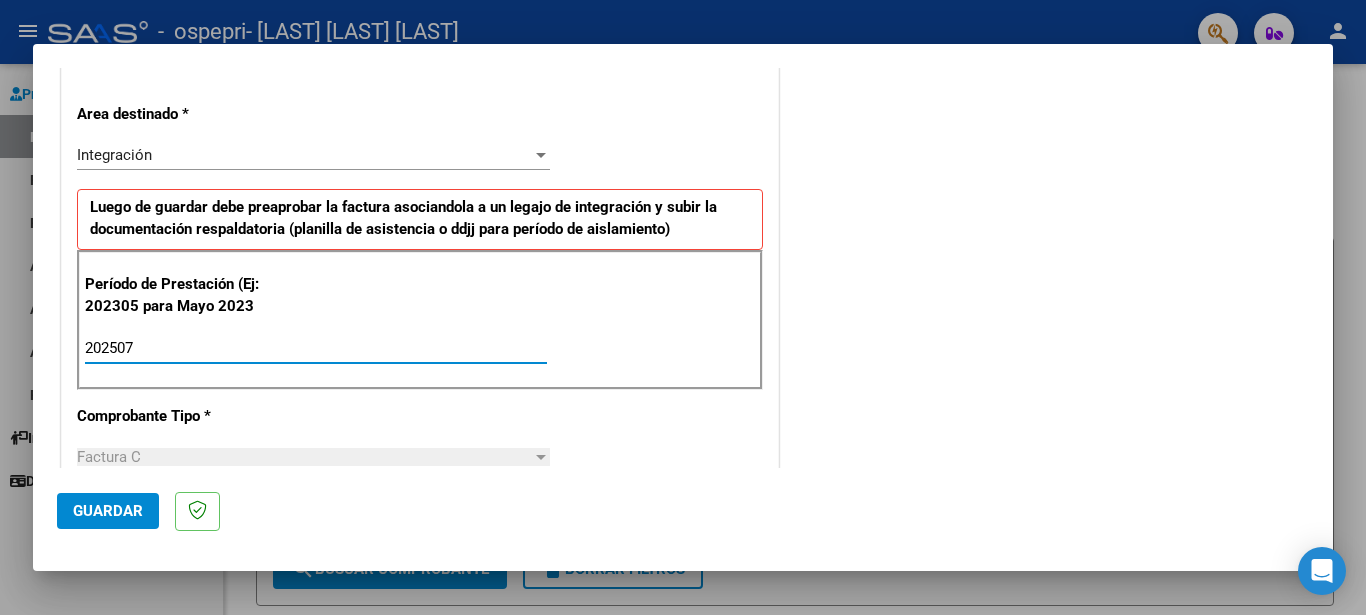 type on "202507" 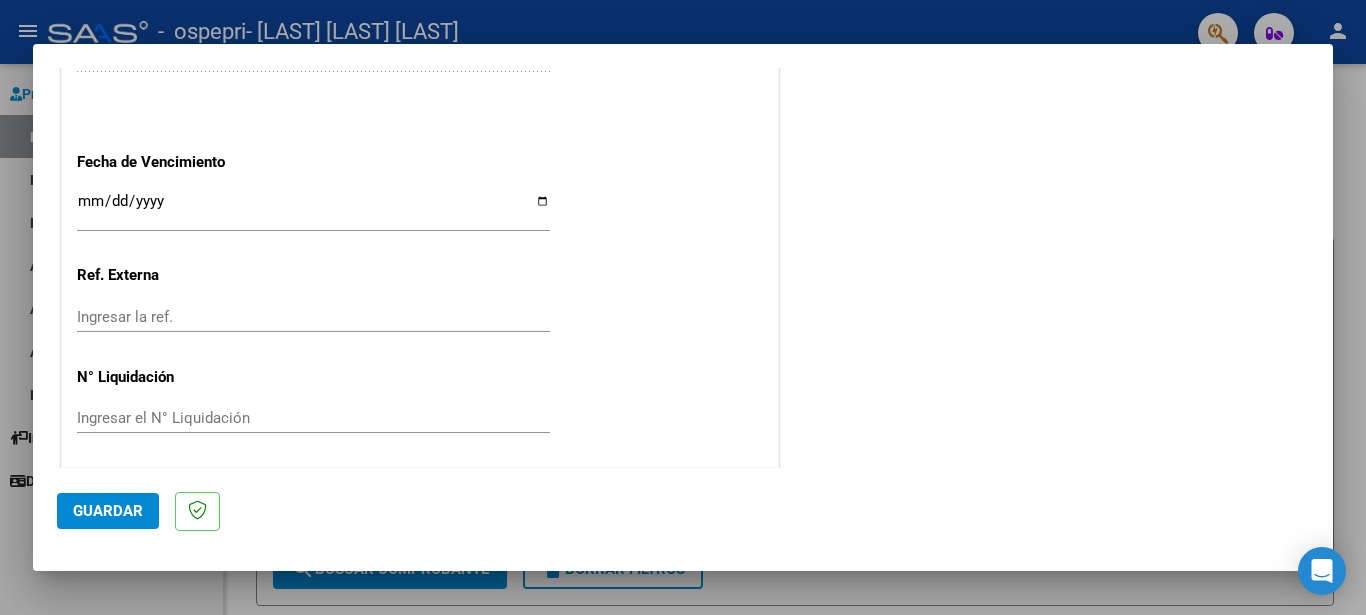 scroll, scrollTop: 1323, scrollLeft: 0, axis: vertical 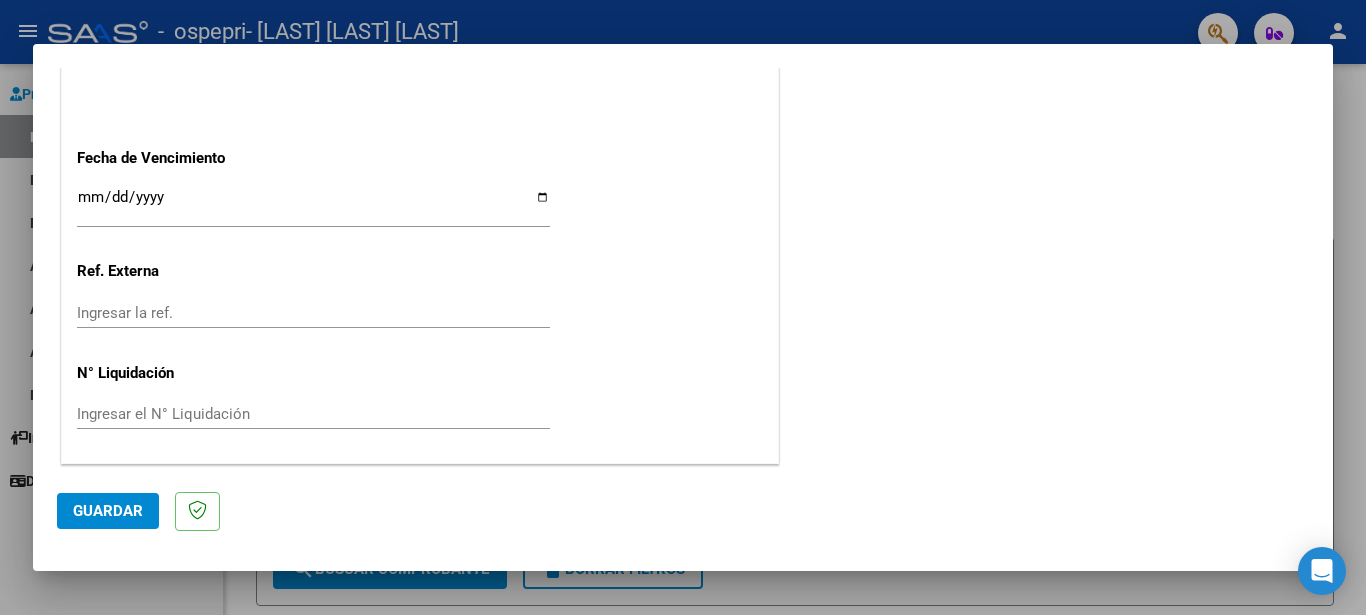 click on "Guardar" 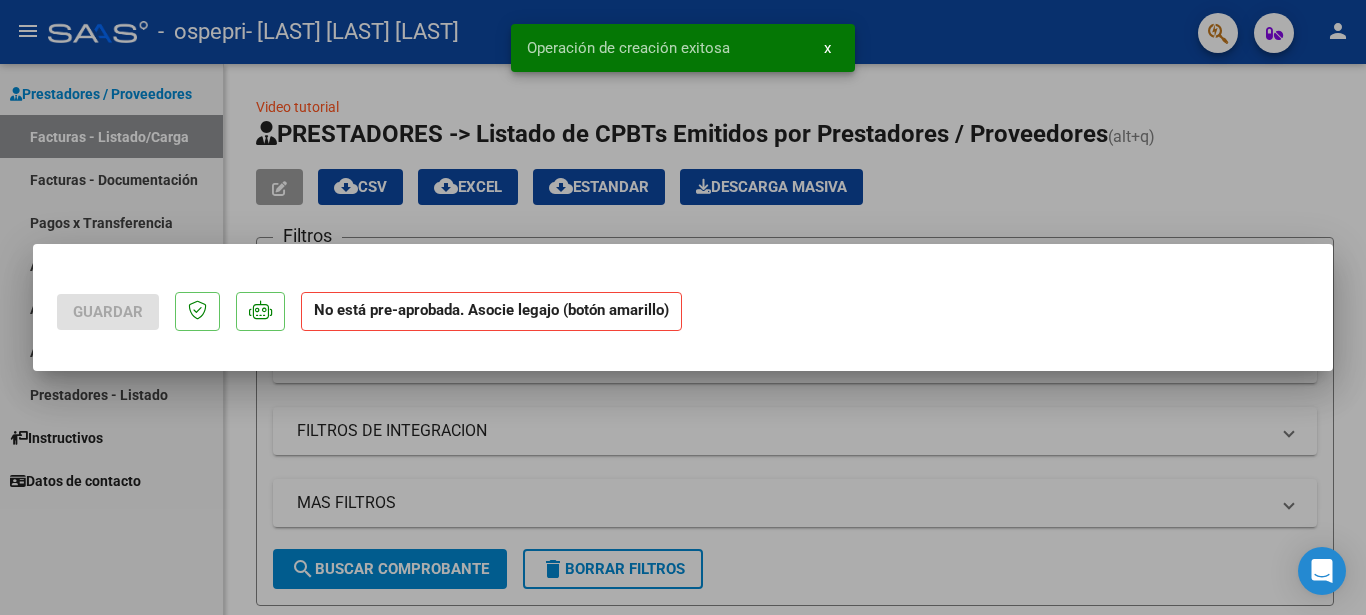 scroll, scrollTop: 0, scrollLeft: 0, axis: both 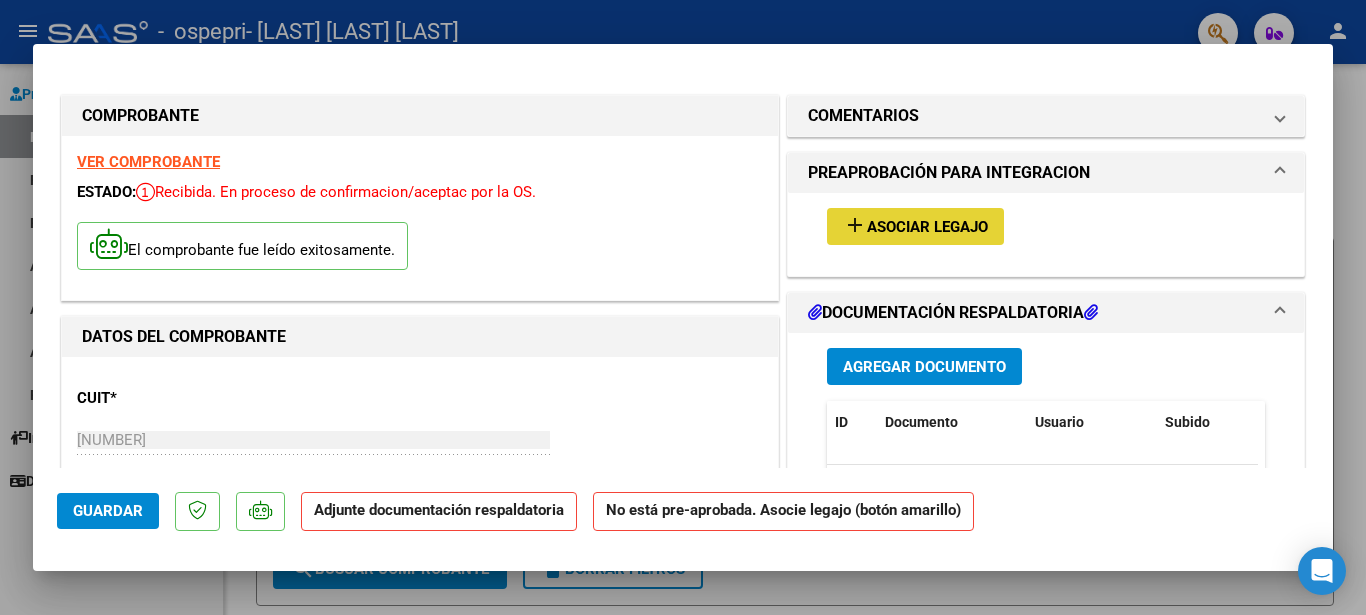 click on "Asociar Legajo" at bounding box center (927, 227) 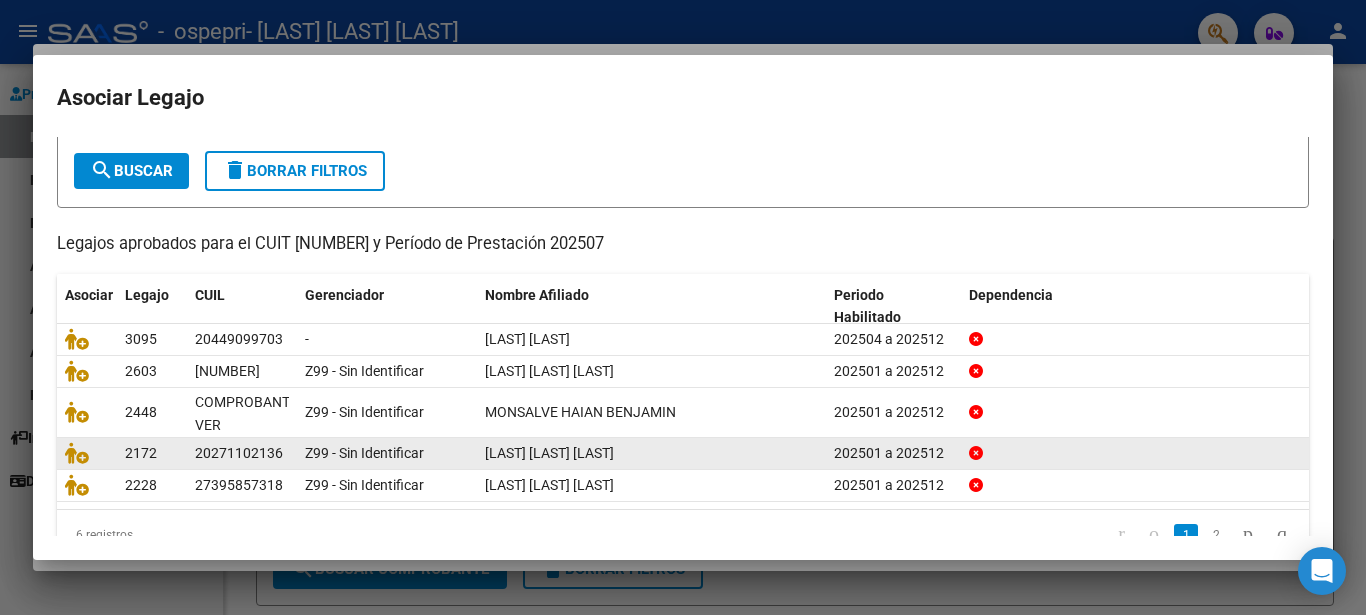 scroll, scrollTop: 126, scrollLeft: 0, axis: vertical 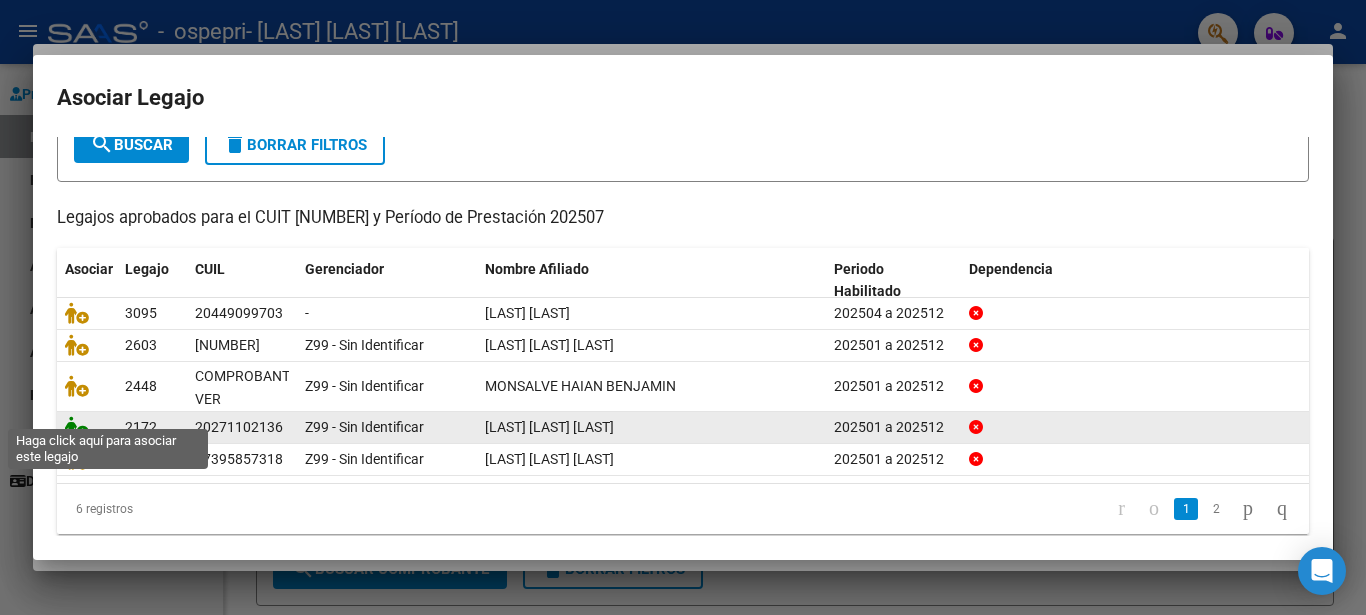 click 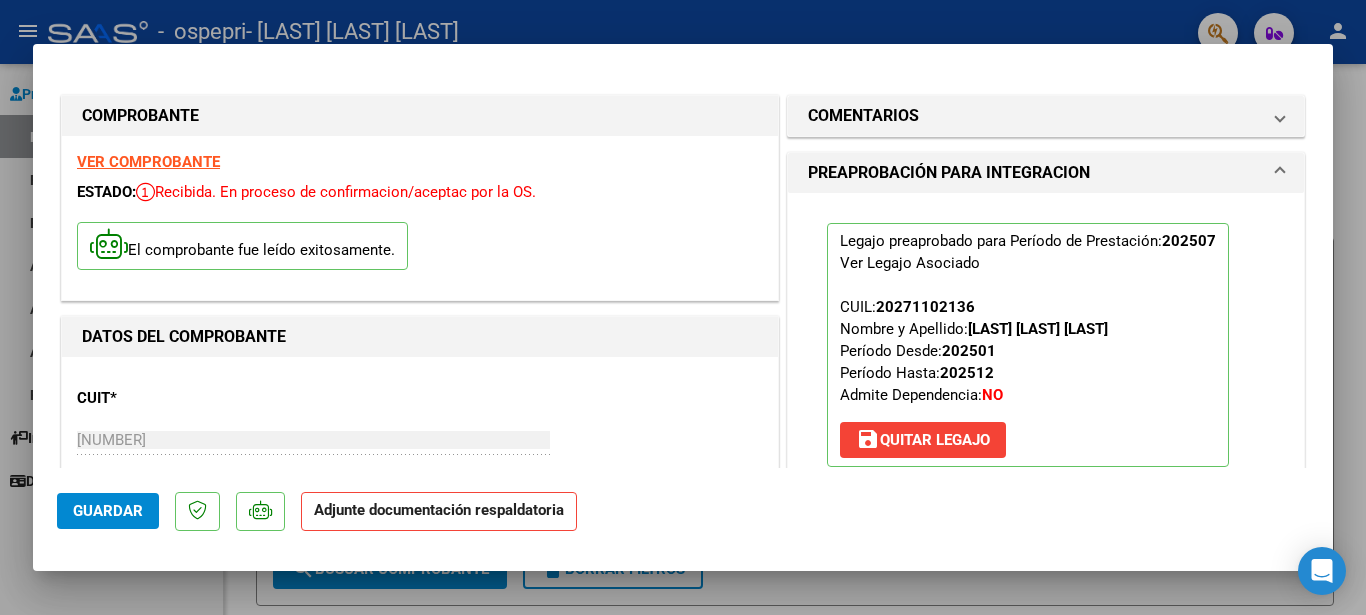 scroll, scrollTop: 400, scrollLeft: 0, axis: vertical 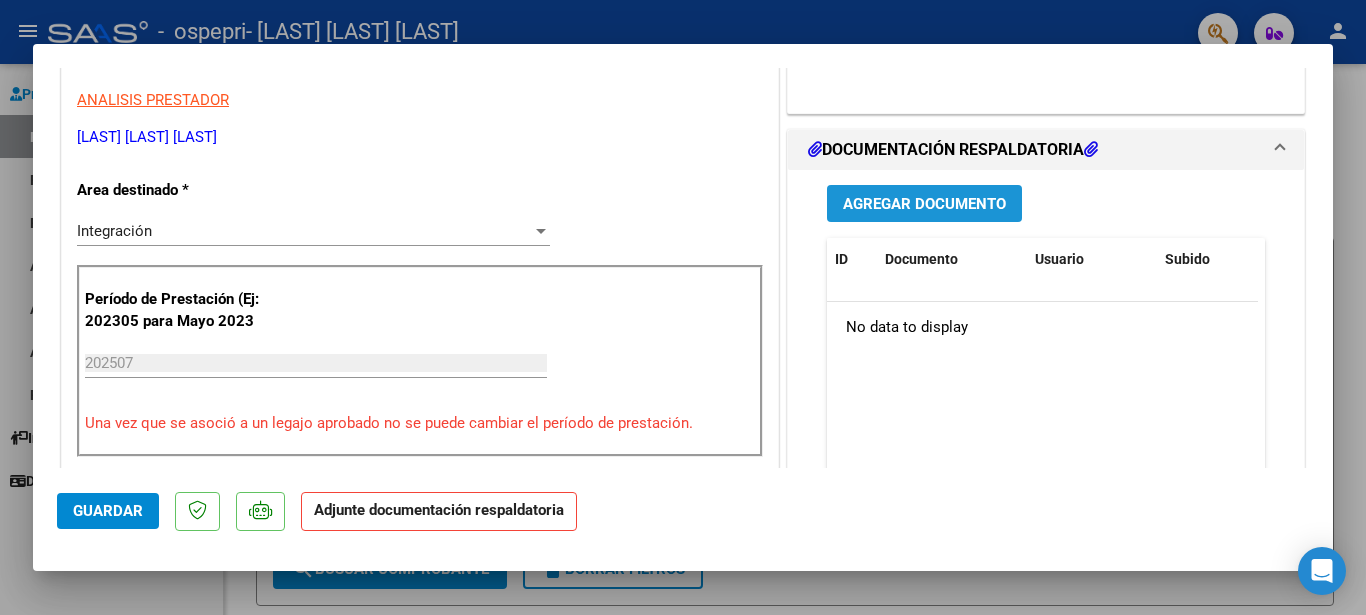 click on "Agregar Documento" at bounding box center [924, 204] 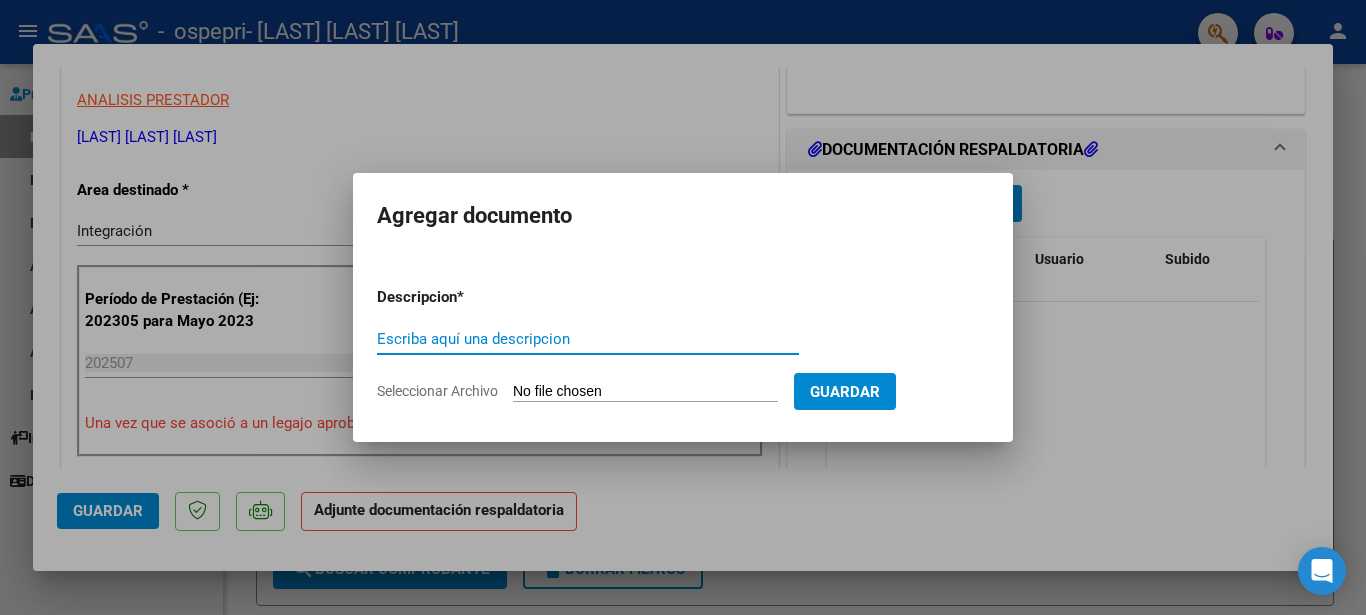 click on "Escriba aquí una descripcion" at bounding box center (588, 339) 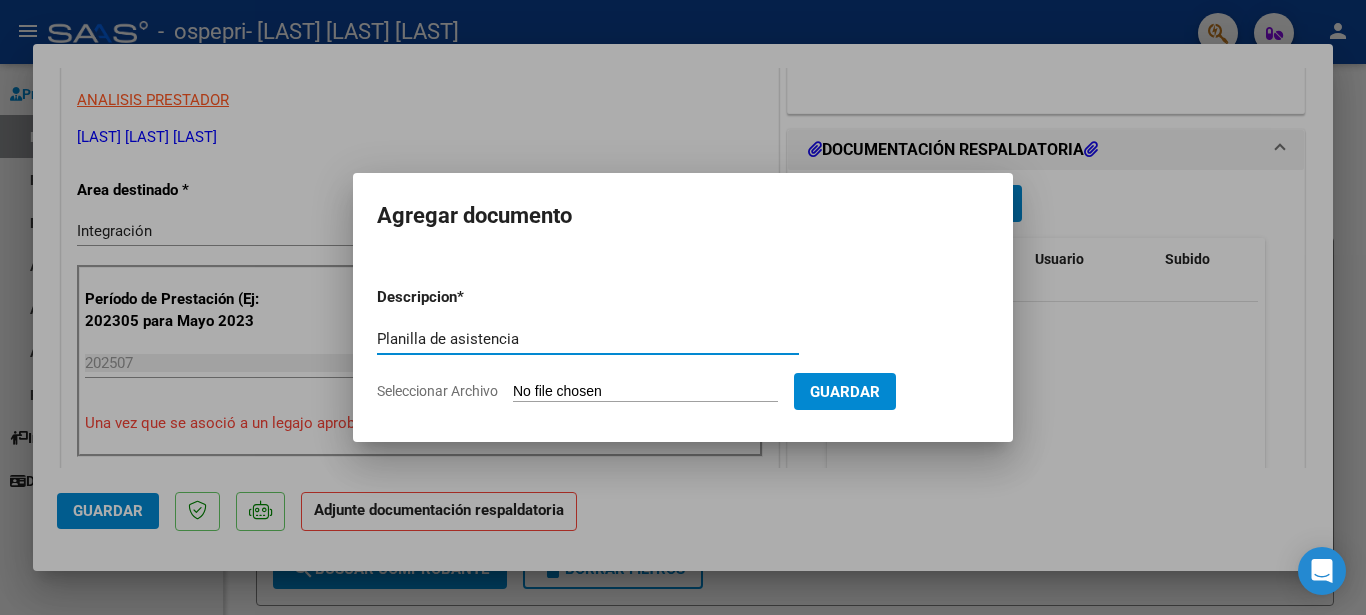 type on "Planilla de asistencia" 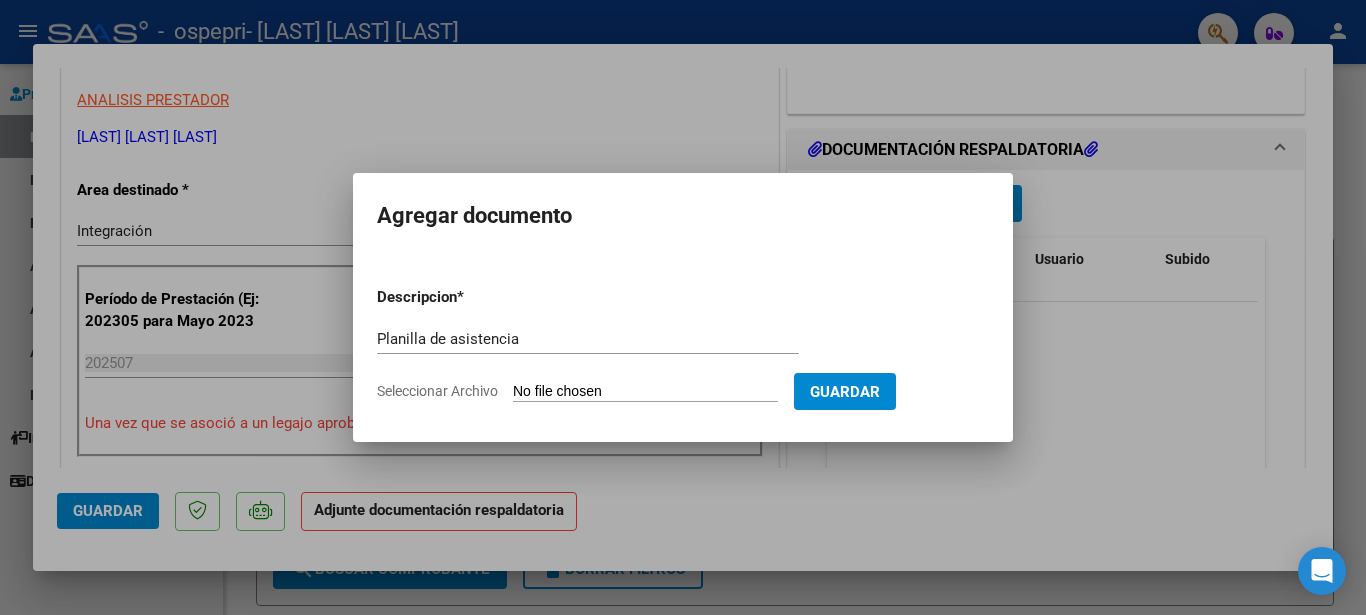 type on "C:\fakepath\Planilla de asistencia [LAST] [LAST].pdf" 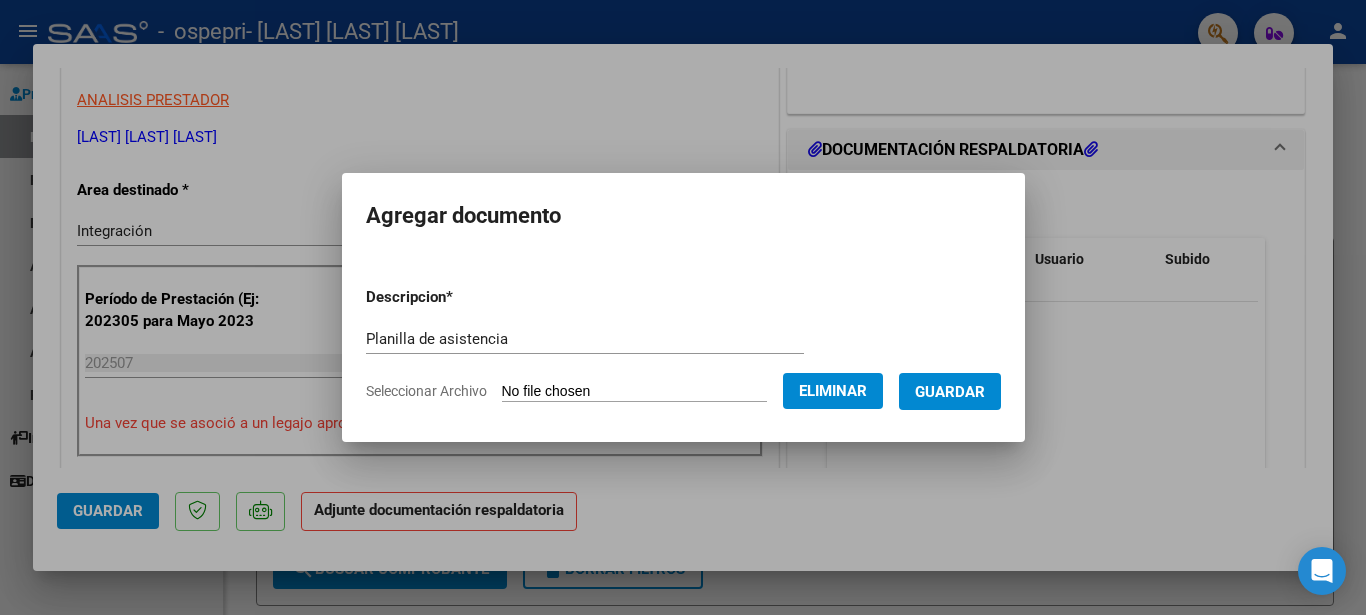 click on "Guardar" at bounding box center [950, 392] 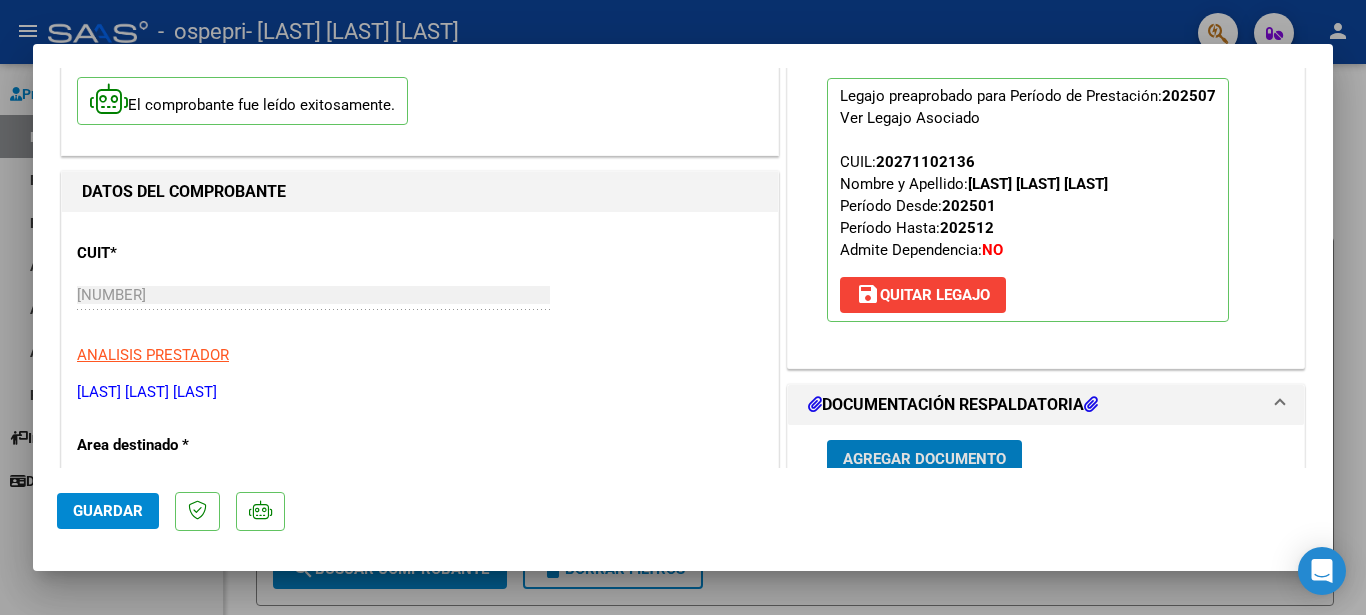 scroll, scrollTop: 0, scrollLeft: 0, axis: both 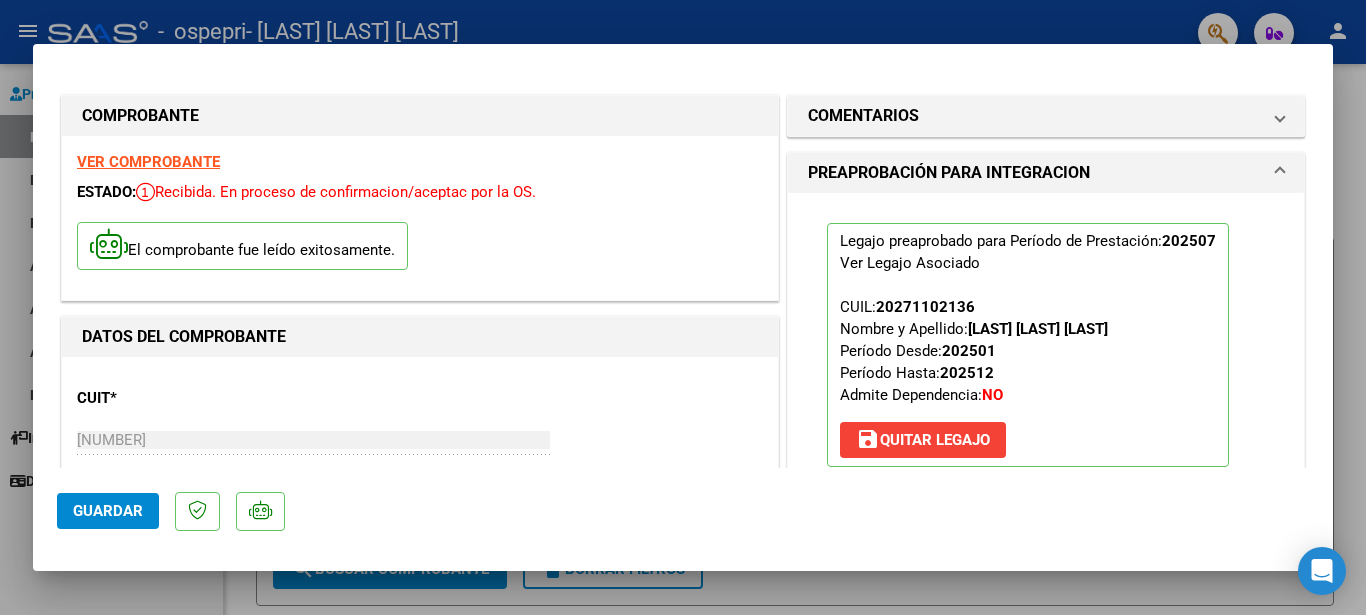 click at bounding box center [683, 307] 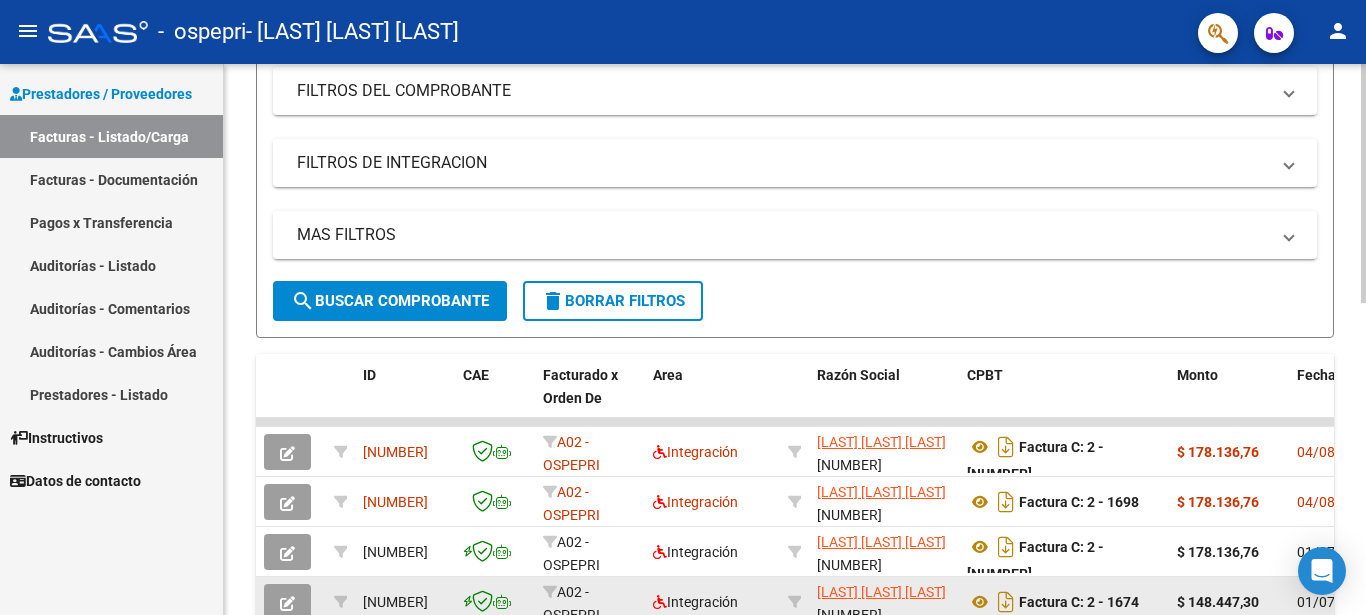 scroll, scrollTop: 0, scrollLeft: 0, axis: both 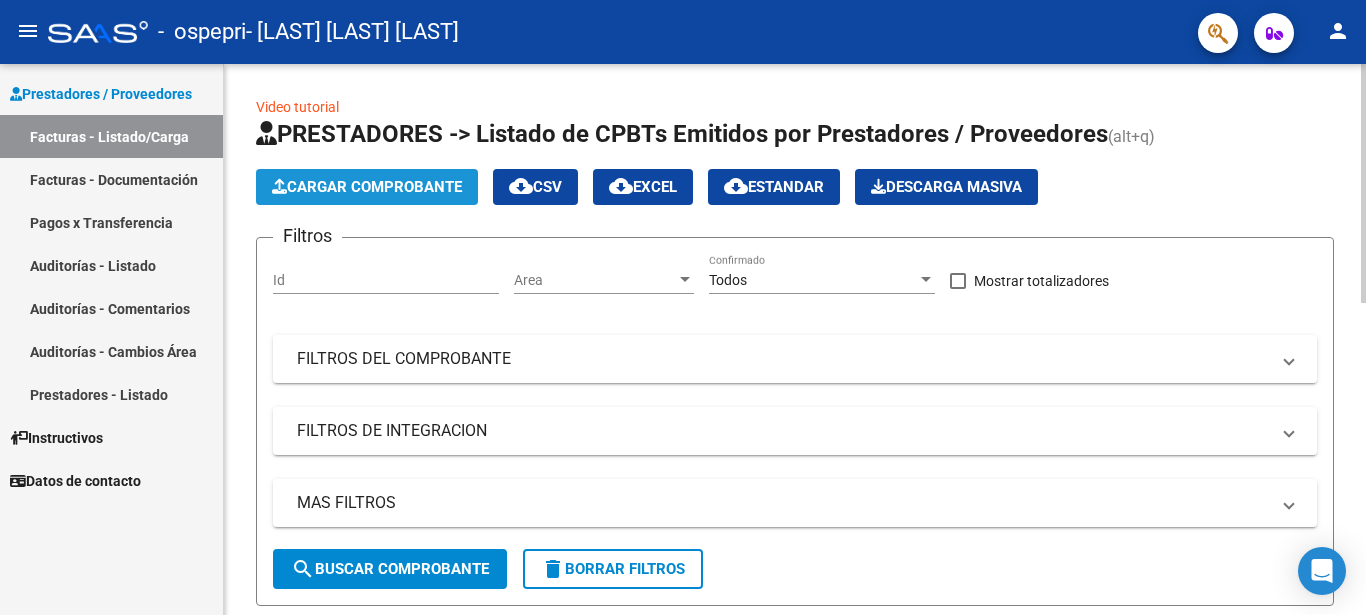 click on "Cargar Comprobante" 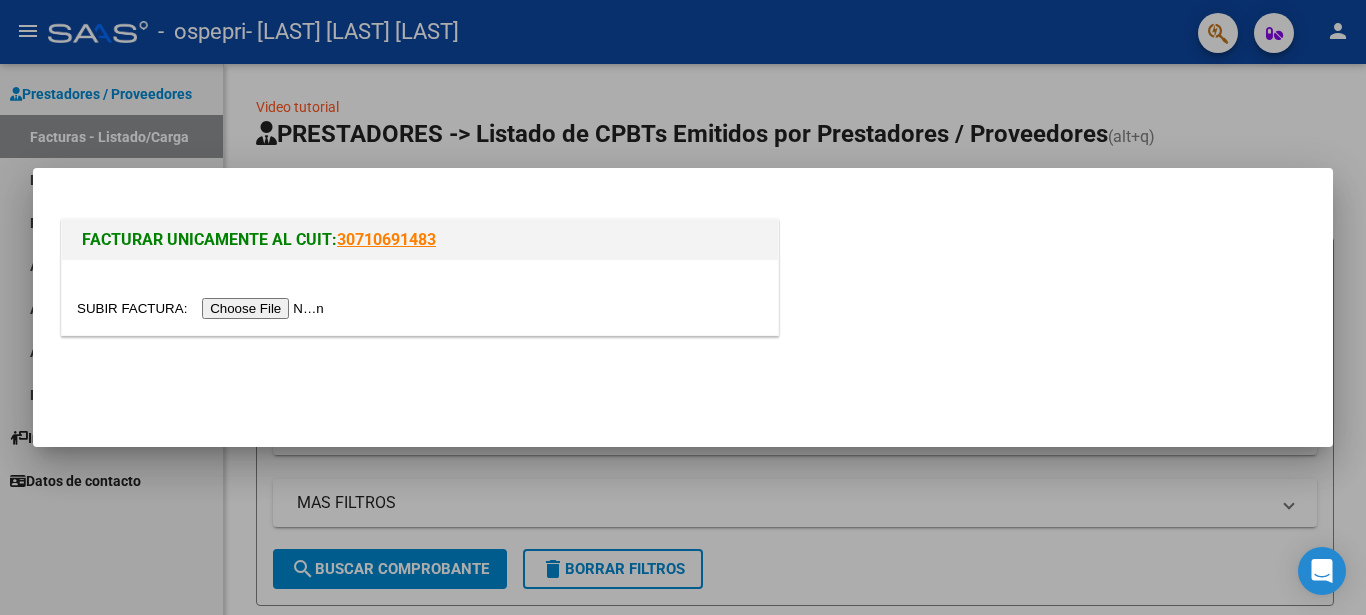 click at bounding box center [203, 308] 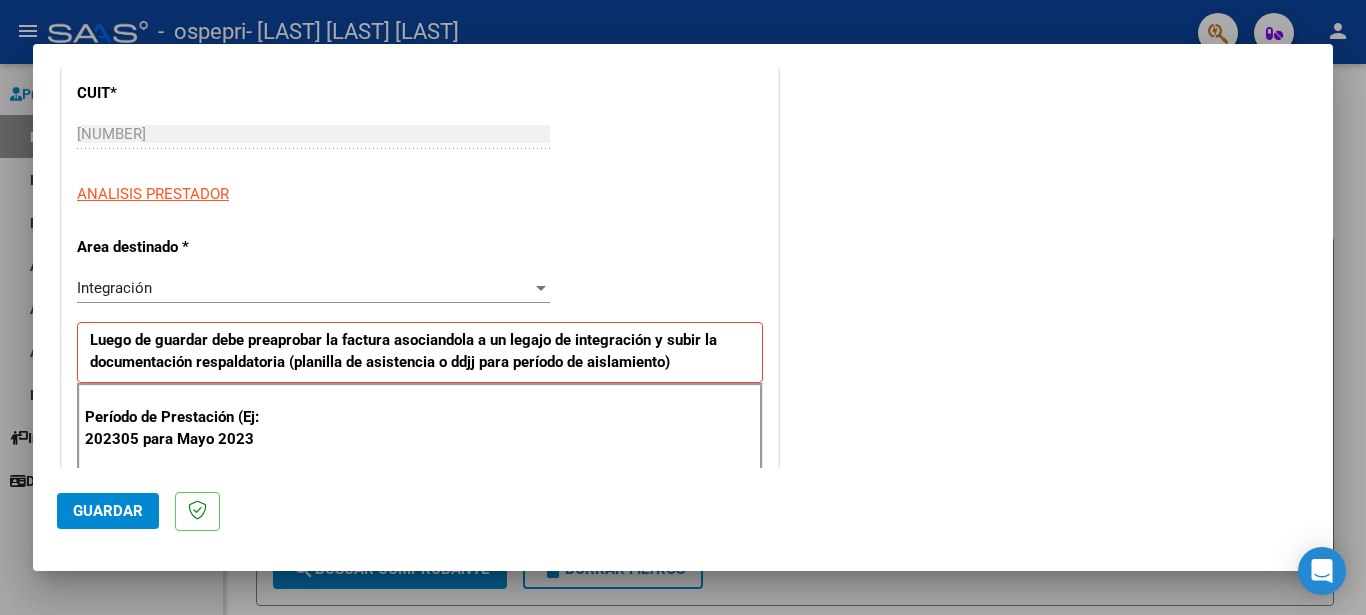 scroll, scrollTop: 500, scrollLeft: 0, axis: vertical 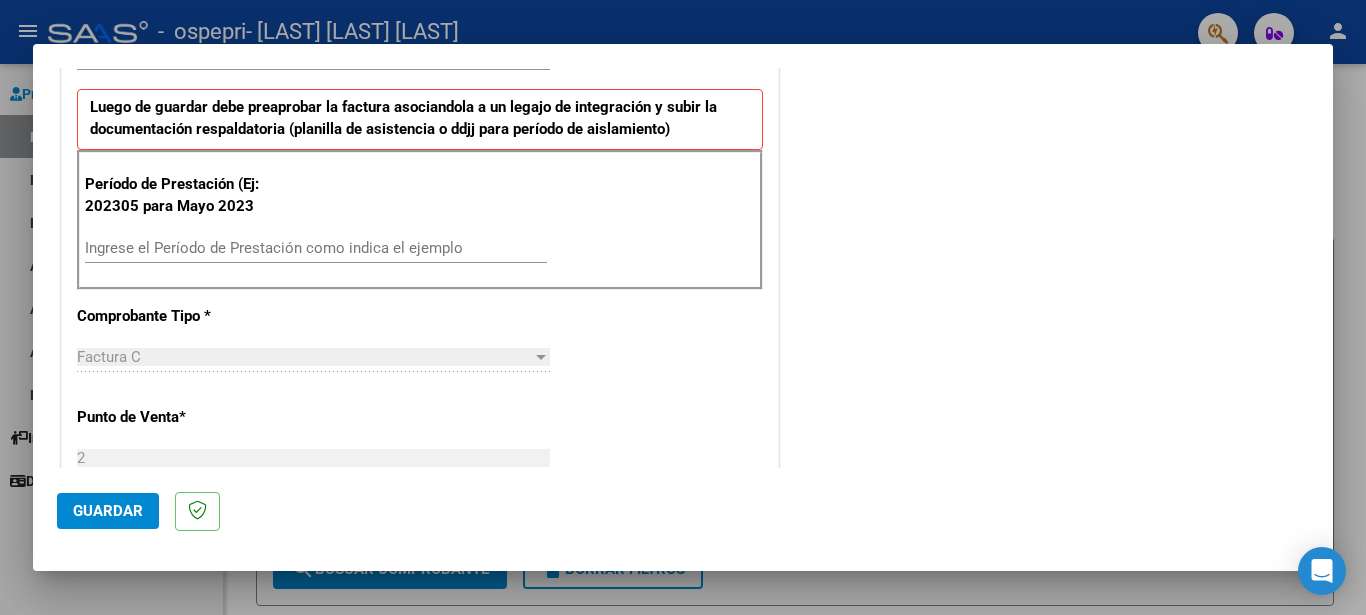 click on "Ingrese el Período de Prestación como indica el ejemplo" at bounding box center [316, 248] 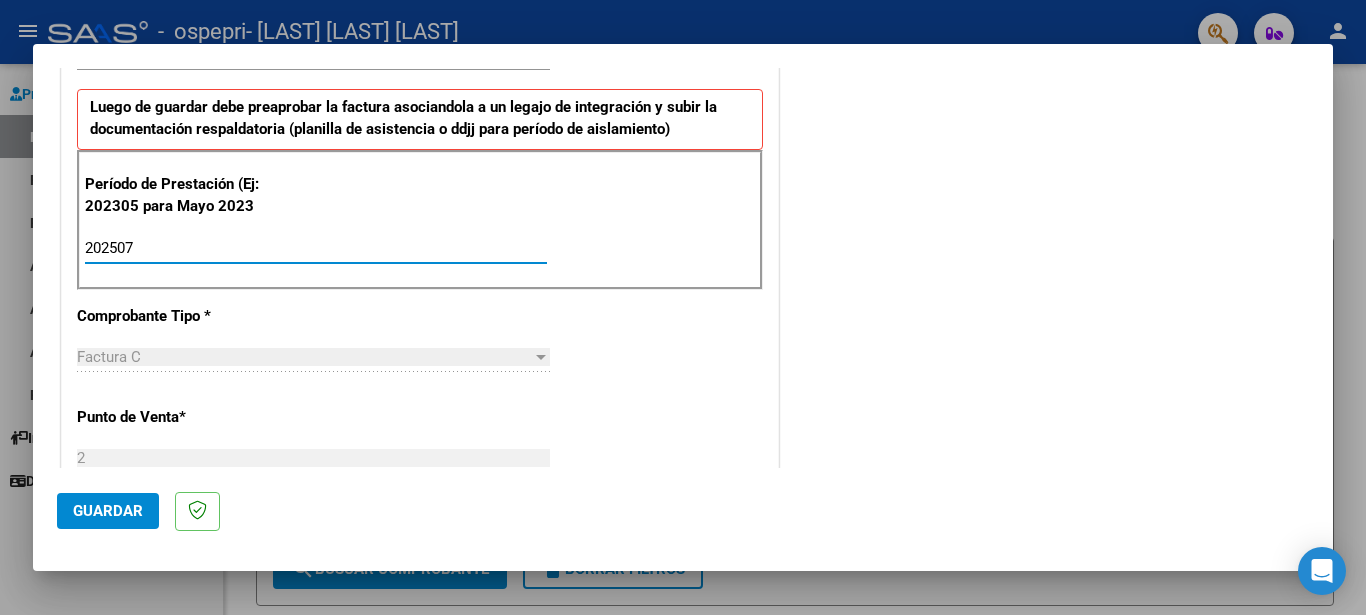 type on "202507" 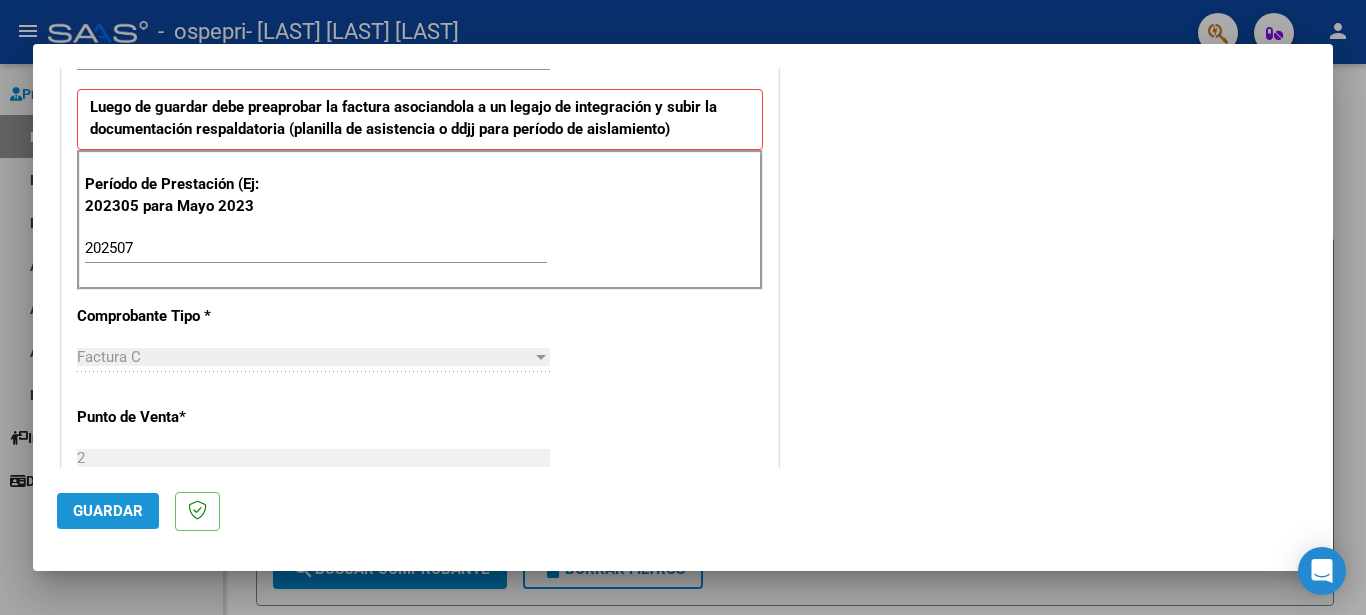 click on "Guardar" 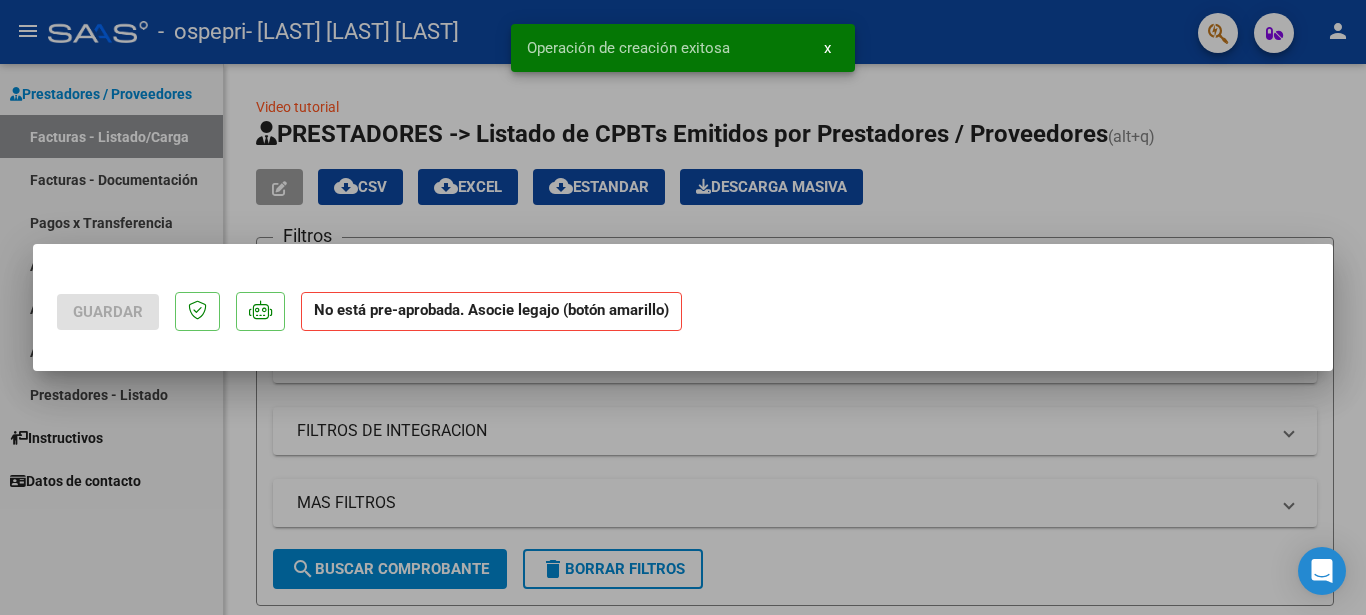 scroll, scrollTop: 0, scrollLeft: 0, axis: both 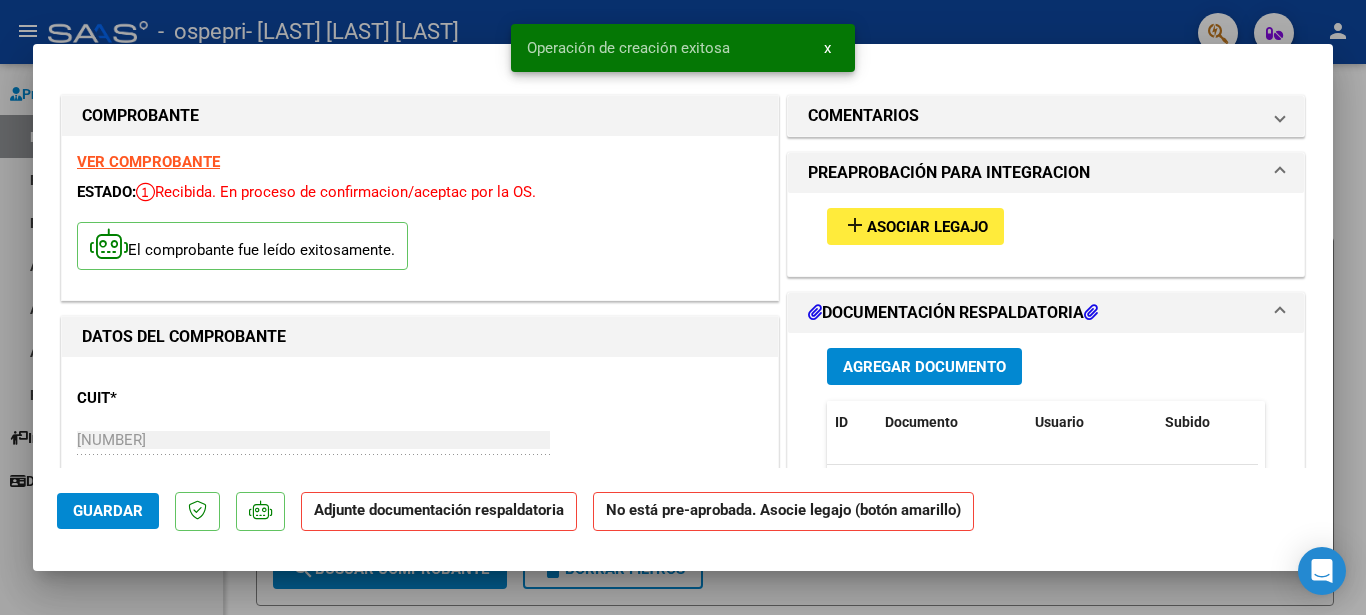 click on "Asociar Legajo" at bounding box center (927, 227) 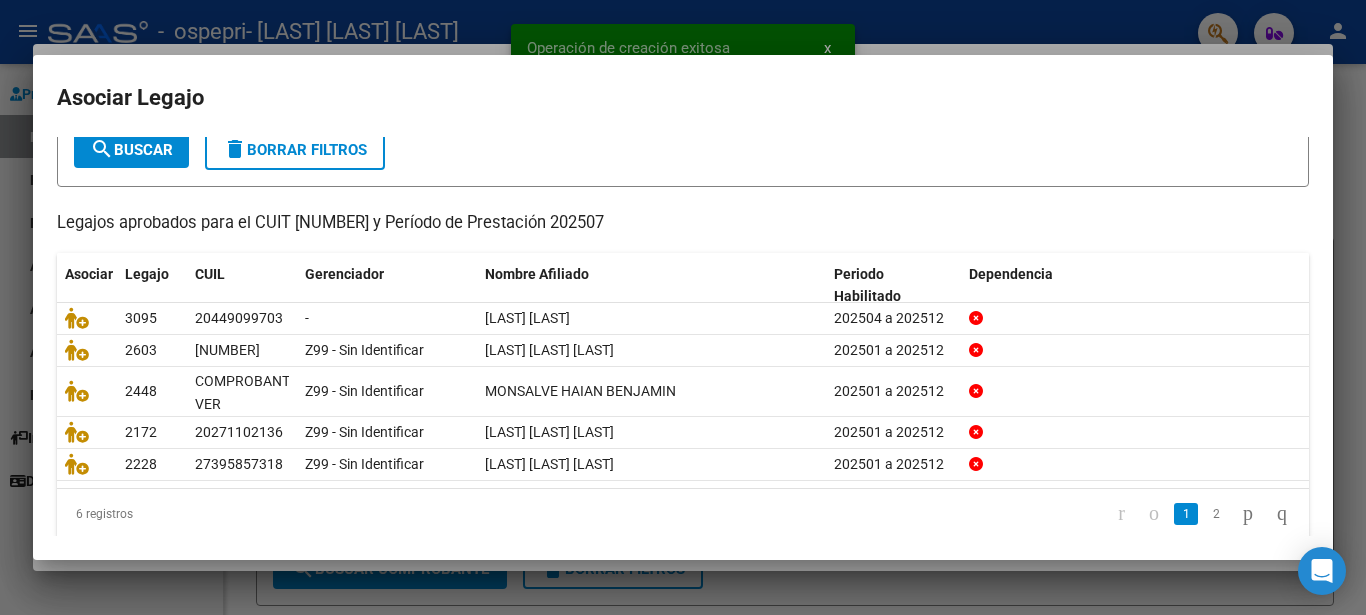 scroll, scrollTop: 126, scrollLeft: 0, axis: vertical 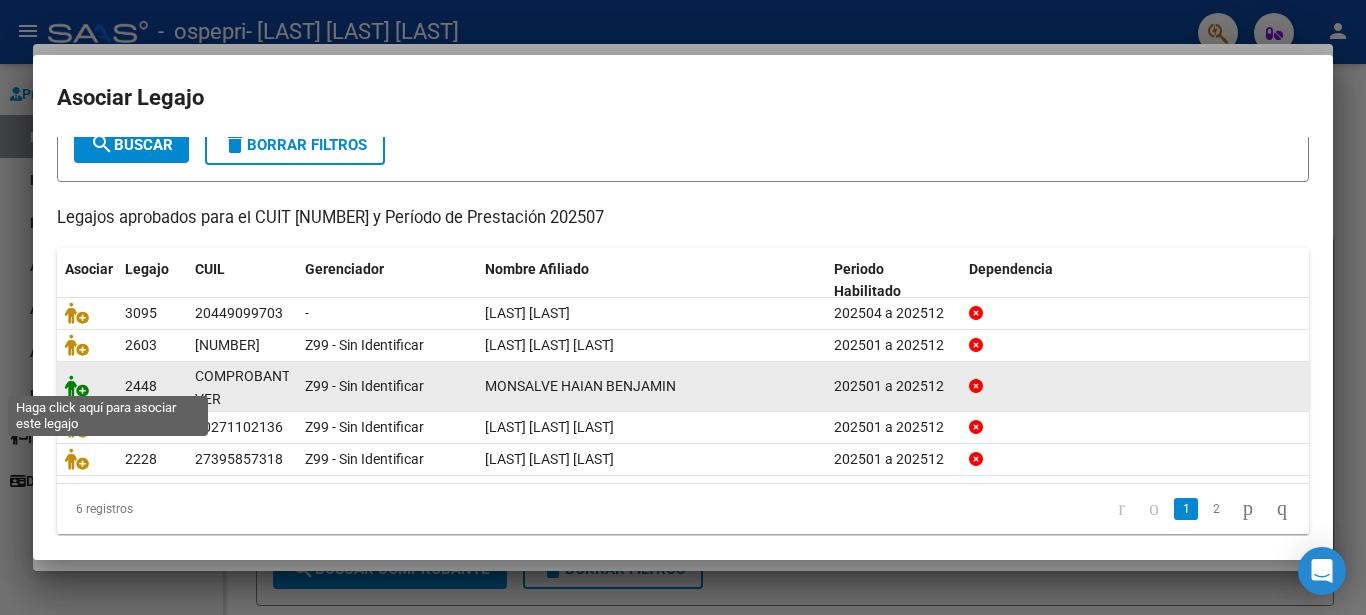 click 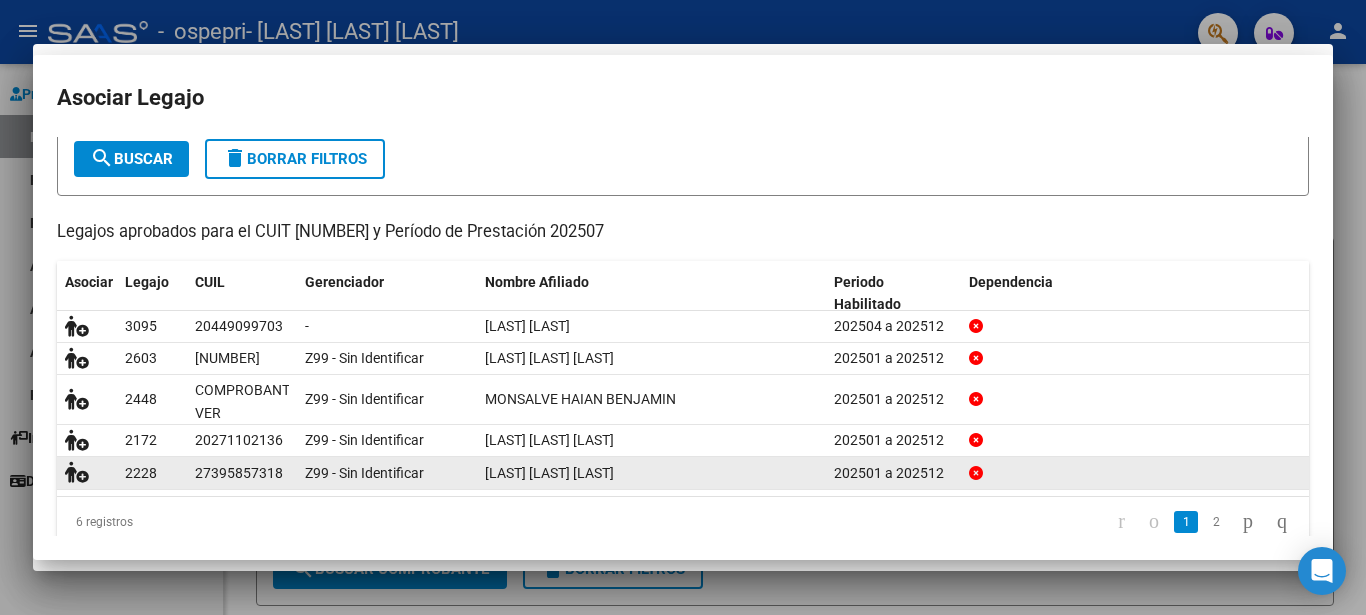 scroll, scrollTop: 139, scrollLeft: 0, axis: vertical 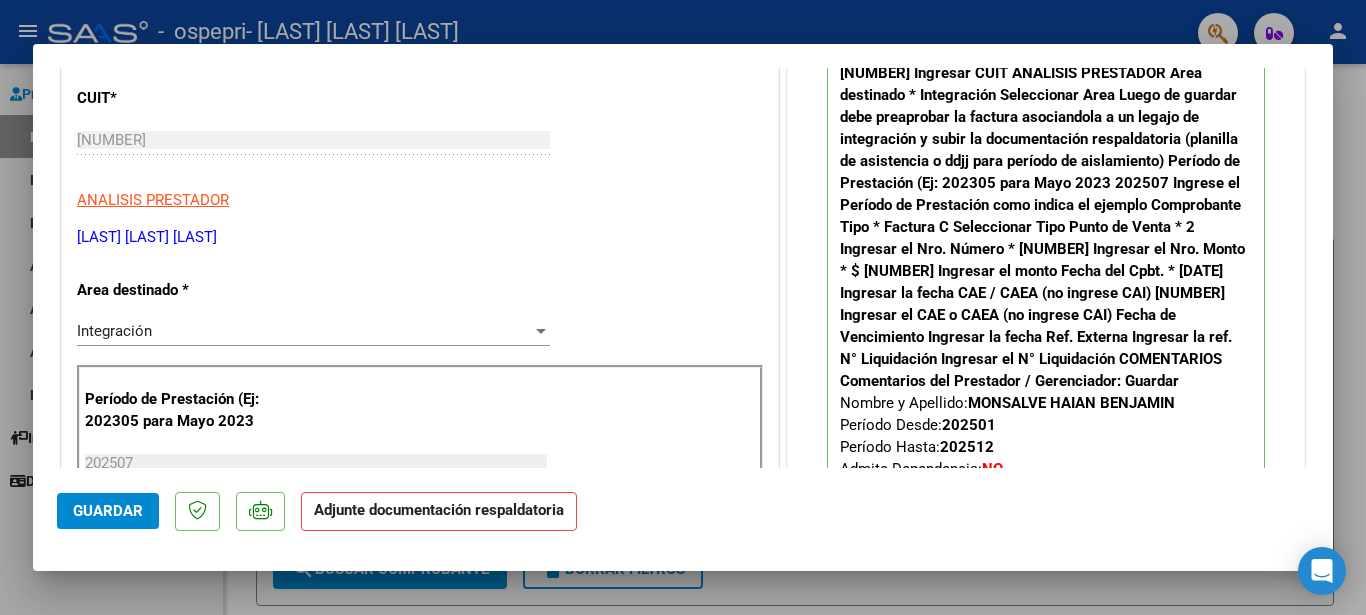 click on "Agregar Documento" at bounding box center [924, 678] 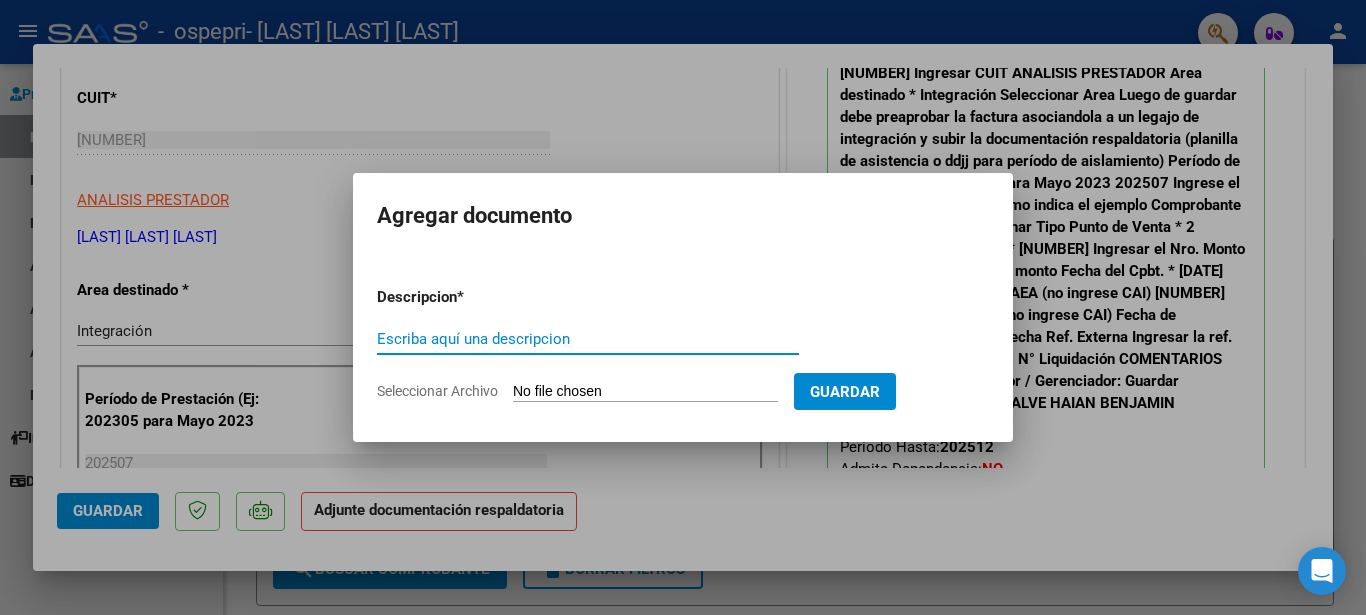 click on "Escriba aquí una descripcion" at bounding box center [588, 339] 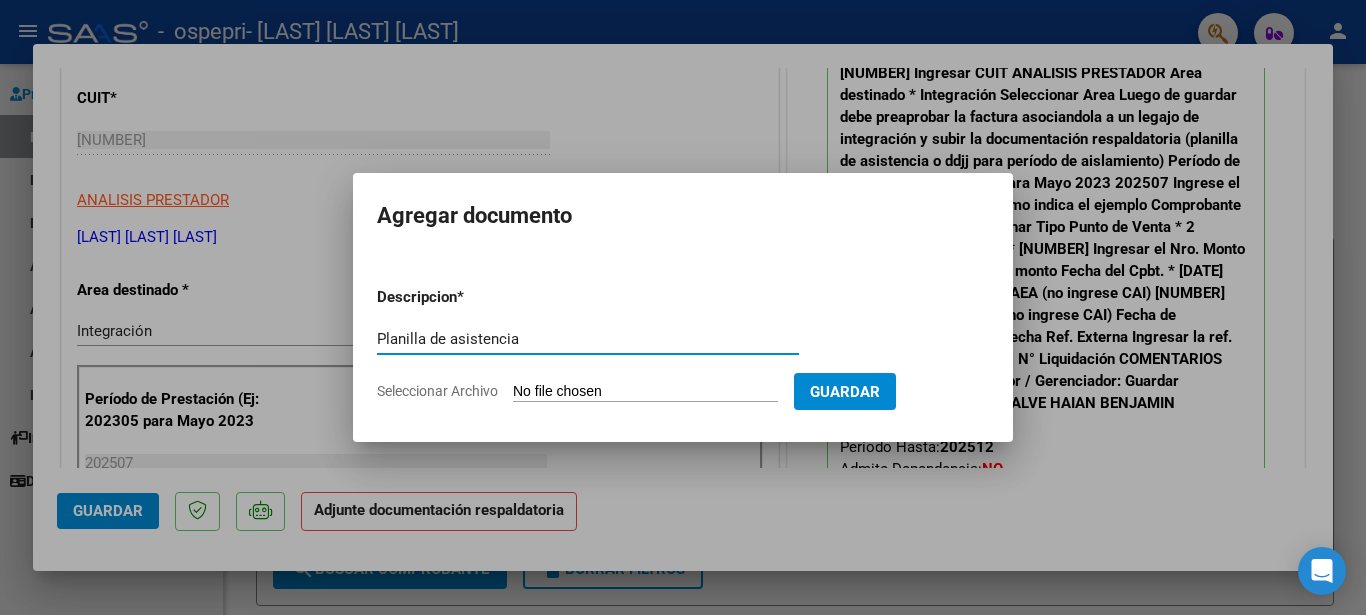 type on "Planilla de asistencia" 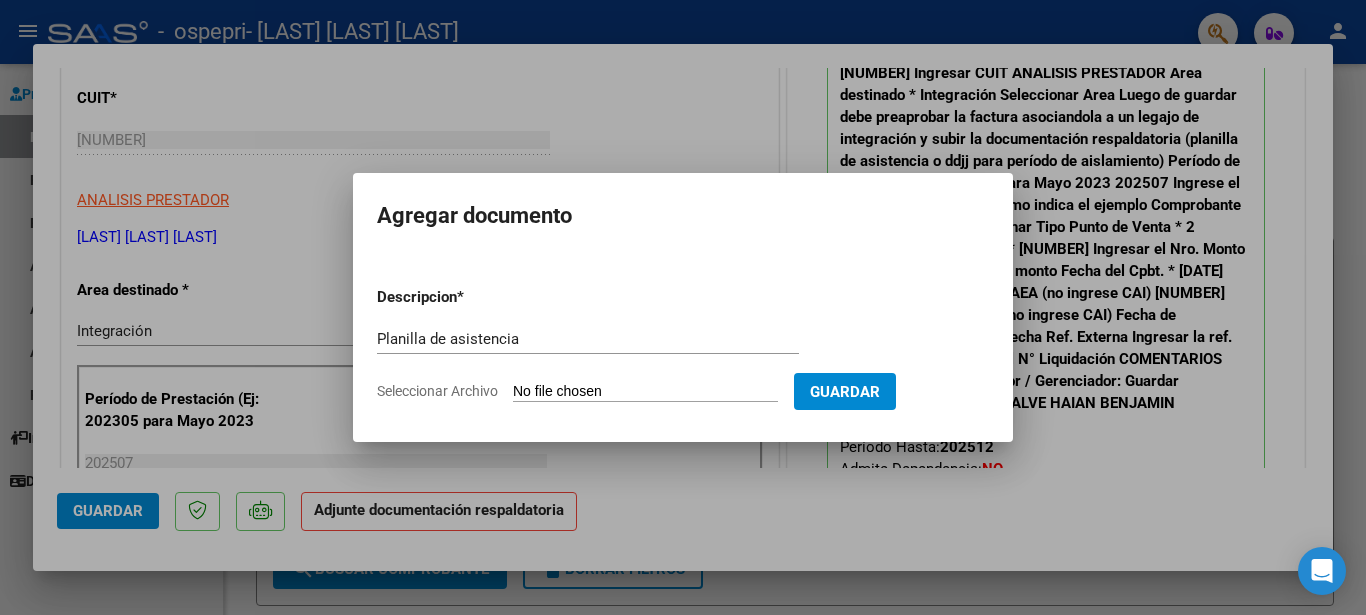 type on "Cliqueá acá ver una ANALISIS completo de este PRESTADOR:  [LAST] [LAST] [LAST] [NUMBER]" 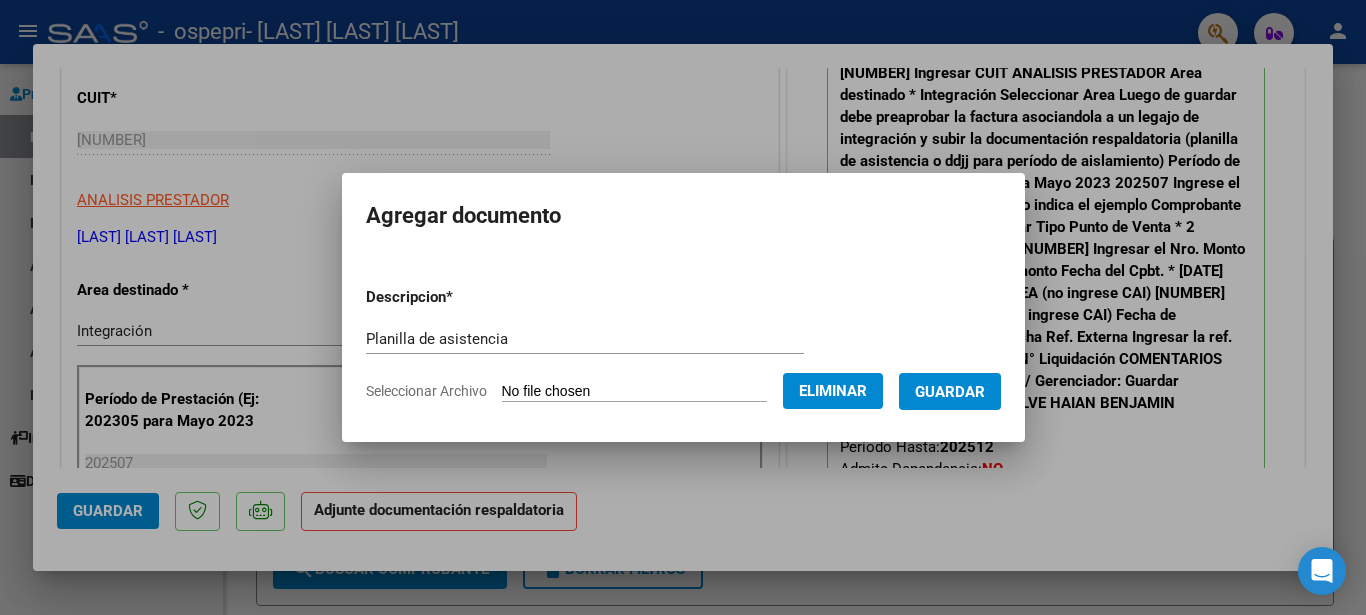 click at bounding box center (683, 307) 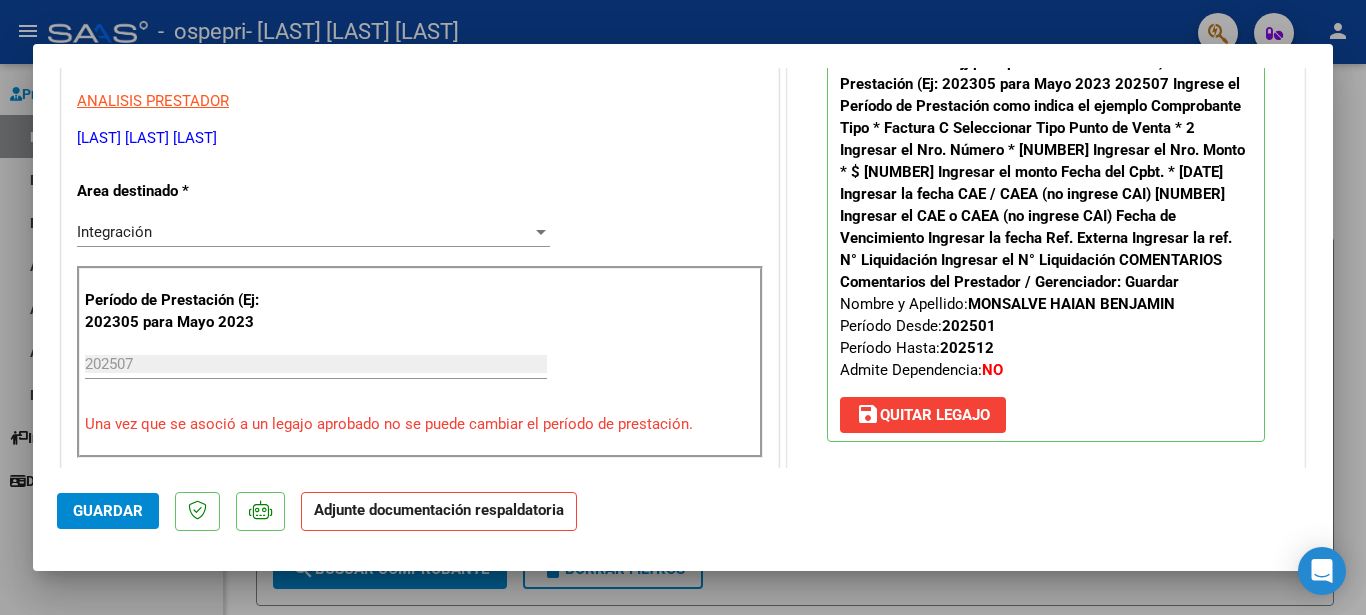 scroll, scrollTop: 400, scrollLeft: 0, axis: vertical 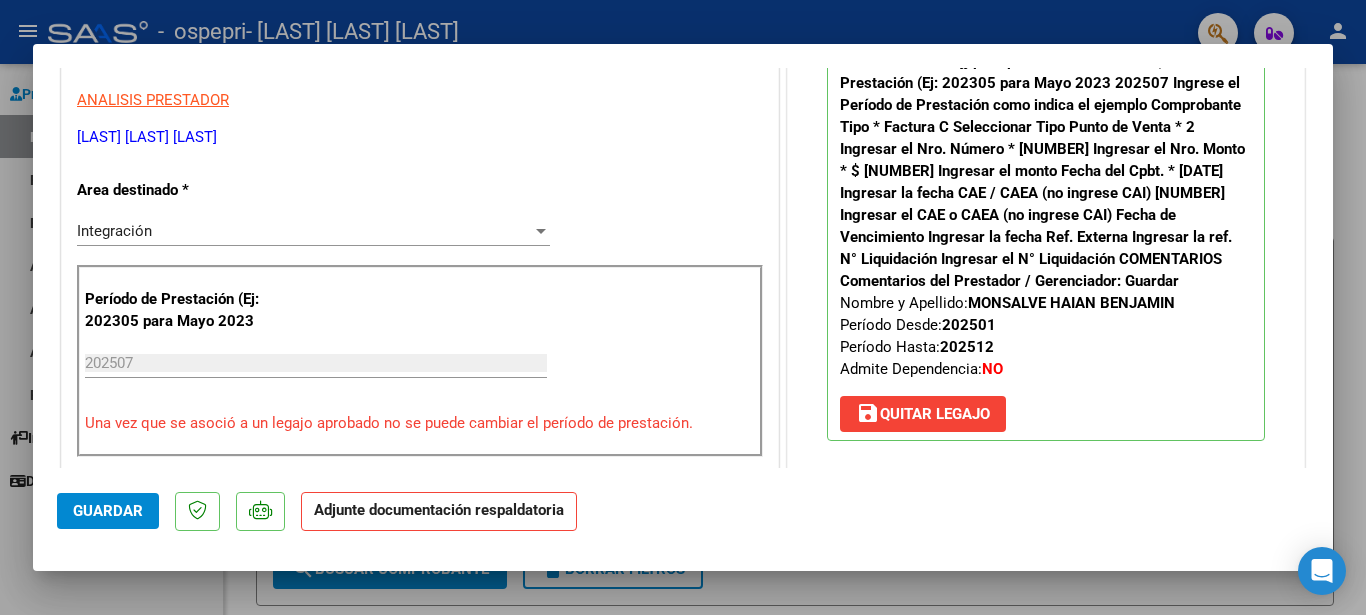 click on "Agregar Documento" at bounding box center [924, 578] 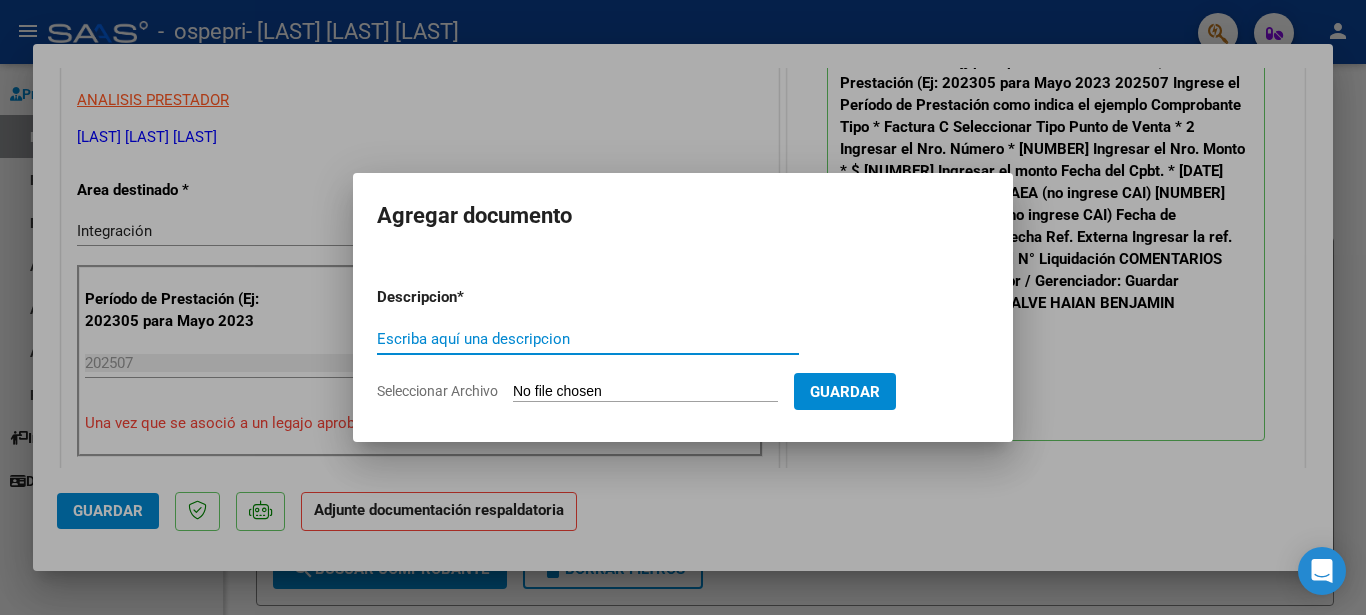 click on "Escriba aquí una descripcion" at bounding box center [588, 339] 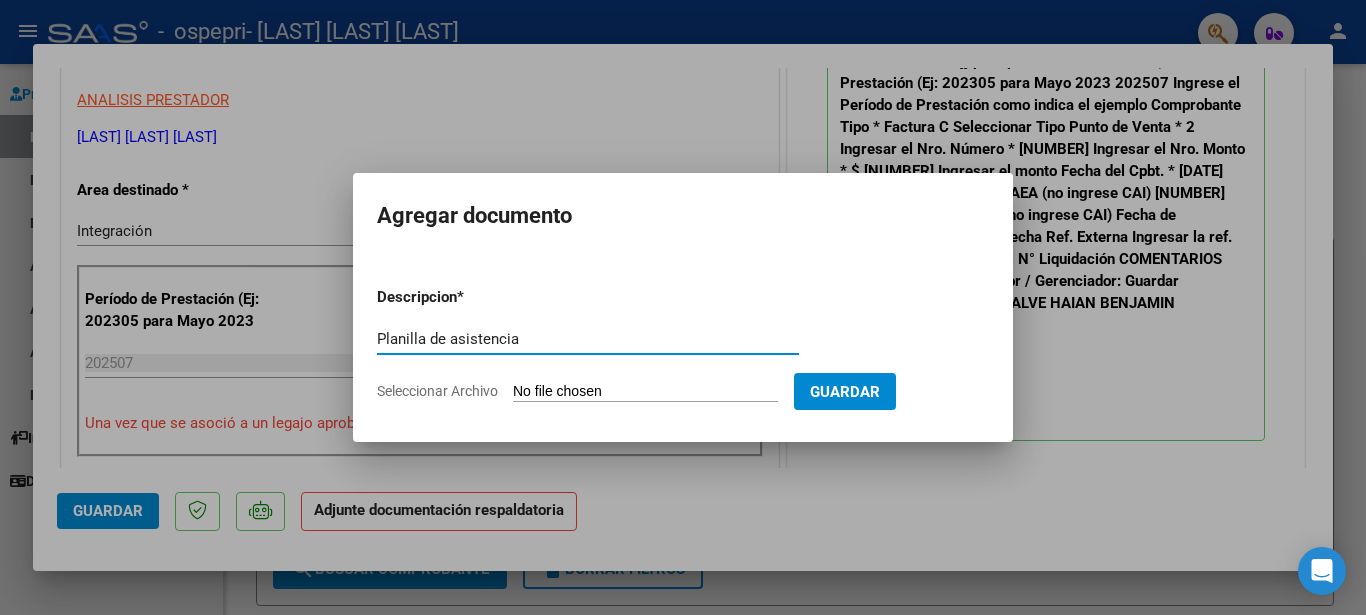 type on "Planilla de asistencia" 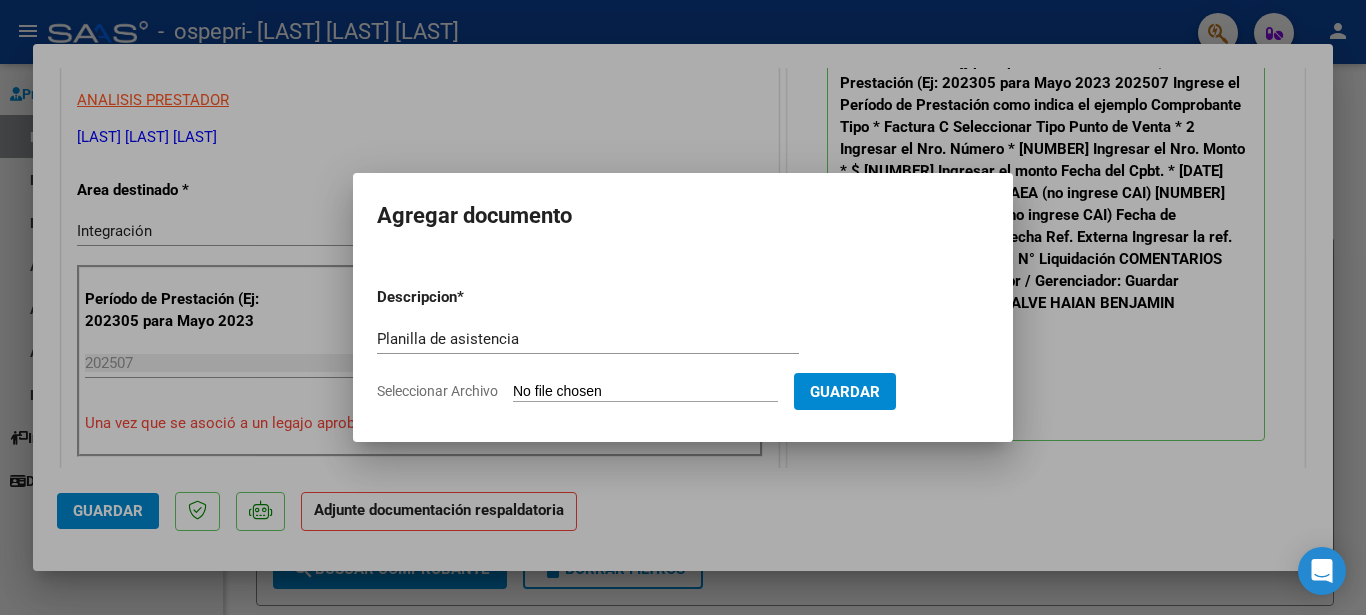 click on "Seleccionar Archivo" at bounding box center [645, 392] 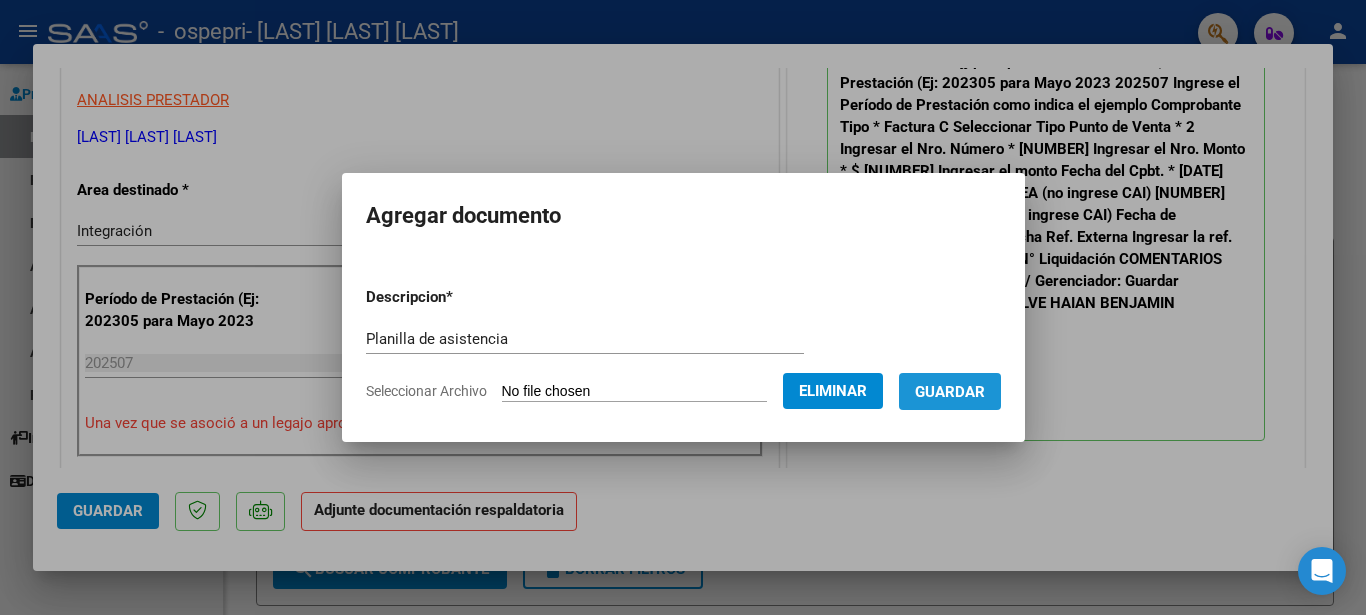 click on "Guardar" at bounding box center (950, 392) 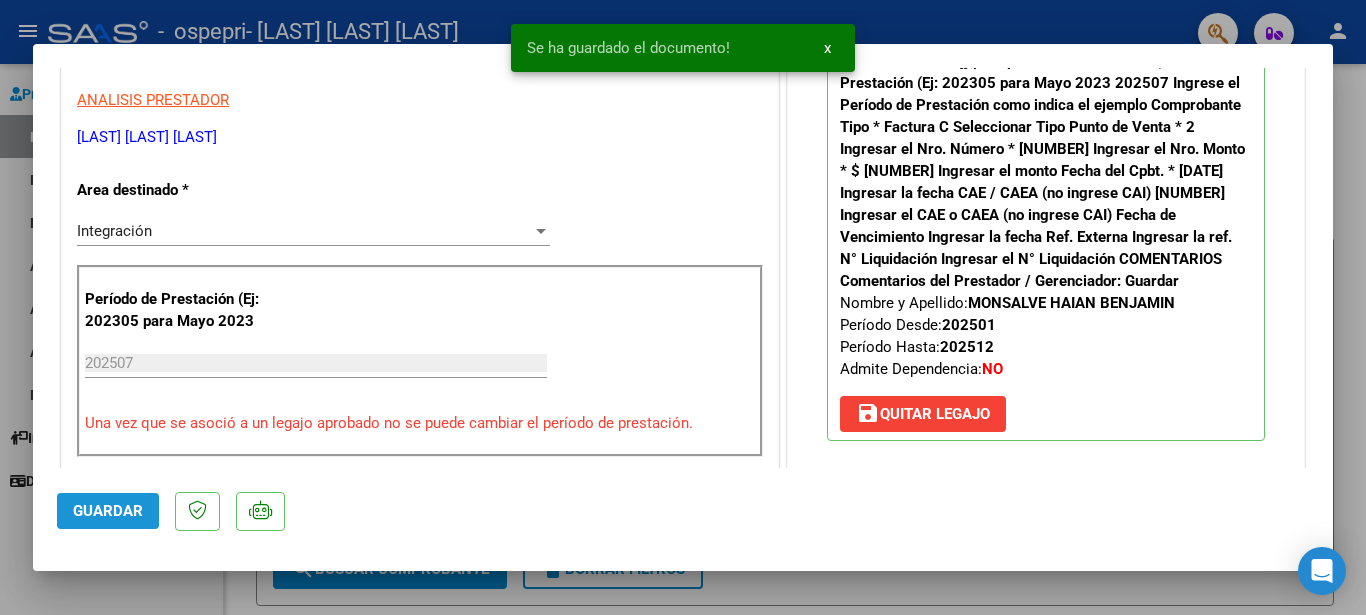 click on "Guardar" 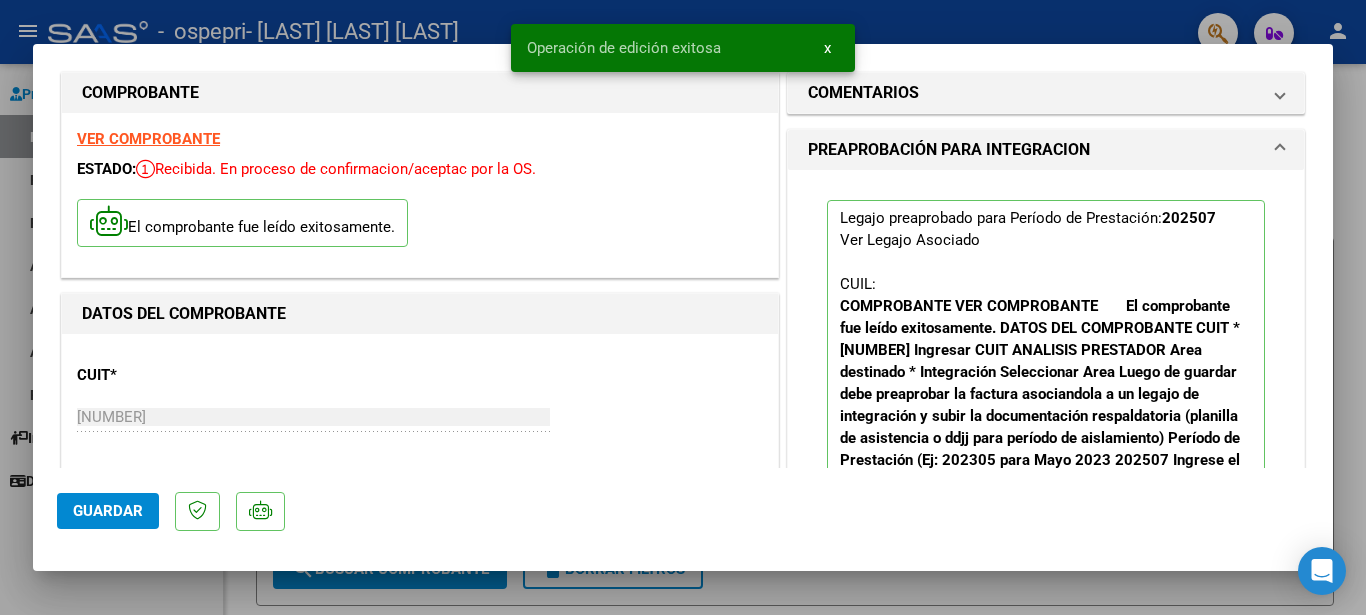 scroll, scrollTop: 0, scrollLeft: 0, axis: both 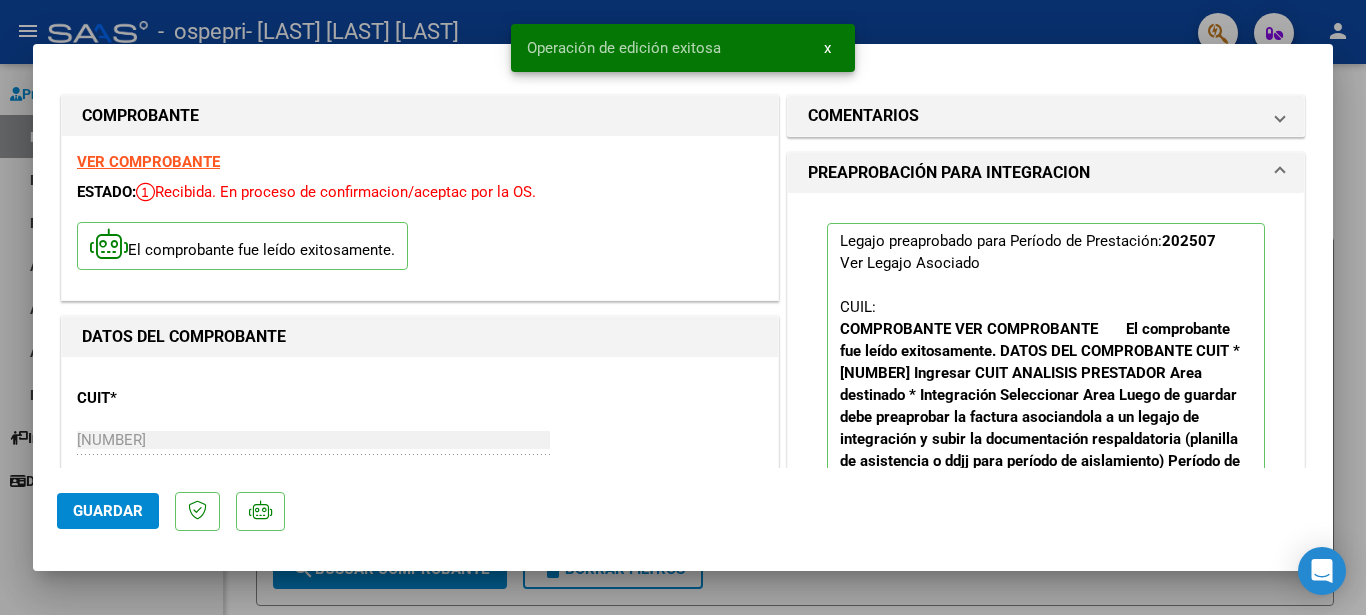 click at bounding box center [683, 307] 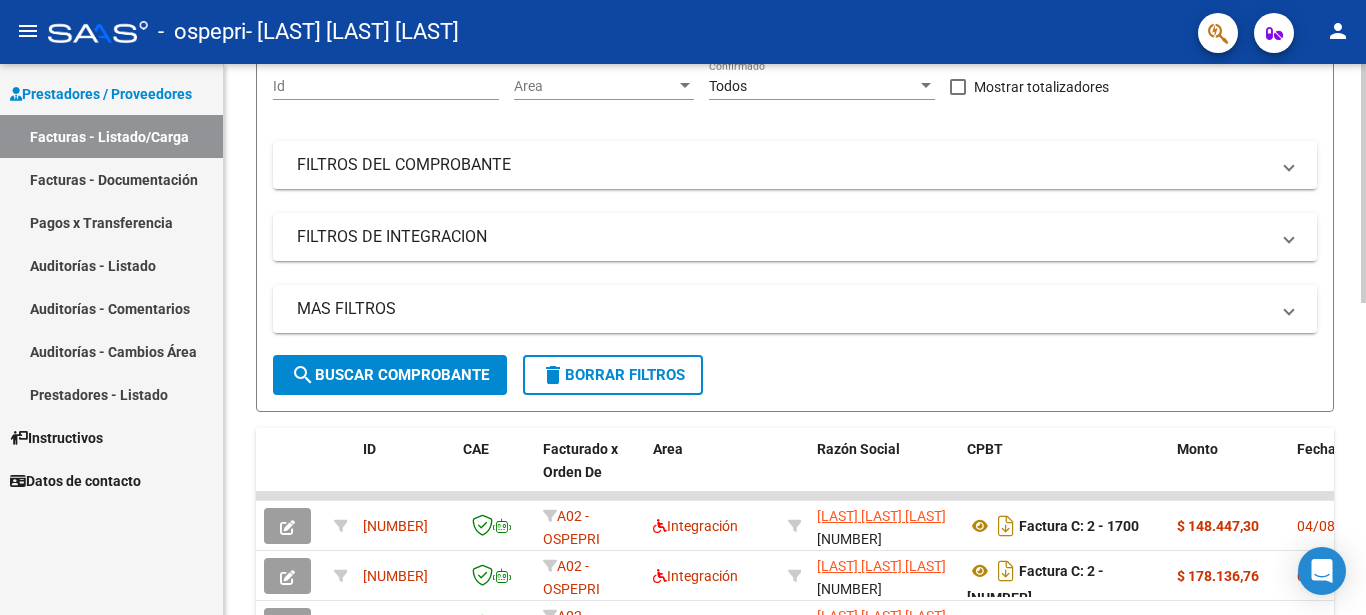 scroll, scrollTop: 0, scrollLeft: 0, axis: both 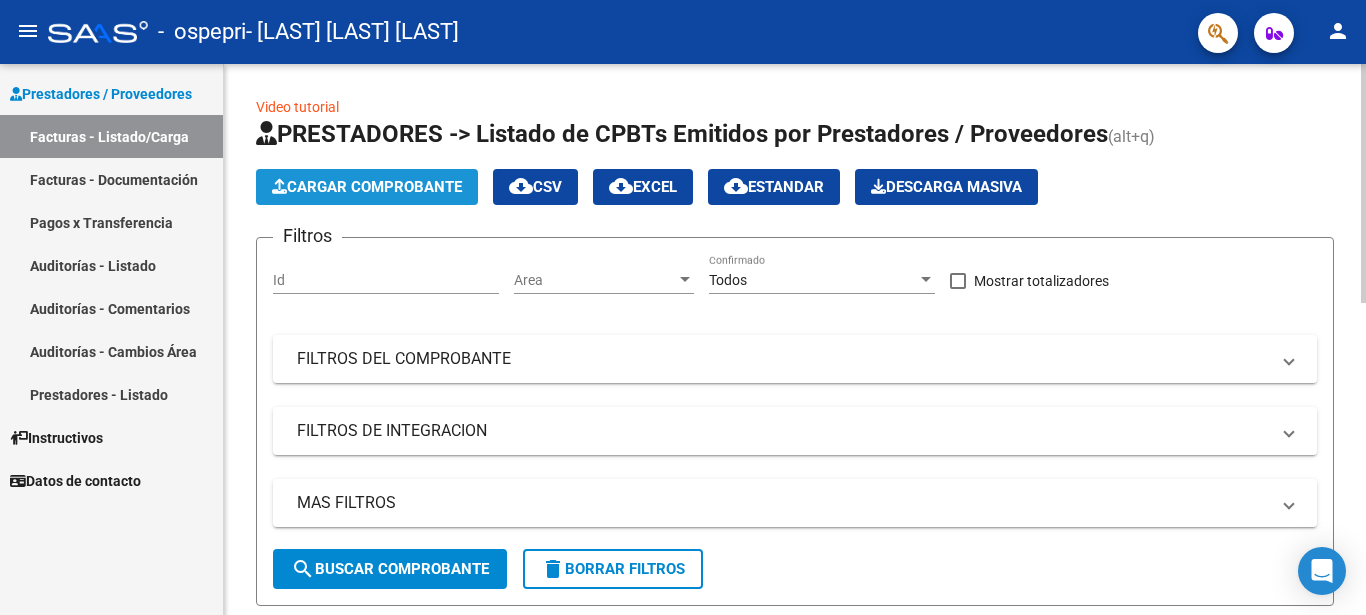 click on "Cargar Comprobante" 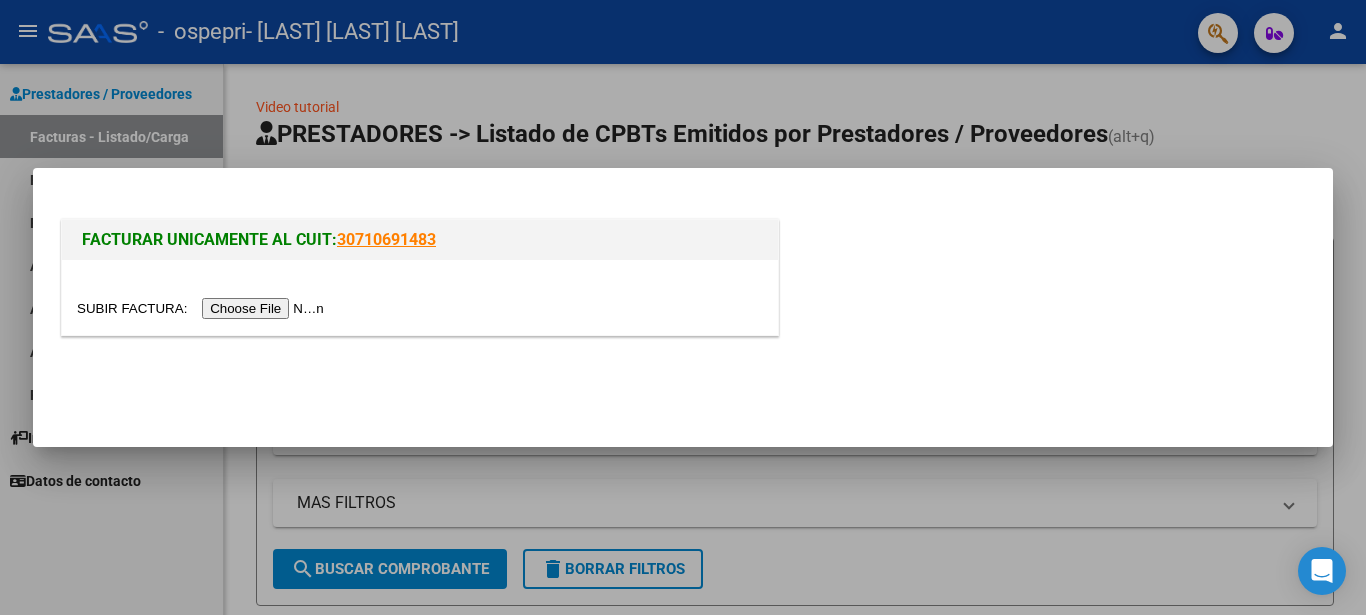 click at bounding box center (203, 308) 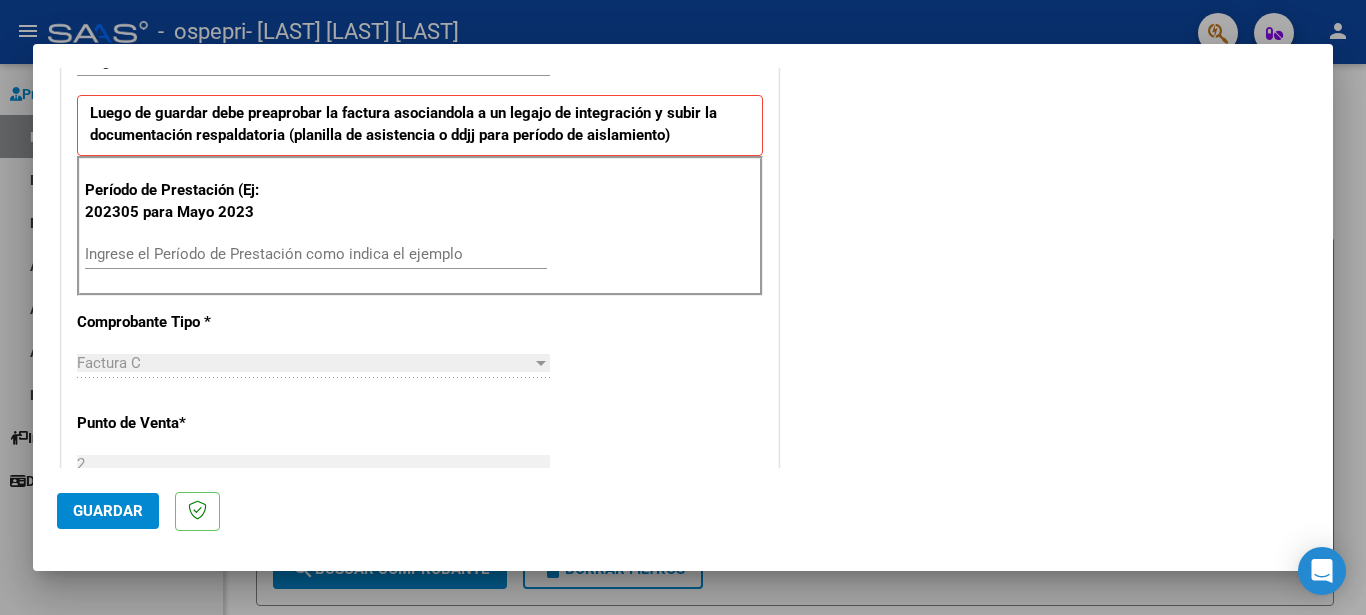 scroll, scrollTop: 600, scrollLeft: 0, axis: vertical 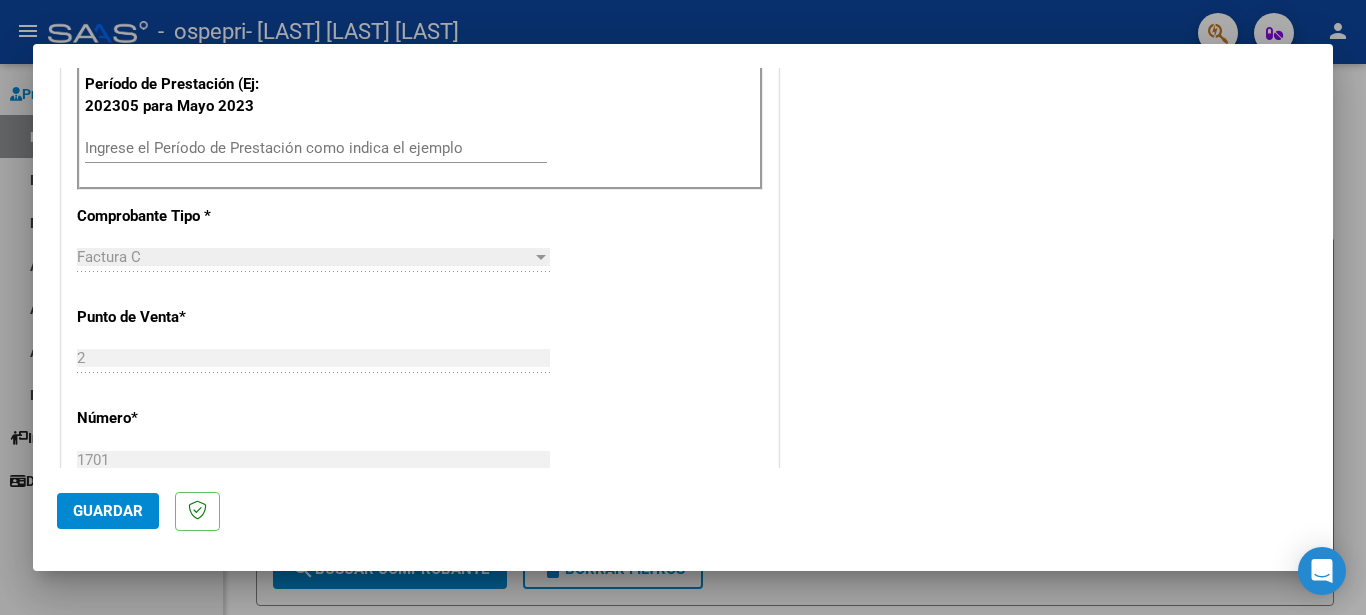 click on "Ingrese el Período de Prestación como indica el ejemplo" at bounding box center (316, 148) 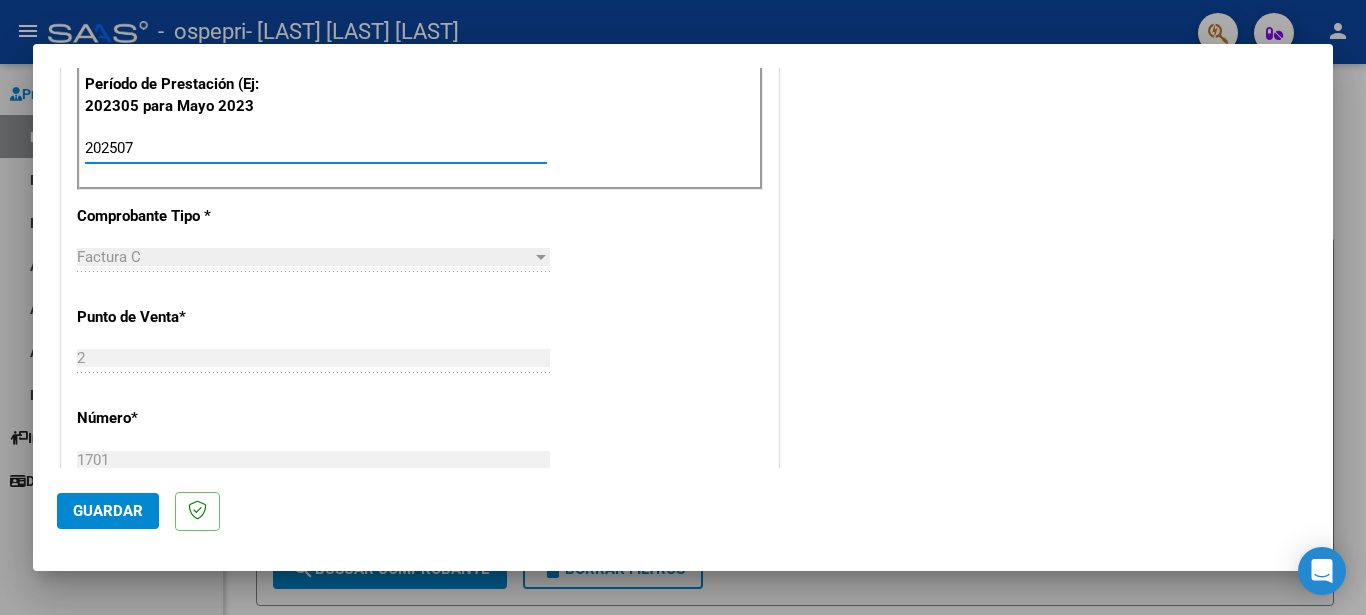 type on "202507" 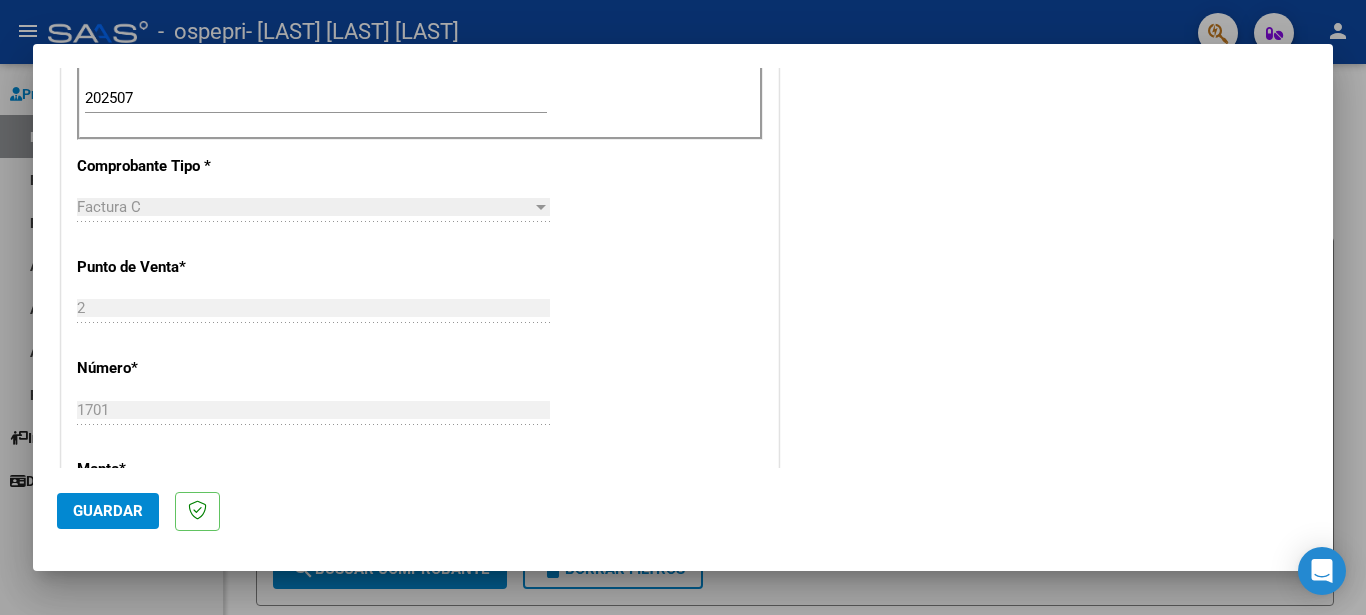 scroll, scrollTop: 800, scrollLeft: 0, axis: vertical 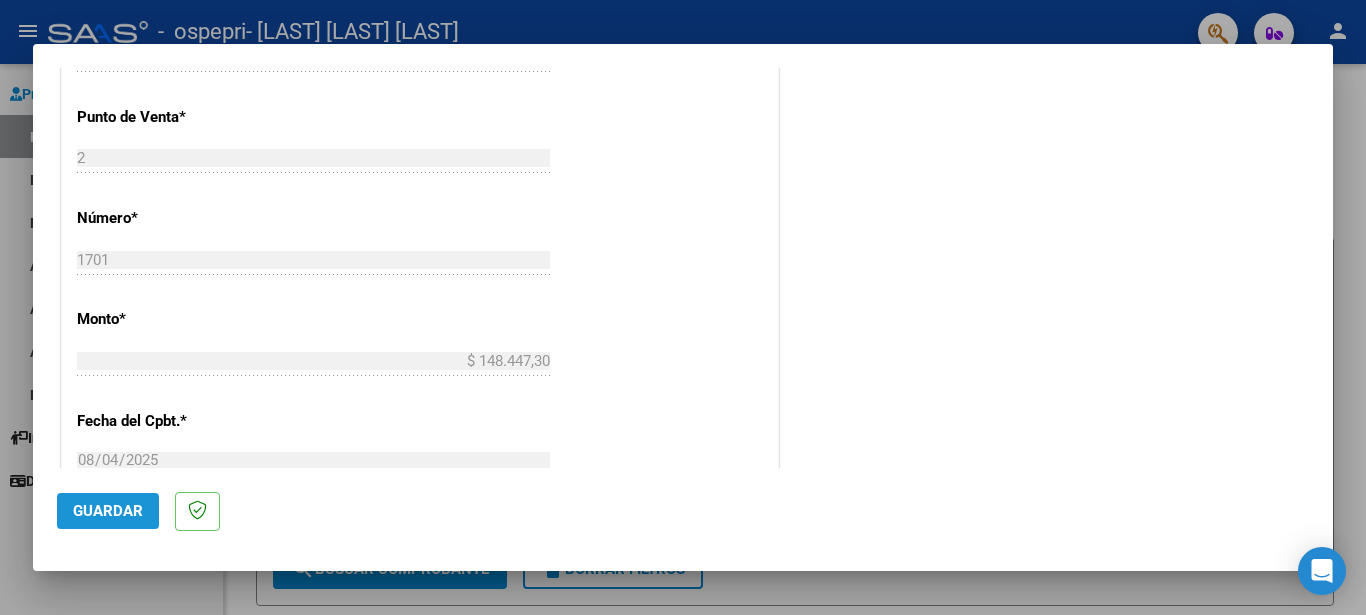 click on "Guardar" 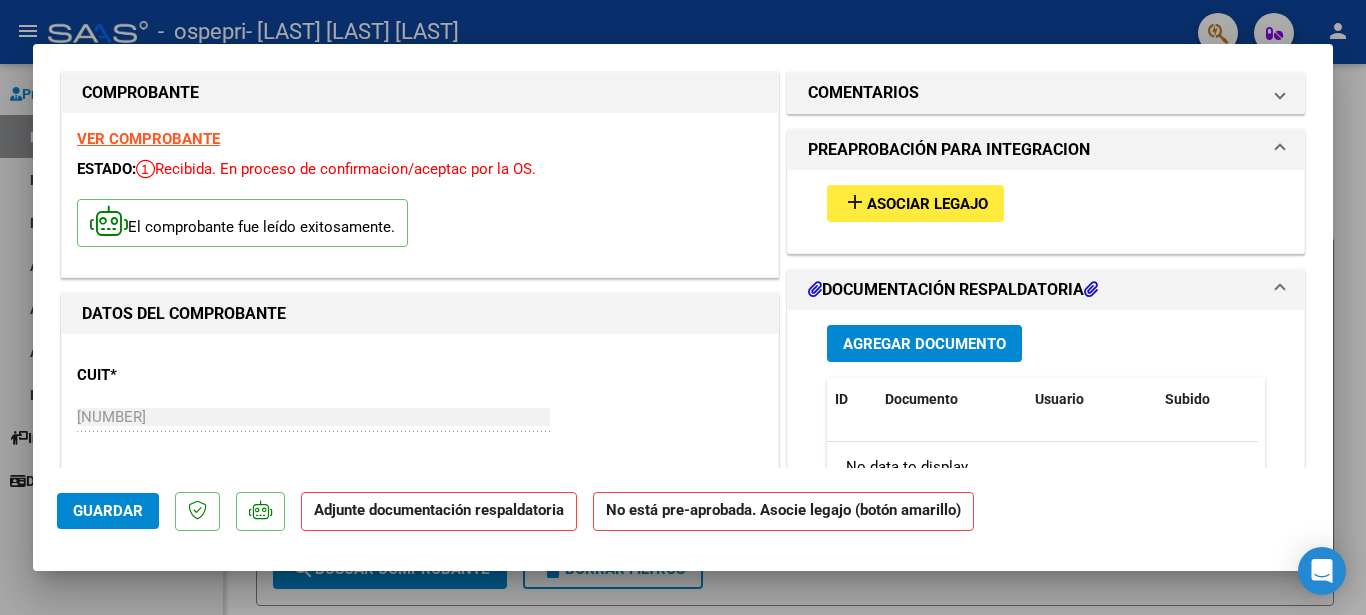 scroll, scrollTop: 0, scrollLeft: 0, axis: both 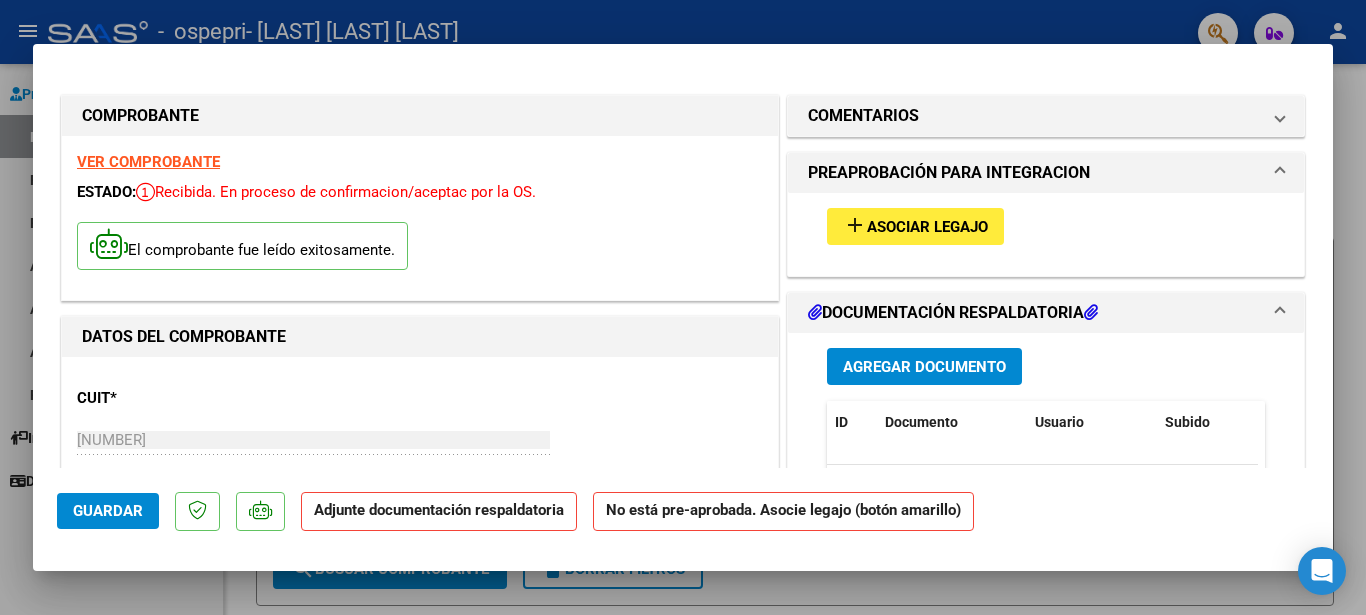 click on "Asociar Legajo" at bounding box center (927, 227) 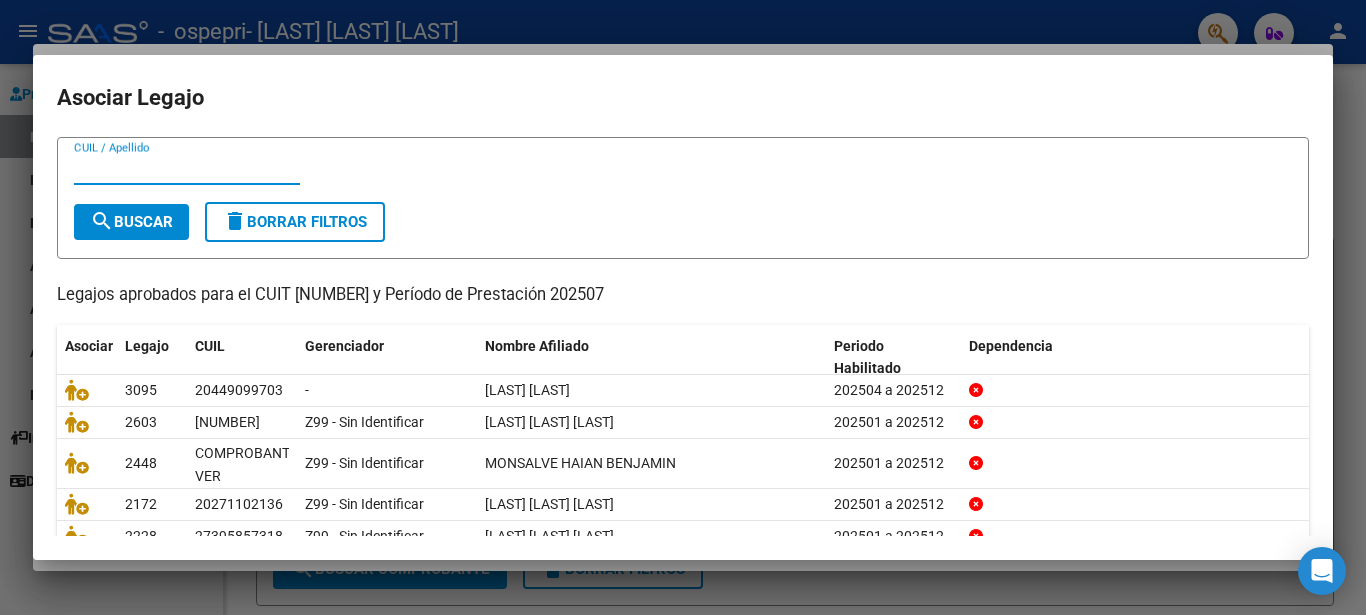scroll, scrollTop: 126, scrollLeft: 0, axis: vertical 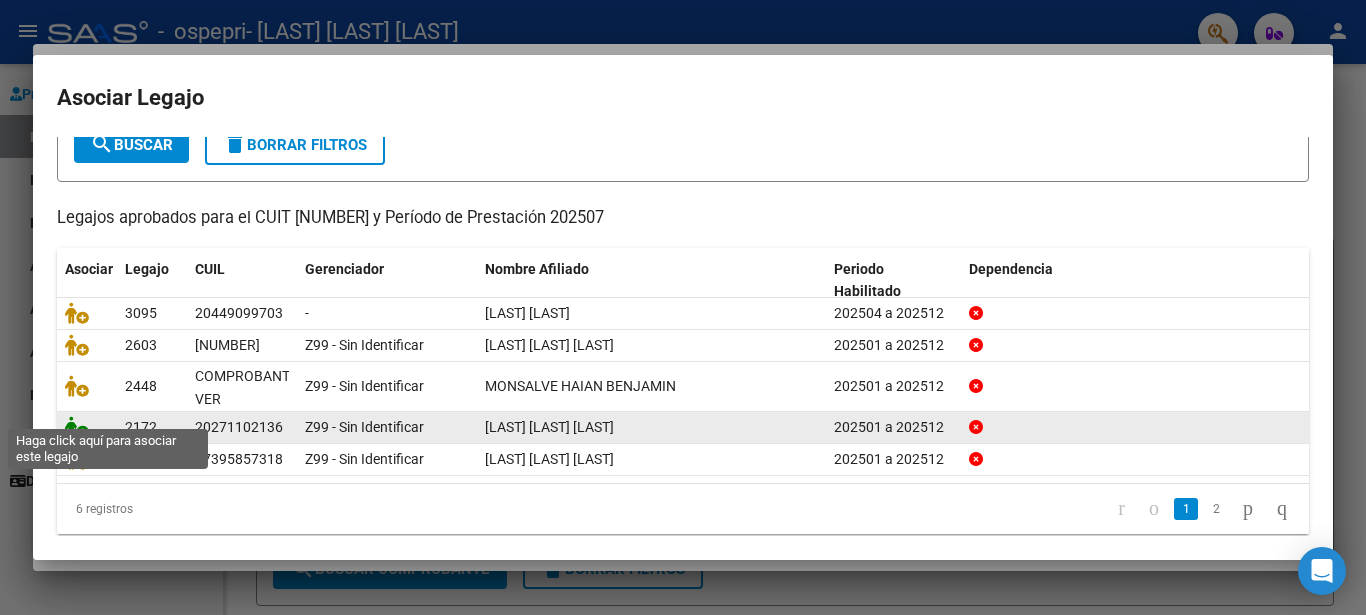 click 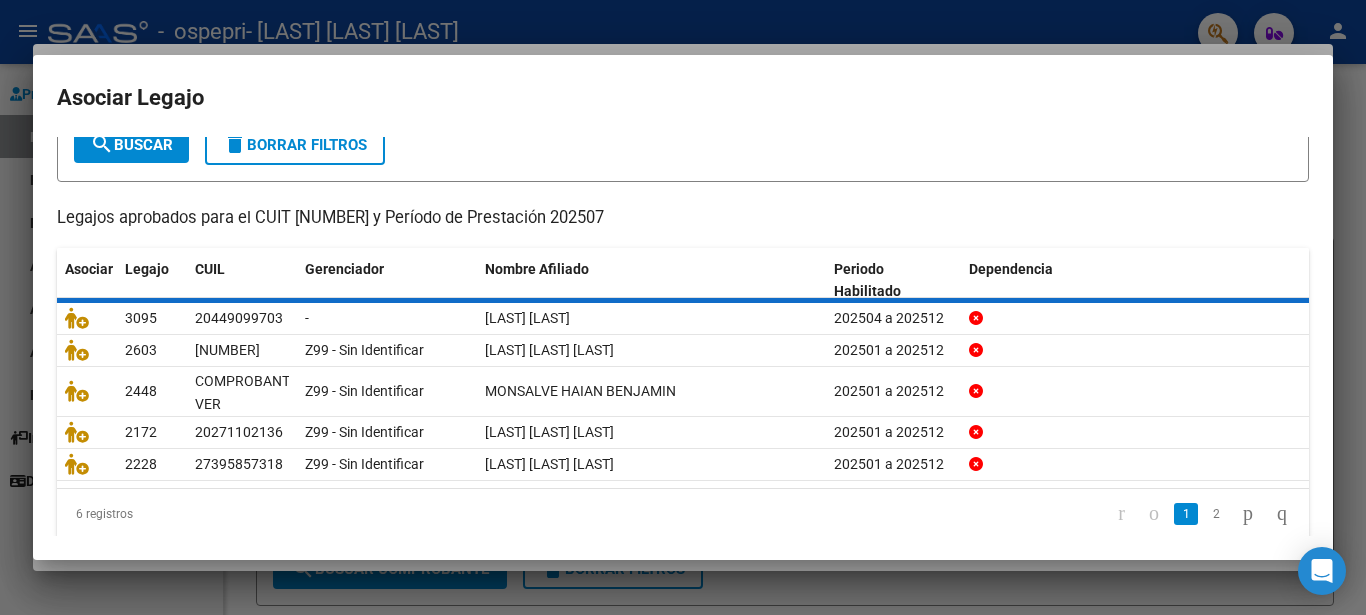 scroll, scrollTop: 0, scrollLeft: 0, axis: both 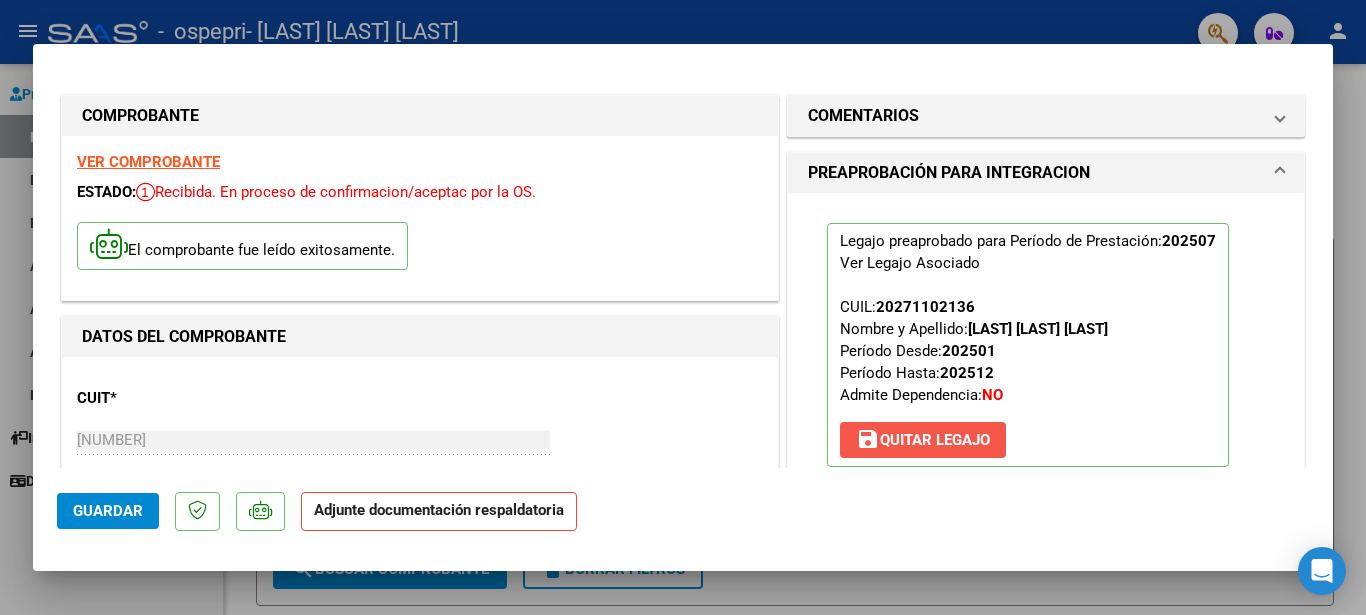 click on "save  Quitar Legajo" at bounding box center [923, 440] 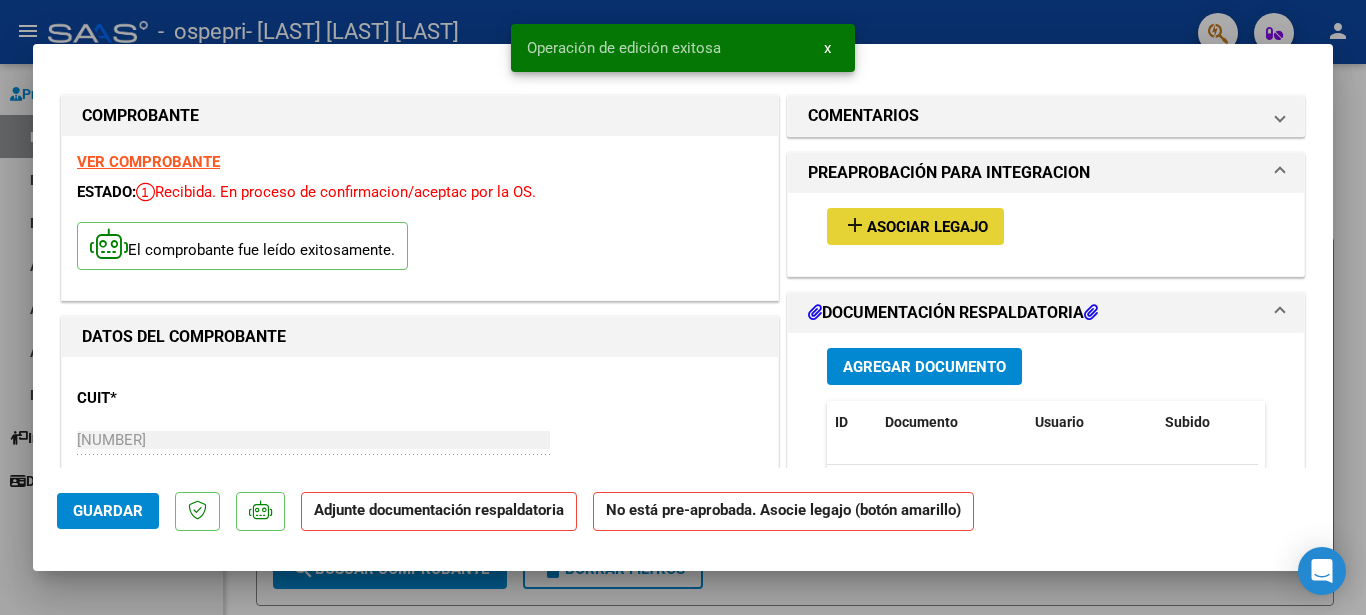 click on "Asociar Legajo" at bounding box center [927, 227] 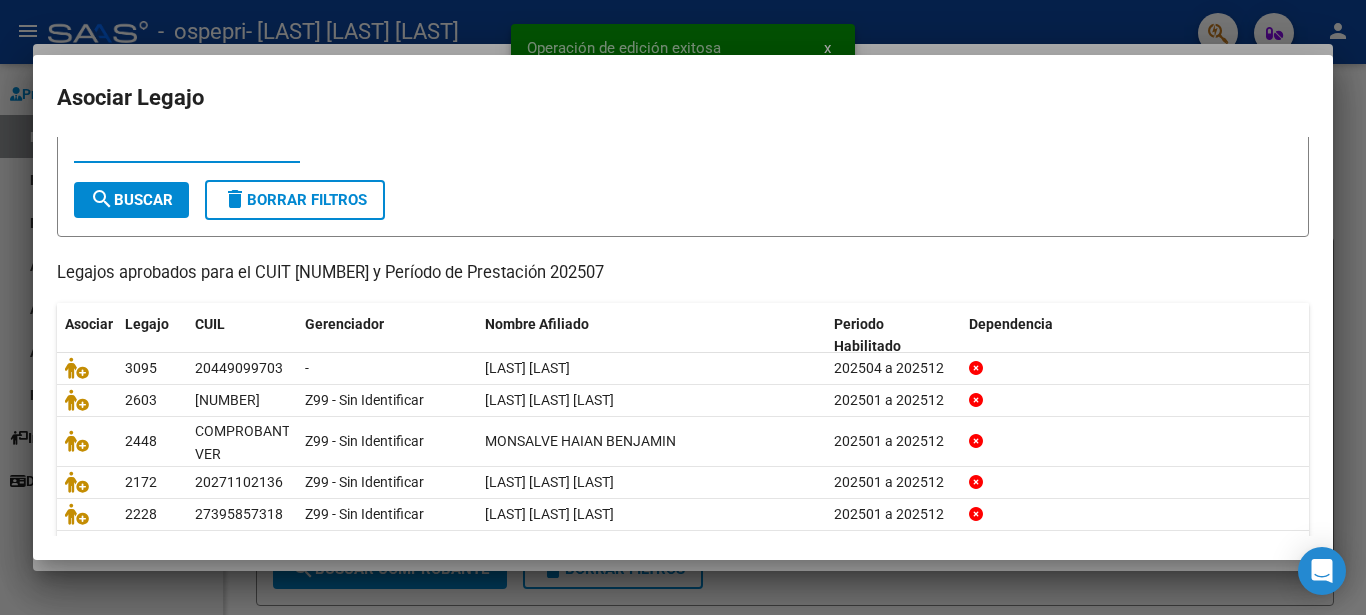 scroll, scrollTop: 126, scrollLeft: 0, axis: vertical 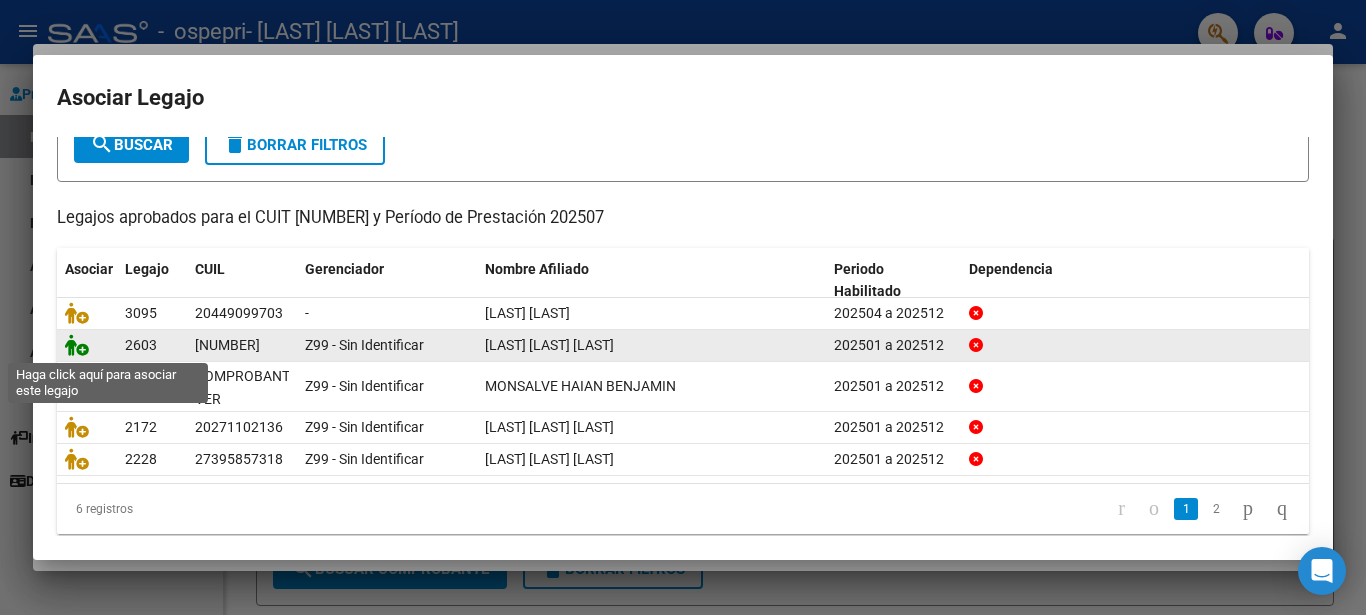 click 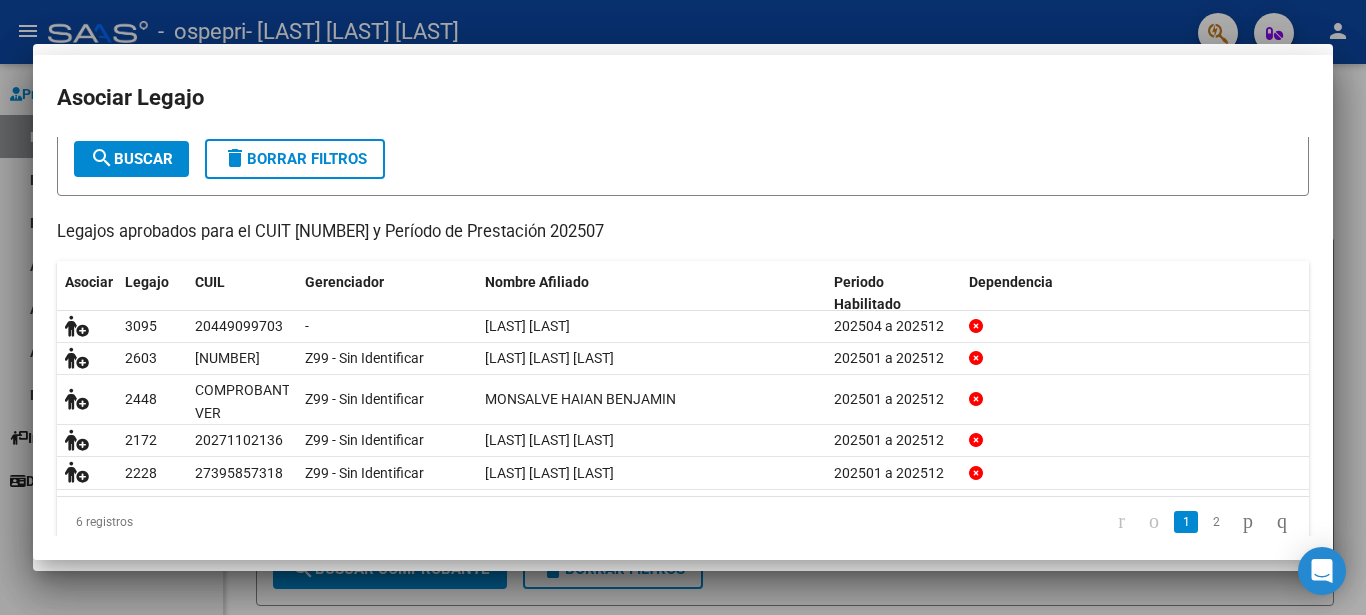 scroll, scrollTop: 139, scrollLeft: 0, axis: vertical 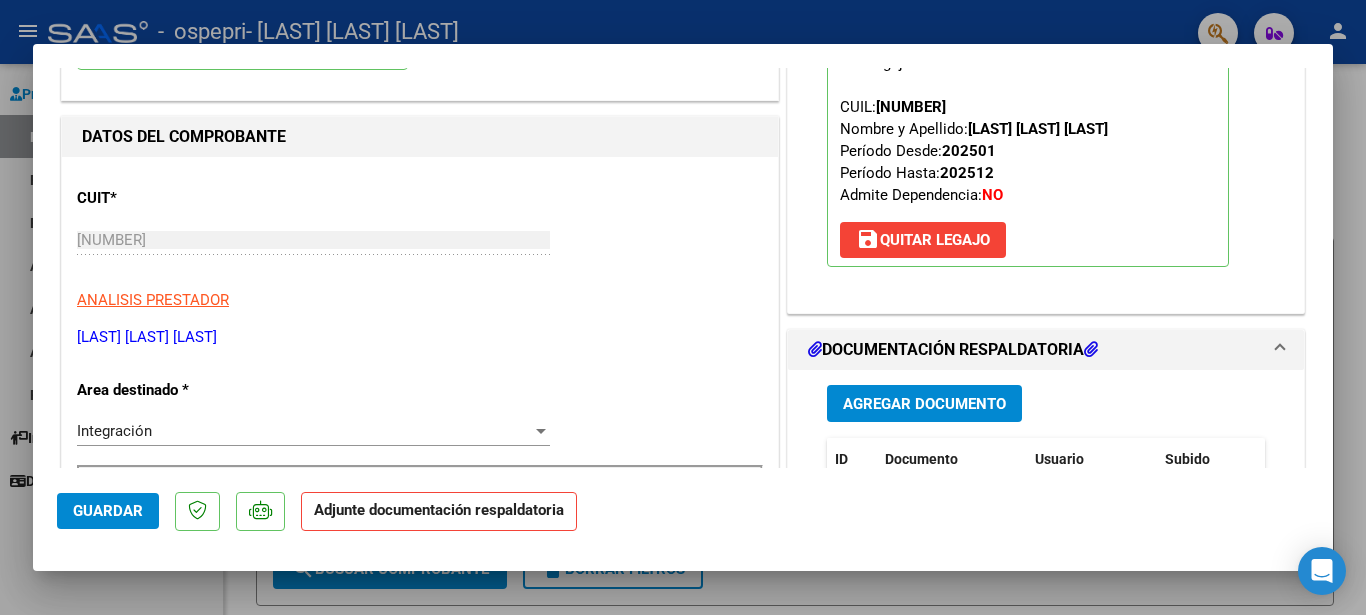 click on "Agregar Documento" at bounding box center (924, 404) 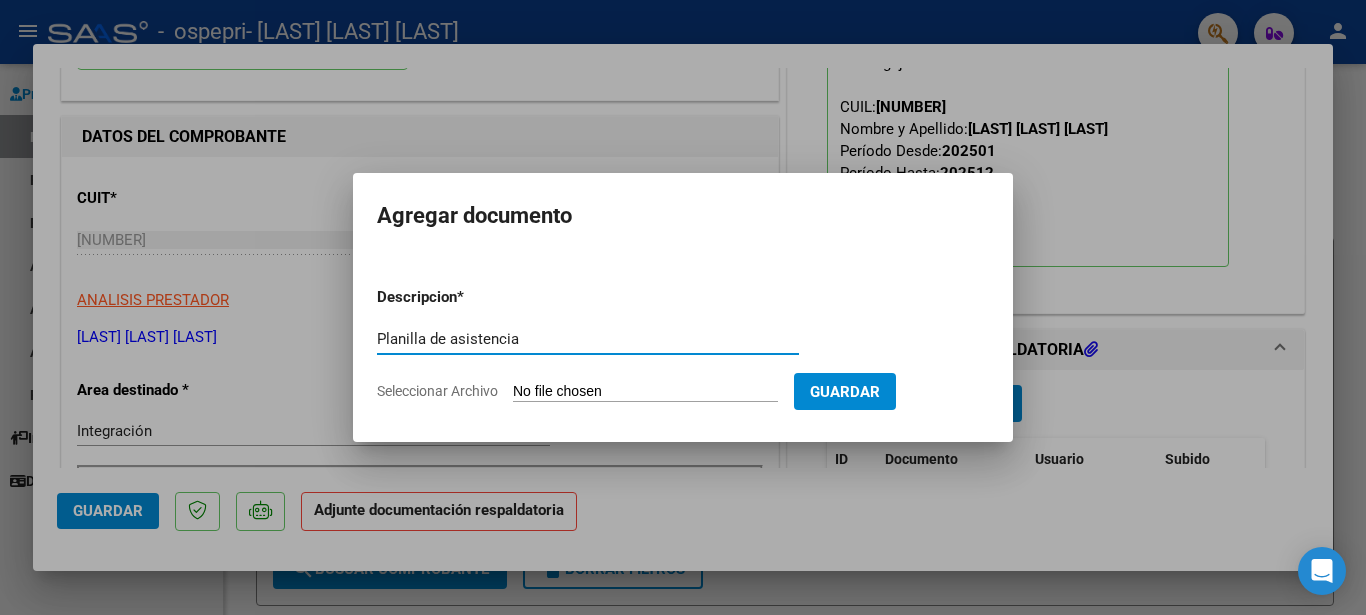 type on "Planilla de asistencia" 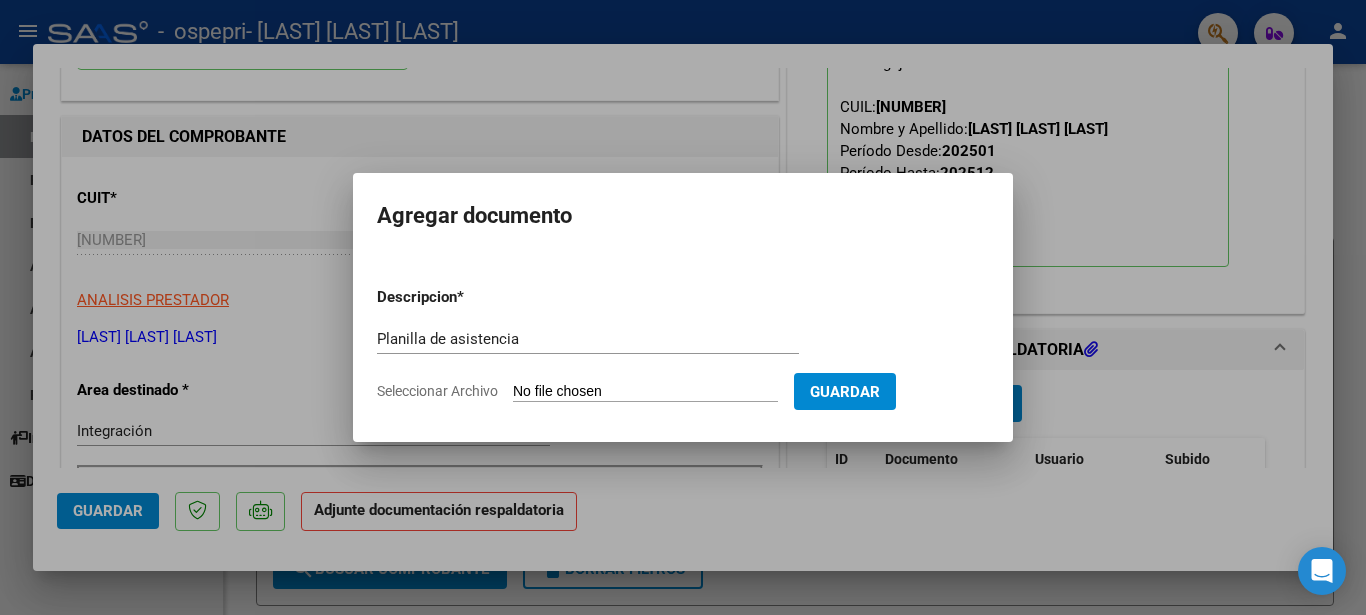 type on "C:\fakepath\Planilla de asistencia [LAST] [LAST].pdf" 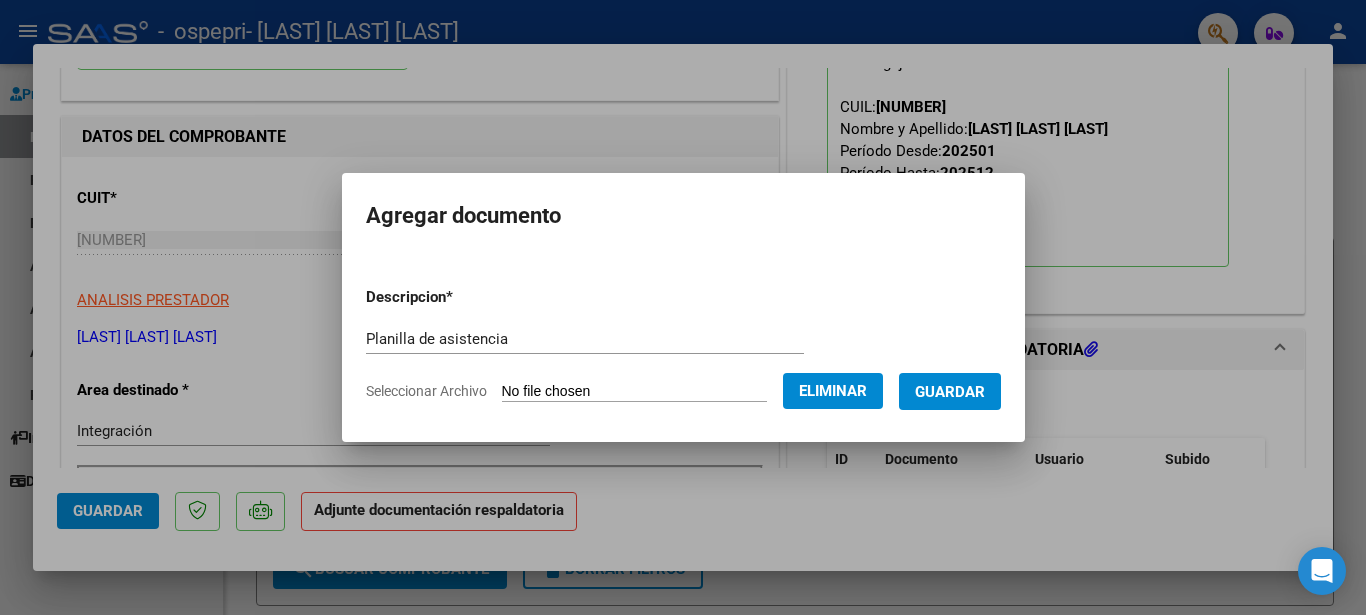 click on "Guardar" at bounding box center [950, 392] 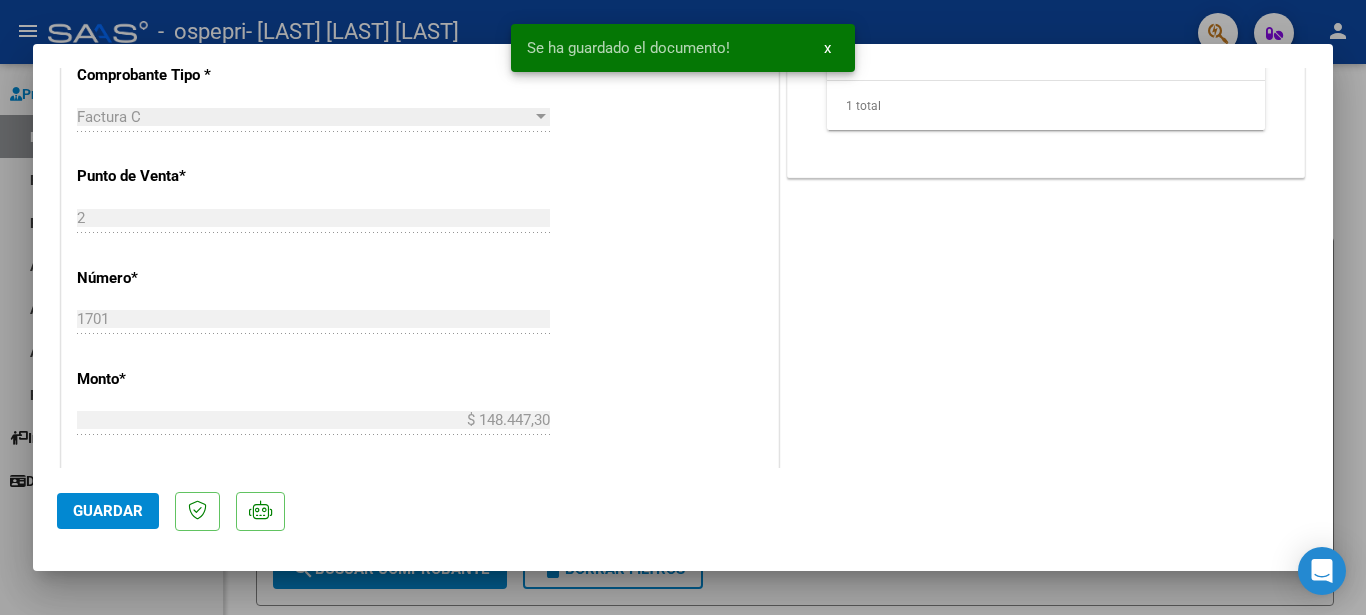 scroll, scrollTop: 600, scrollLeft: 0, axis: vertical 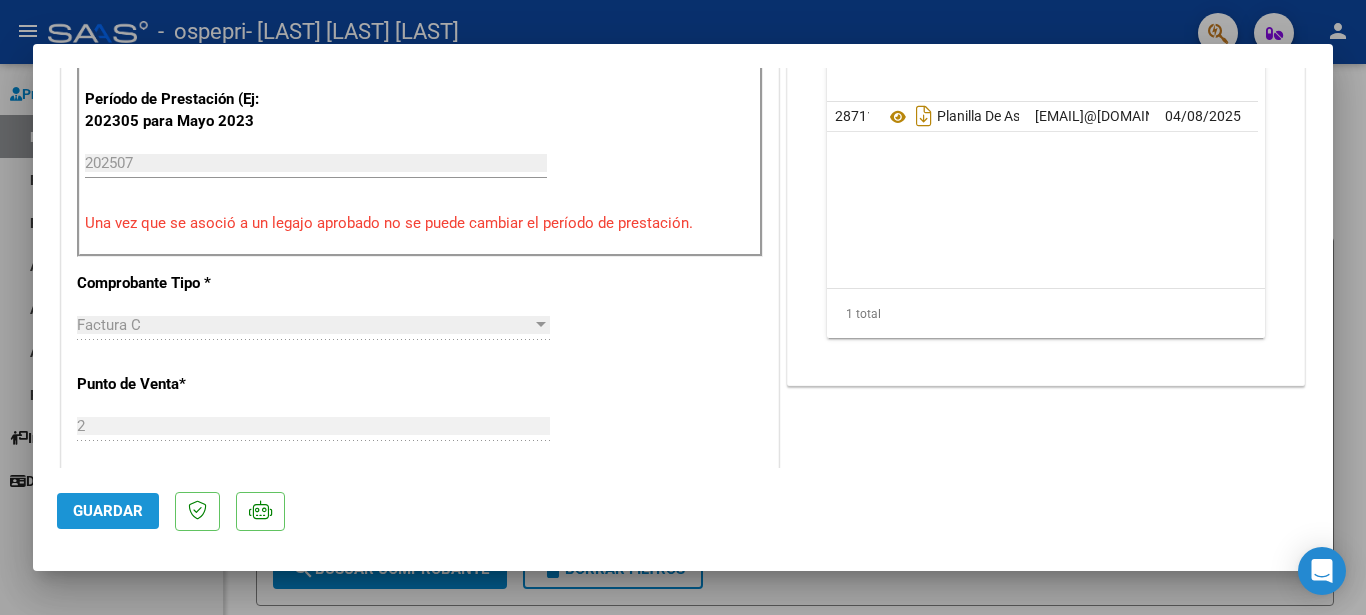 click on "Guardar" 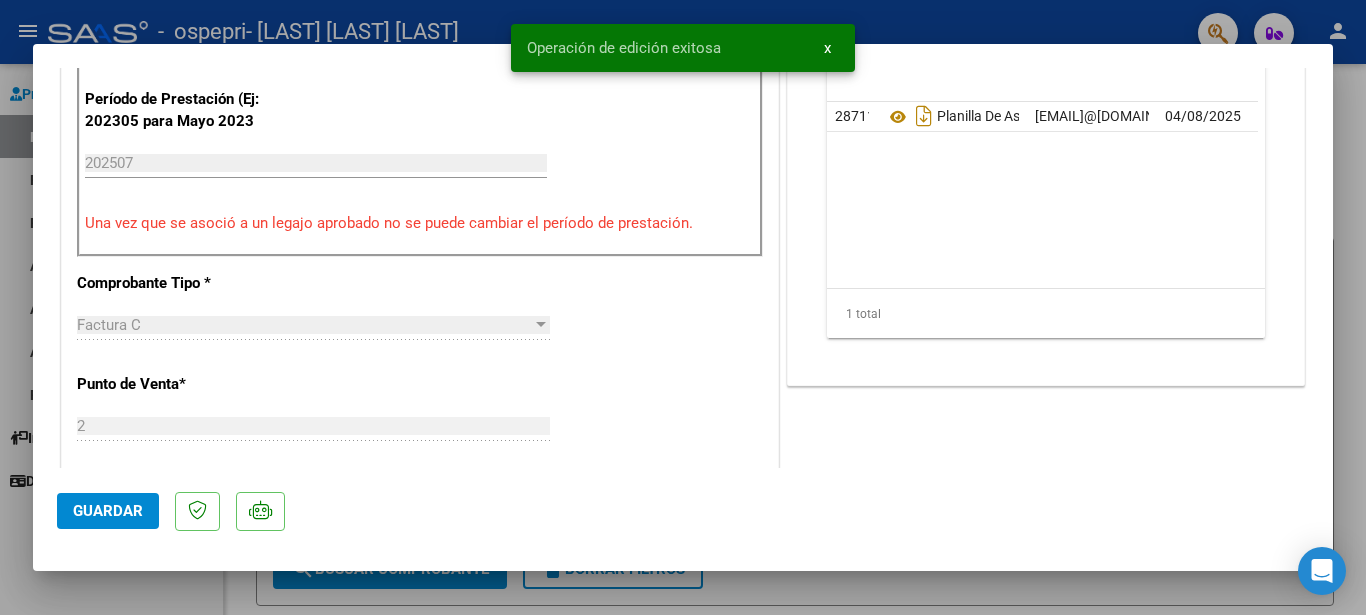 click at bounding box center (683, 307) 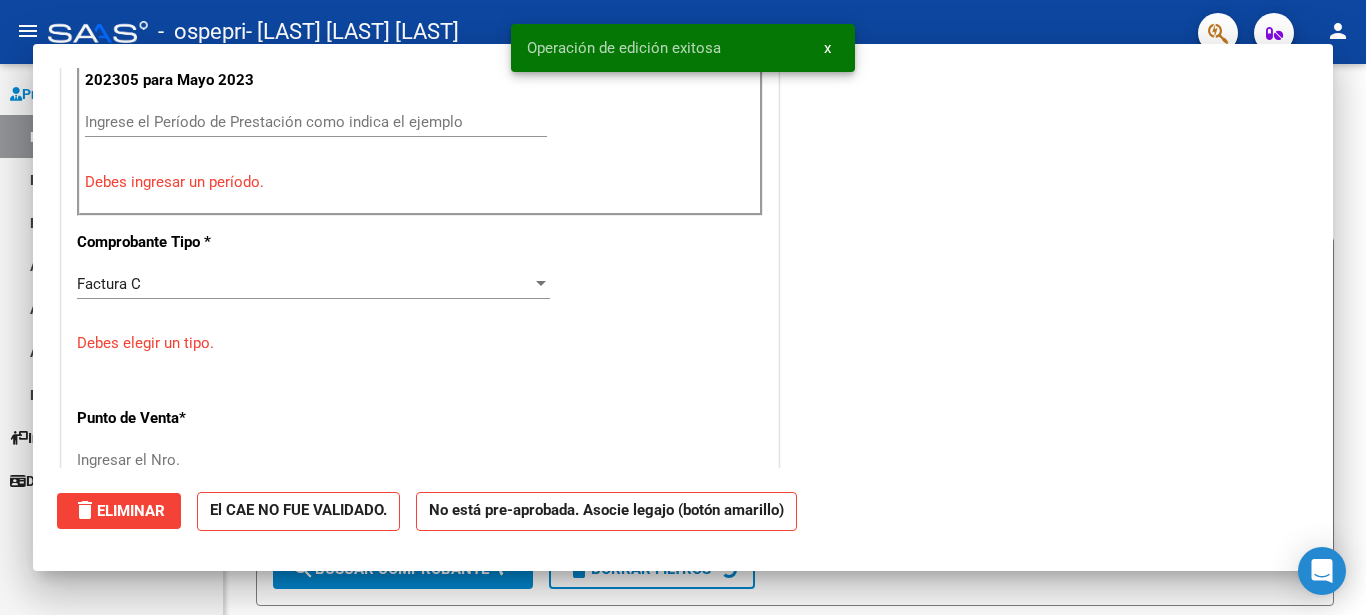 scroll, scrollTop: 559, scrollLeft: 0, axis: vertical 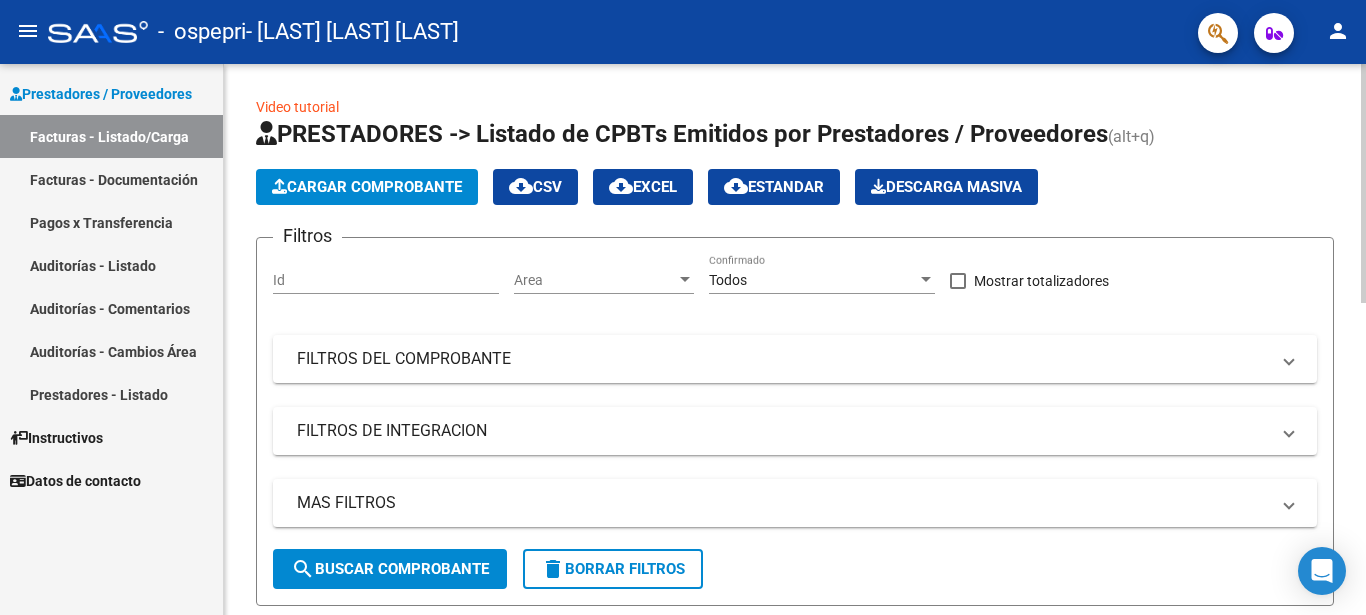 click on "Cargar Comprobante" 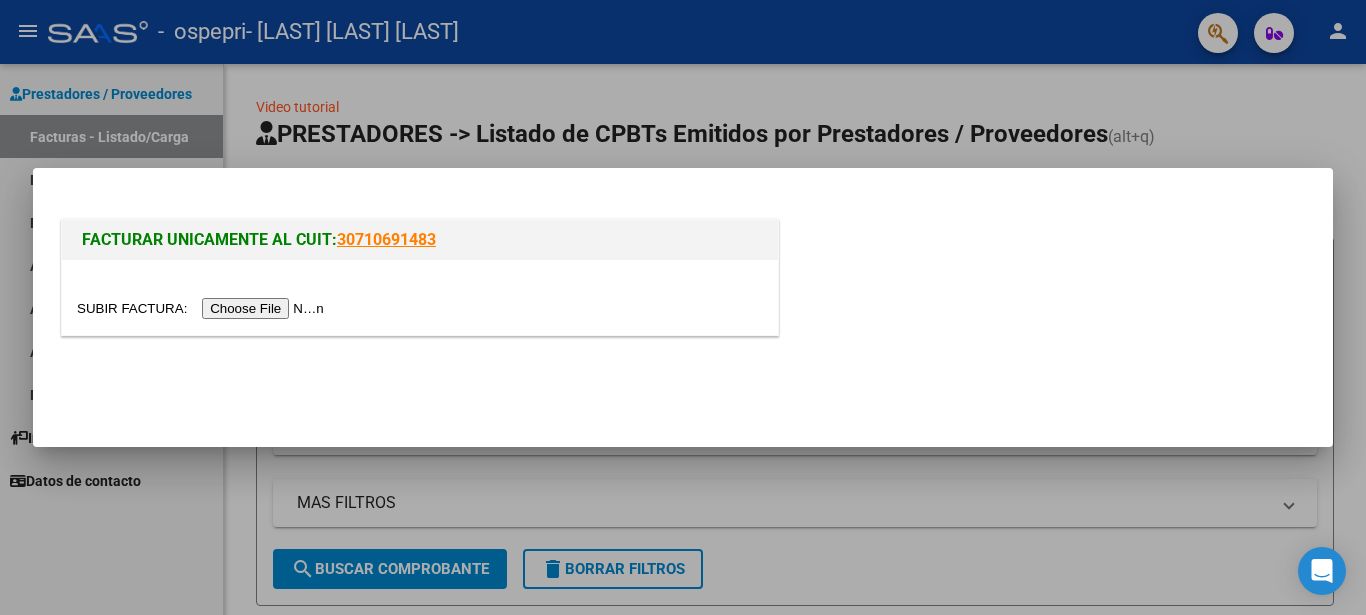 click at bounding box center [203, 308] 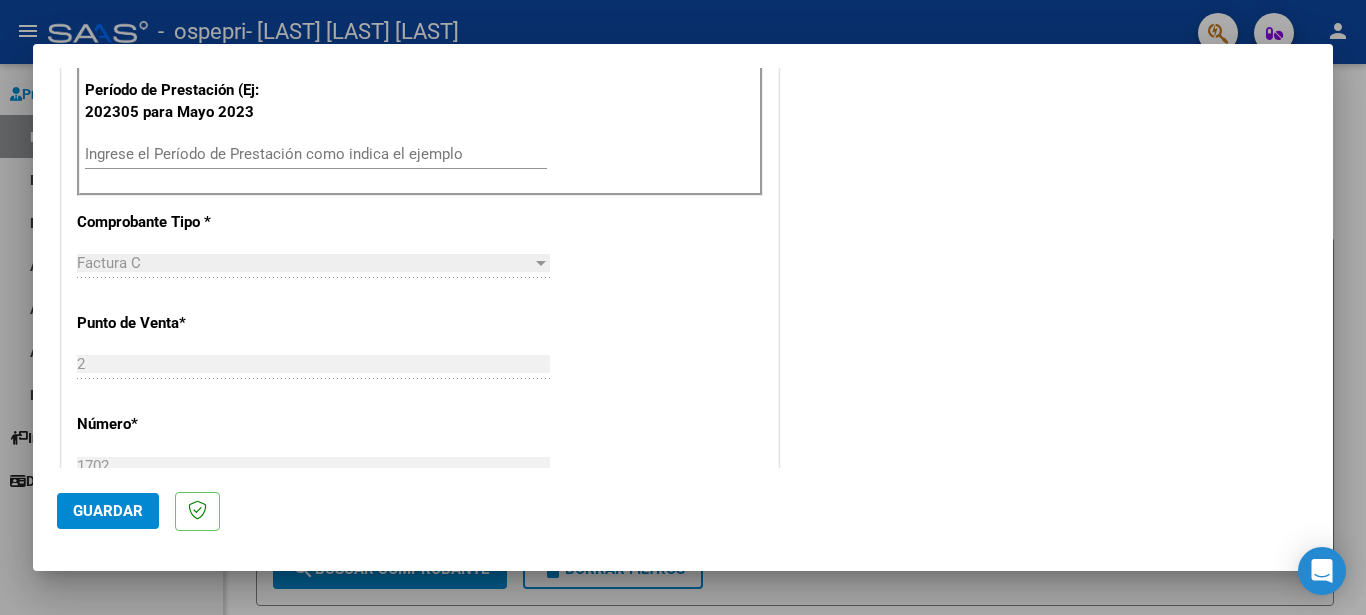 scroll, scrollTop: 600, scrollLeft: 0, axis: vertical 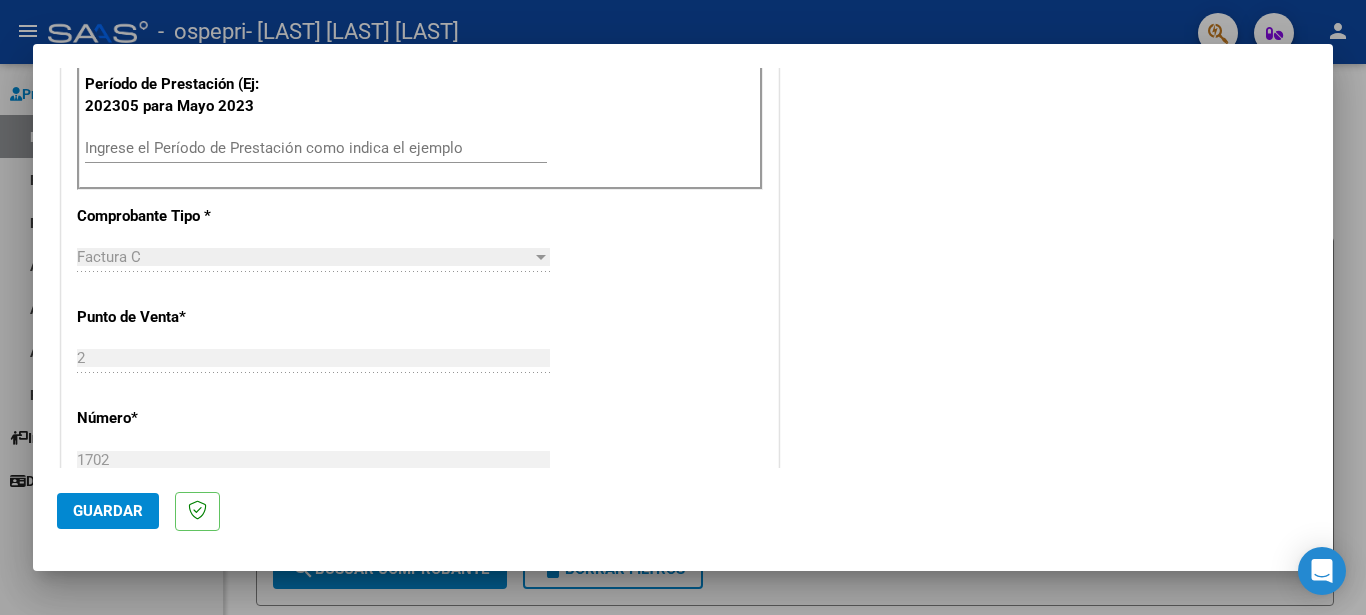 click on "Ingrese el Período de Prestación como indica el ejemplo" at bounding box center [316, 148] 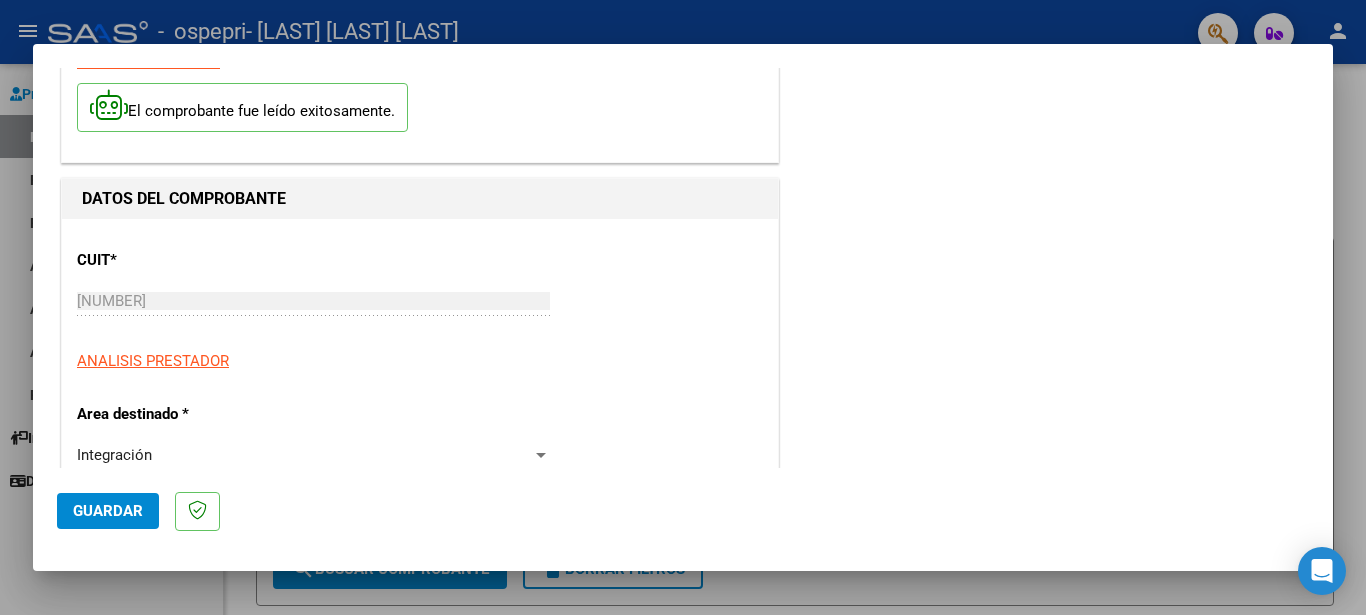 scroll, scrollTop: 500, scrollLeft: 0, axis: vertical 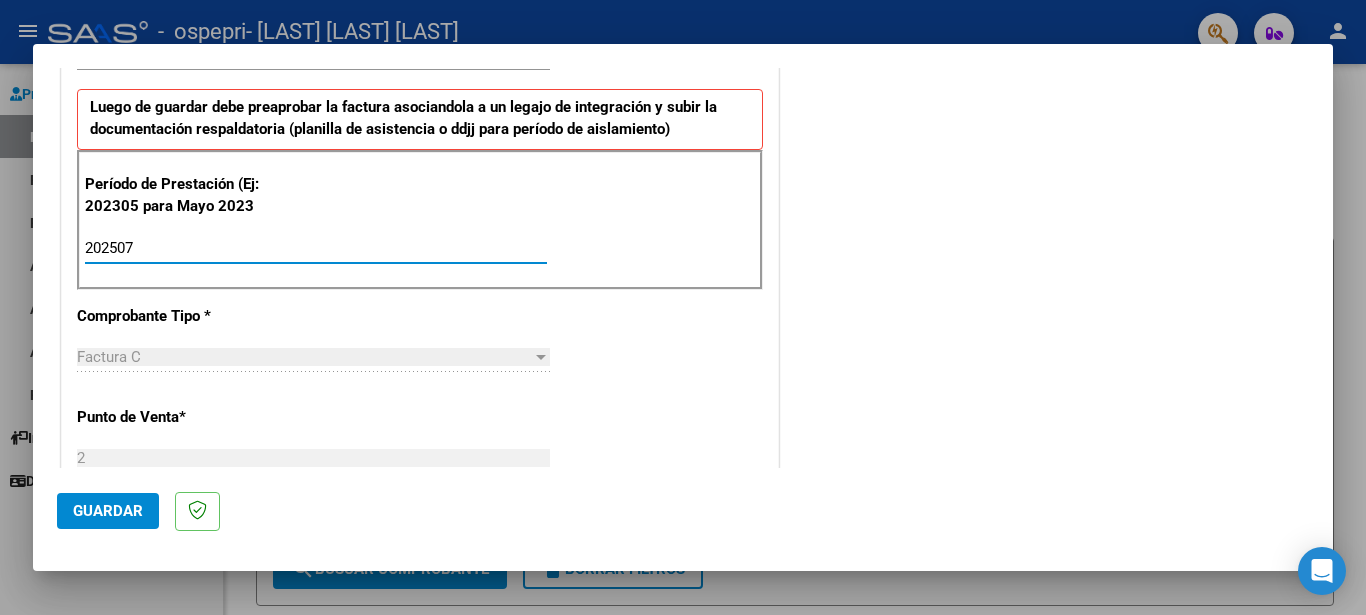 type on "202507" 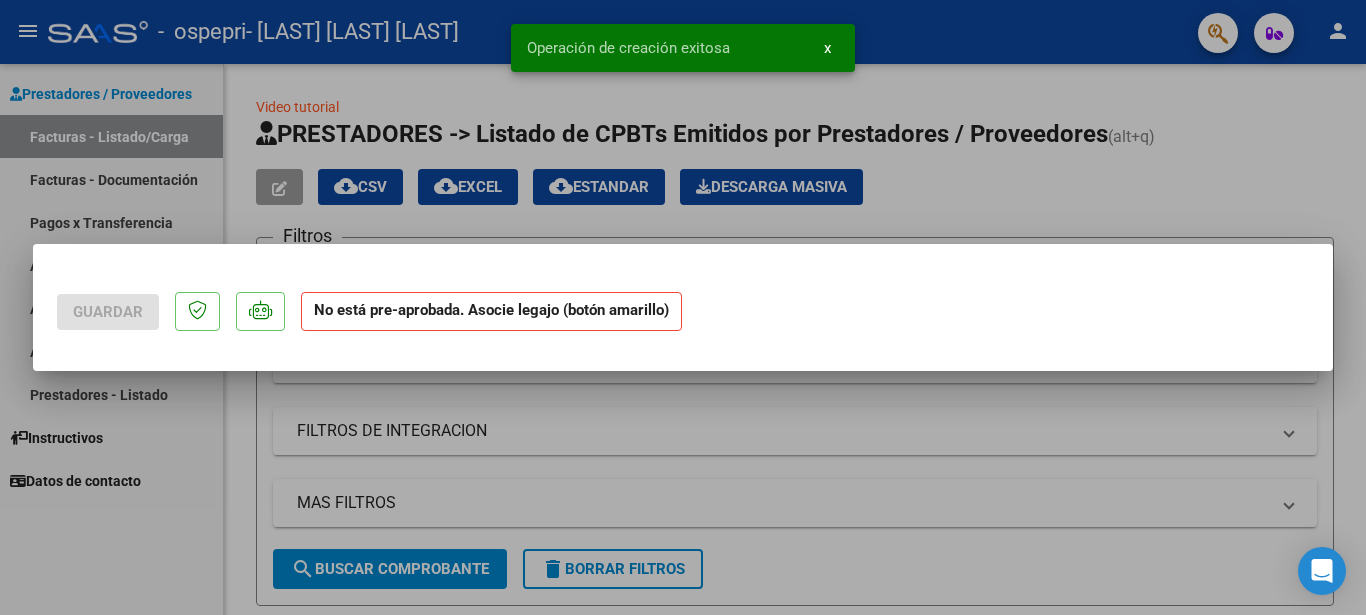 scroll, scrollTop: 0, scrollLeft: 0, axis: both 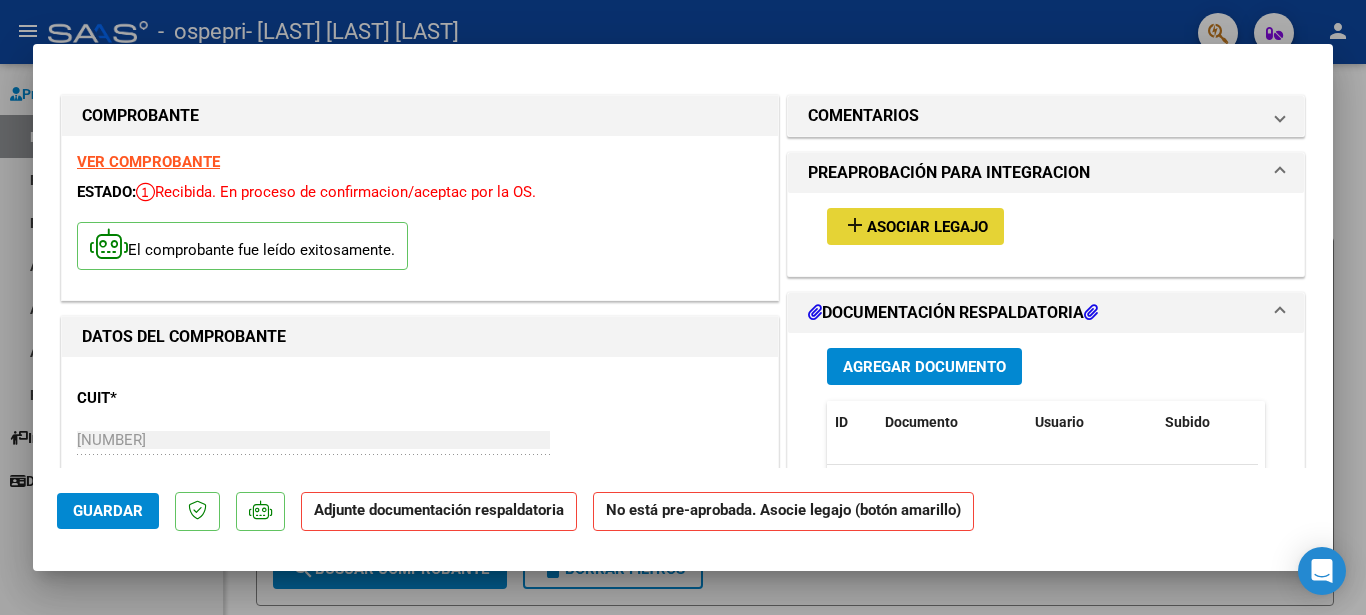 click on "Asociar Legajo" at bounding box center (927, 227) 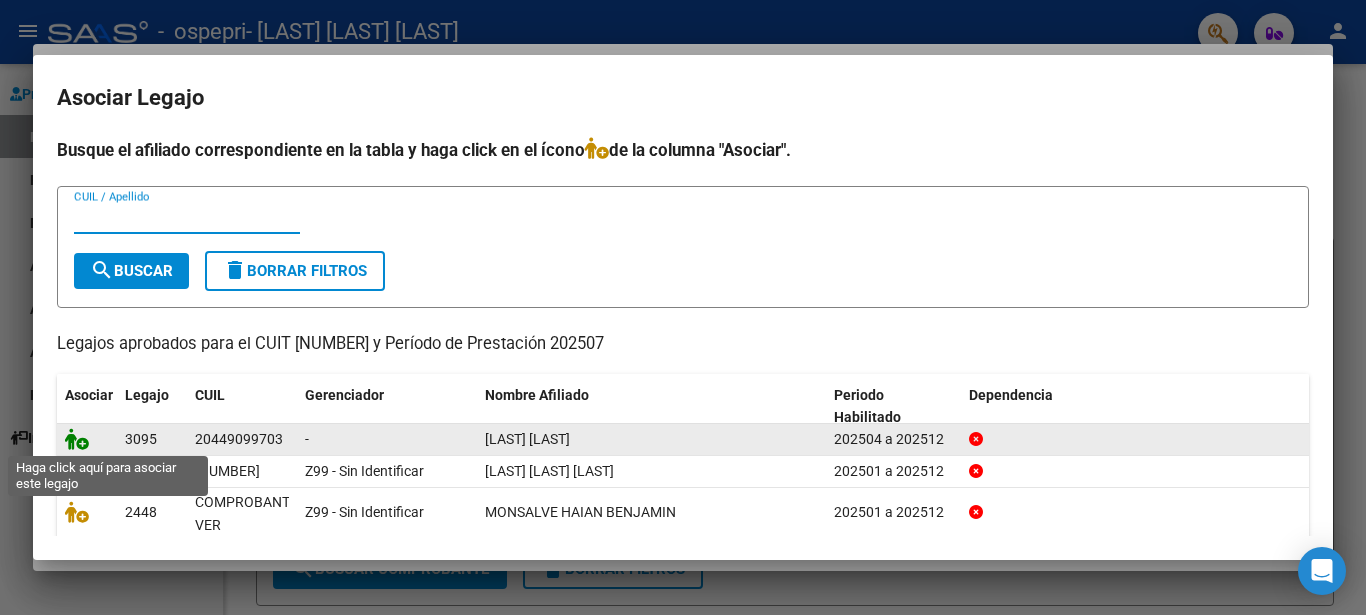 click 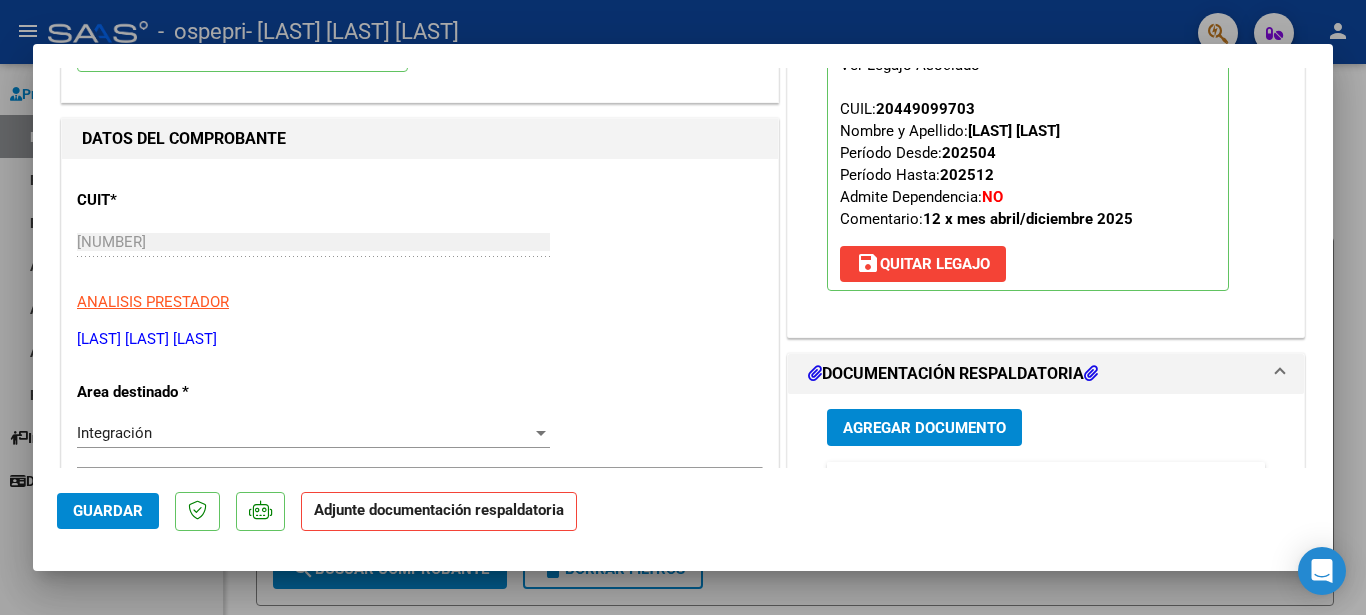 scroll, scrollTop: 200, scrollLeft: 0, axis: vertical 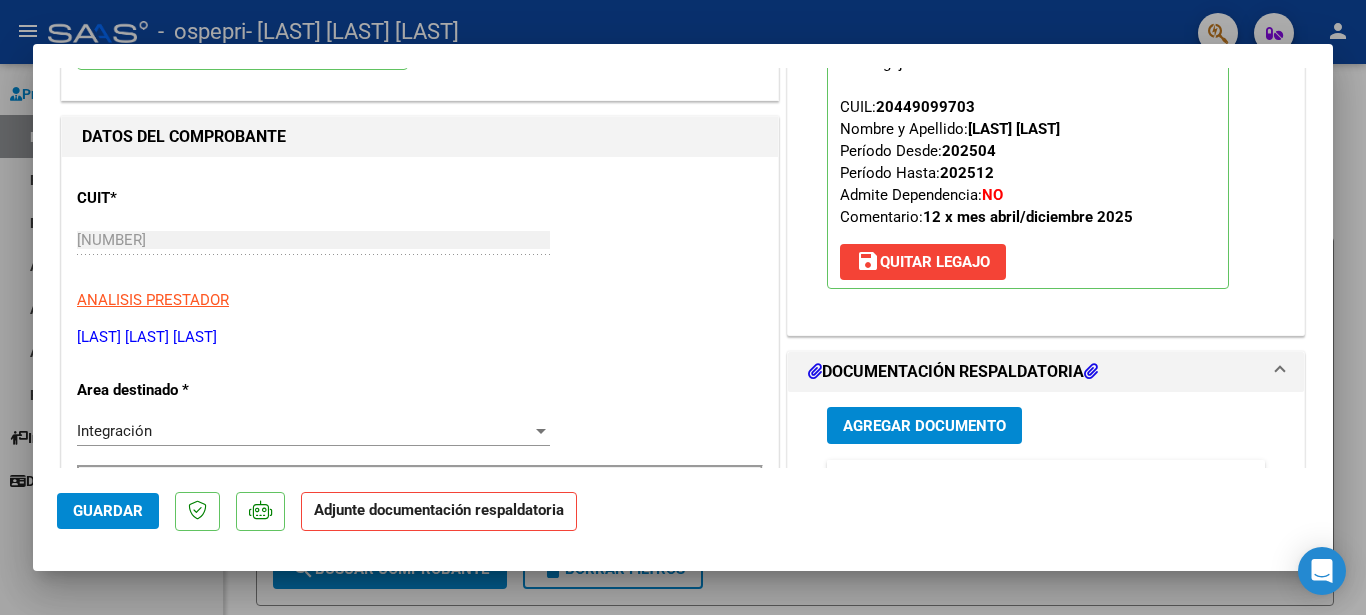 click on "Agregar Documento" at bounding box center (924, 426) 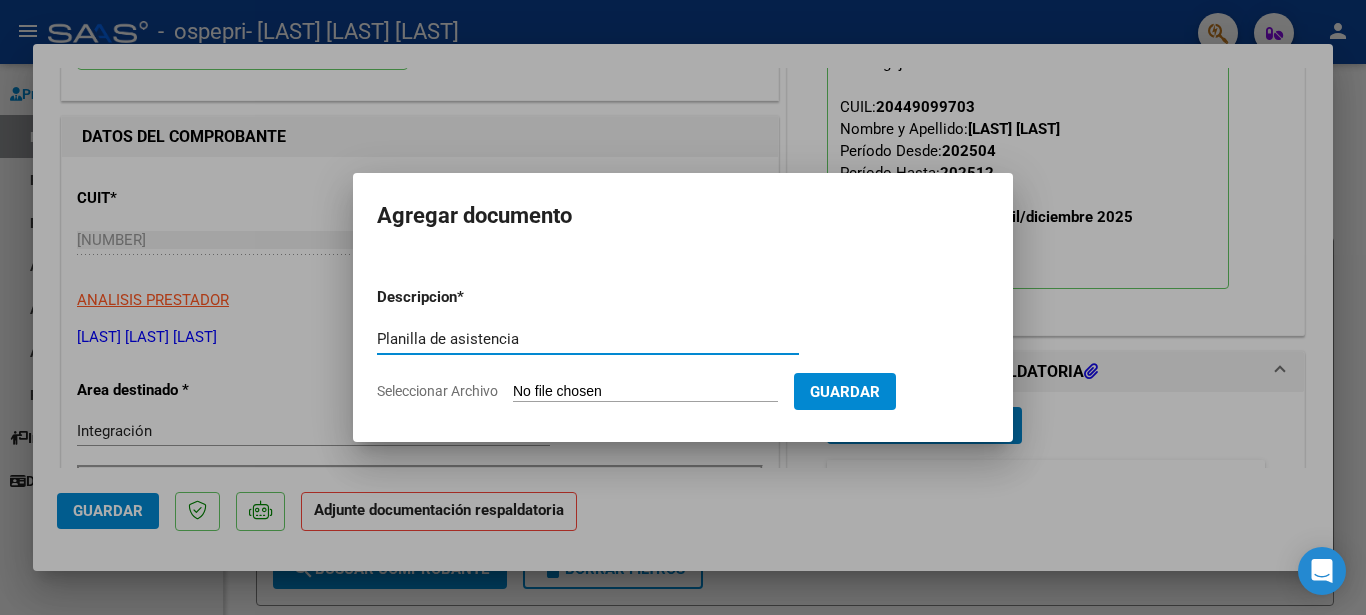type on "Planilla de asistencia" 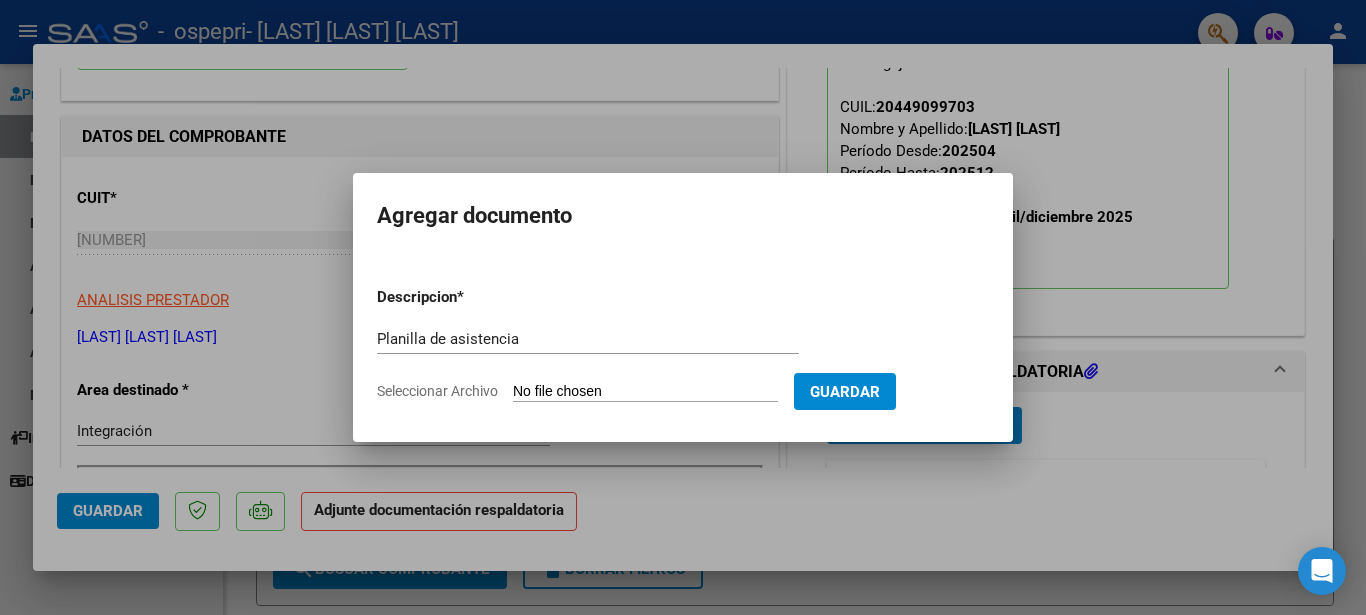 type on "C:\fakepath\Planilla de asistencia [LAST] [LAST].pdf" 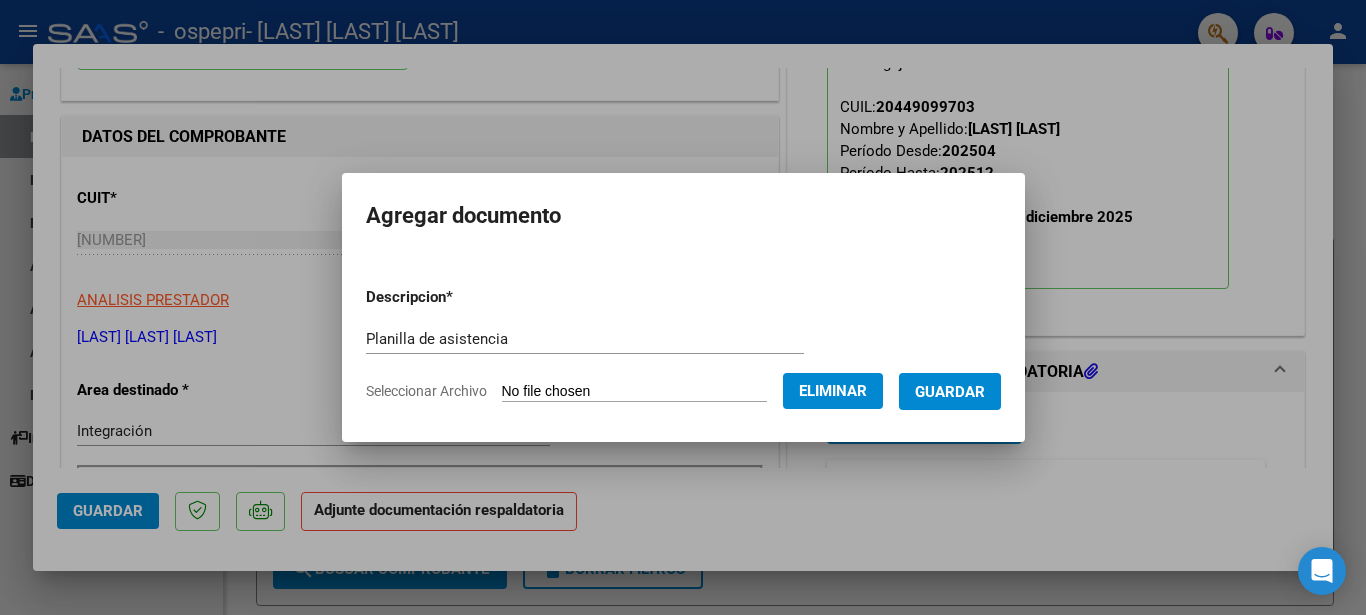 click on "Guardar" at bounding box center [950, 392] 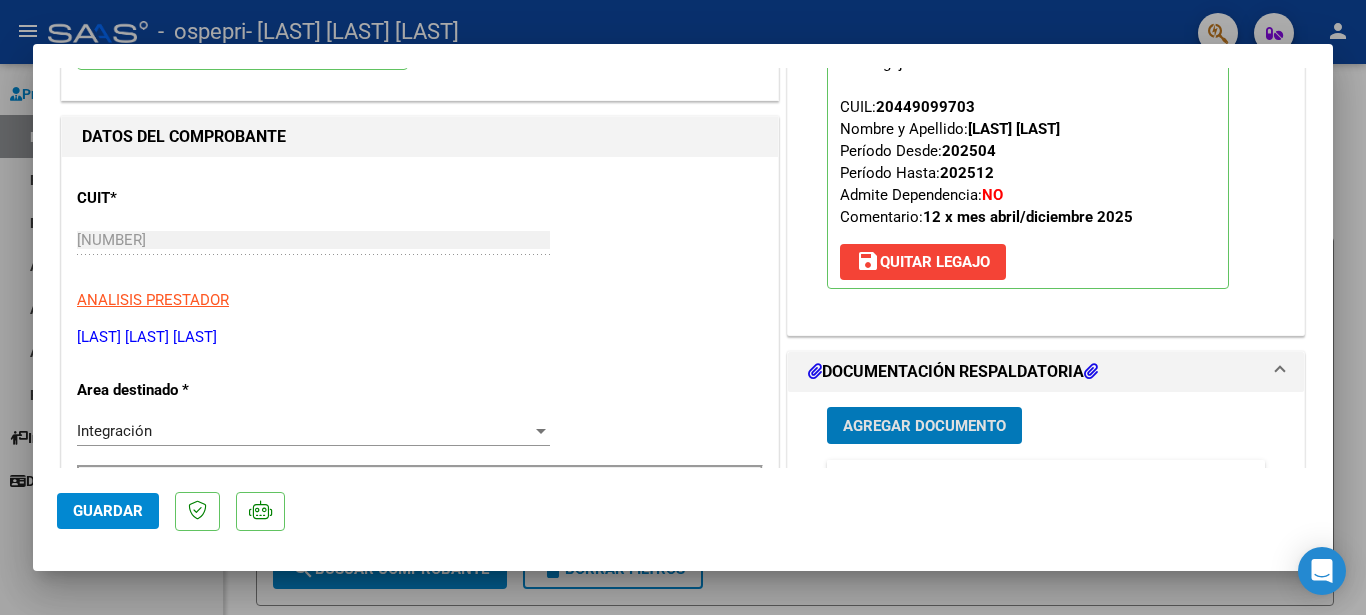 scroll, scrollTop: 0, scrollLeft: 0, axis: both 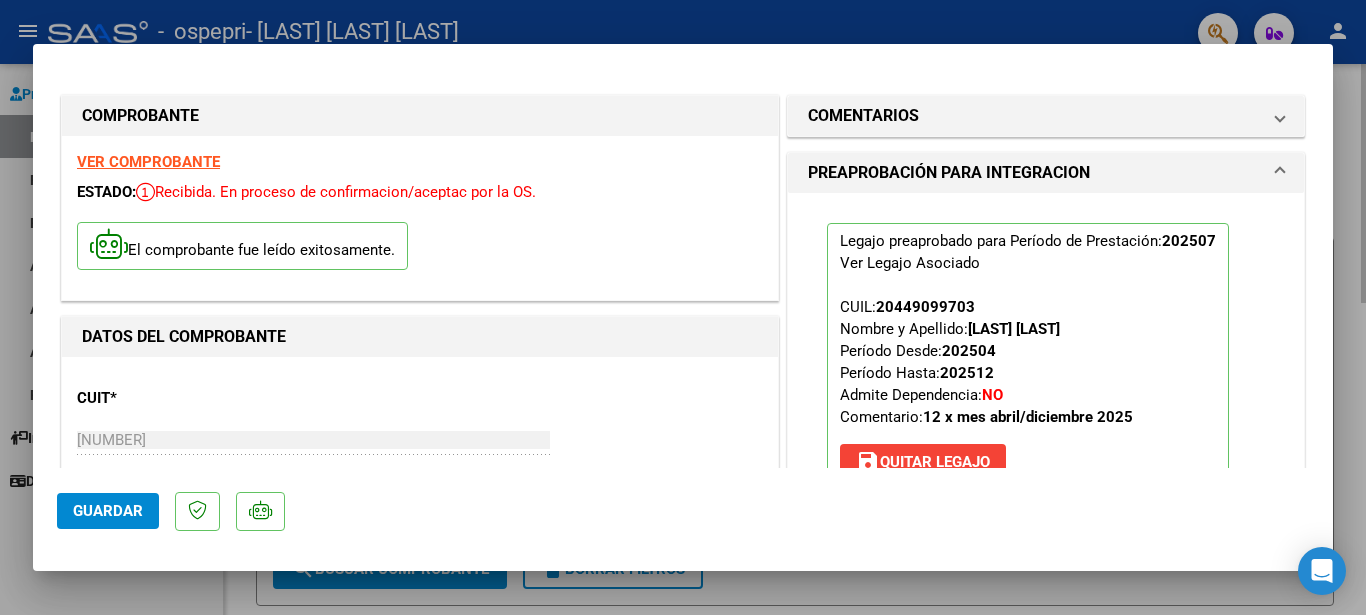 click at bounding box center (683, 307) 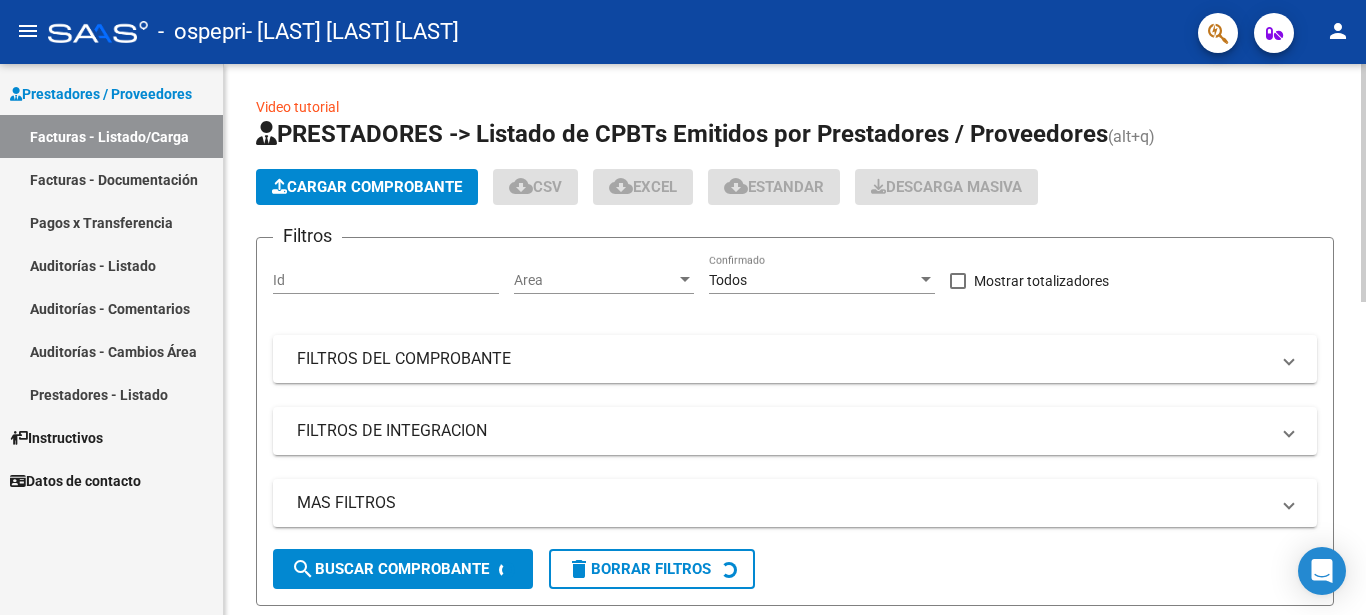 click on "Filtros Id Area Area Todos Confirmado   Mostrar totalizadores   FILTROS DEL COMPROBANTE  Comprobante Tipo Comprobante Tipo Start date – End date Fec. Comprobante Desde / Hasta Días Emisión Desde(cant. días) Días Emisión Hasta(cant. días) CUIT / Razón Social Pto. Venta Nro. Comprobante Código SSS CAE Válido CAE Válido Todos Cargado Módulo Hosp. Todos Tiene facturacion Apócrifa Hospital Refes  FILTROS DE INTEGRACION  Período De Prestación Campos del Archivo de Rendición Devuelto x SSS (dr_envio) Todos Rendido x SSS (dr_envio) Tipo de Registro Tipo de Registro Período Presentación Período Presentación Campos del Legajo Asociado (preaprobación) Afiliado Legajo (cuil/nombre) Todos Solo facturas preaprobadas  MAS FILTROS  Todos Con Doc. Respaldatoria Todos Con Trazabilidad Todos Asociado a Expediente Sur Auditoría Auditoría Auditoría Id Start date – End date Auditoría Confirmada Desde / Hasta Start date – End date Fec. Rec. Desde / Hasta Start date – End date Start date – End date" 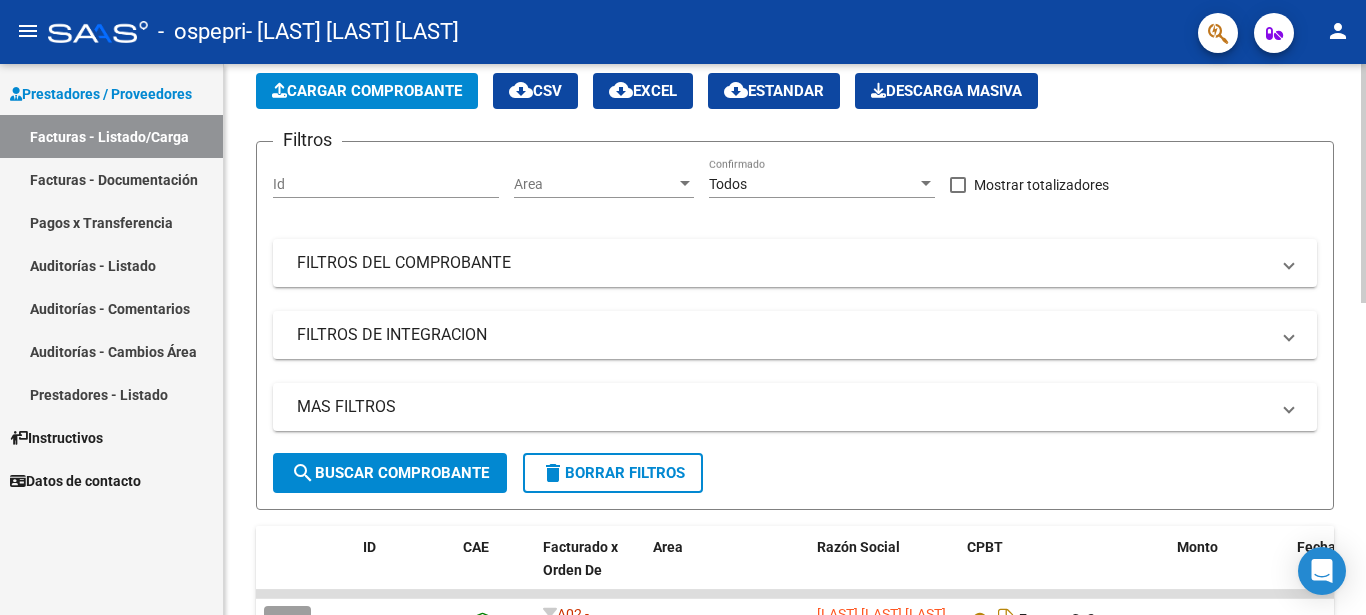 scroll, scrollTop: 0, scrollLeft: 0, axis: both 